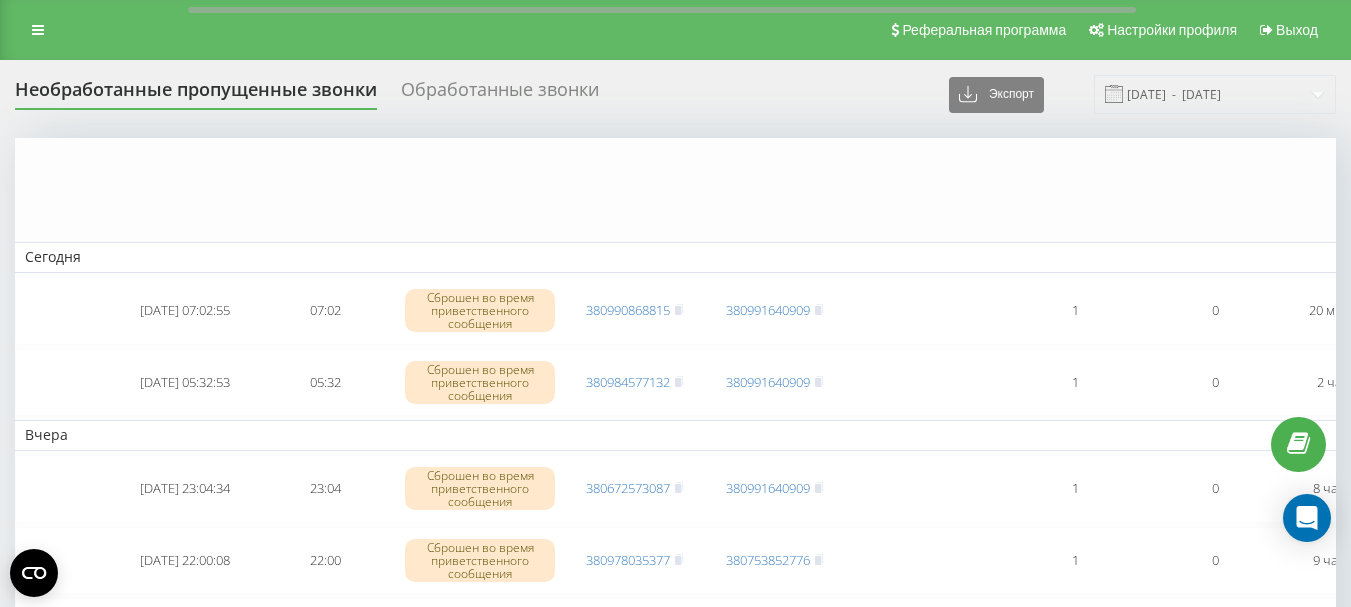 scroll, scrollTop: 1300, scrollLeft: 0, axis: vertical 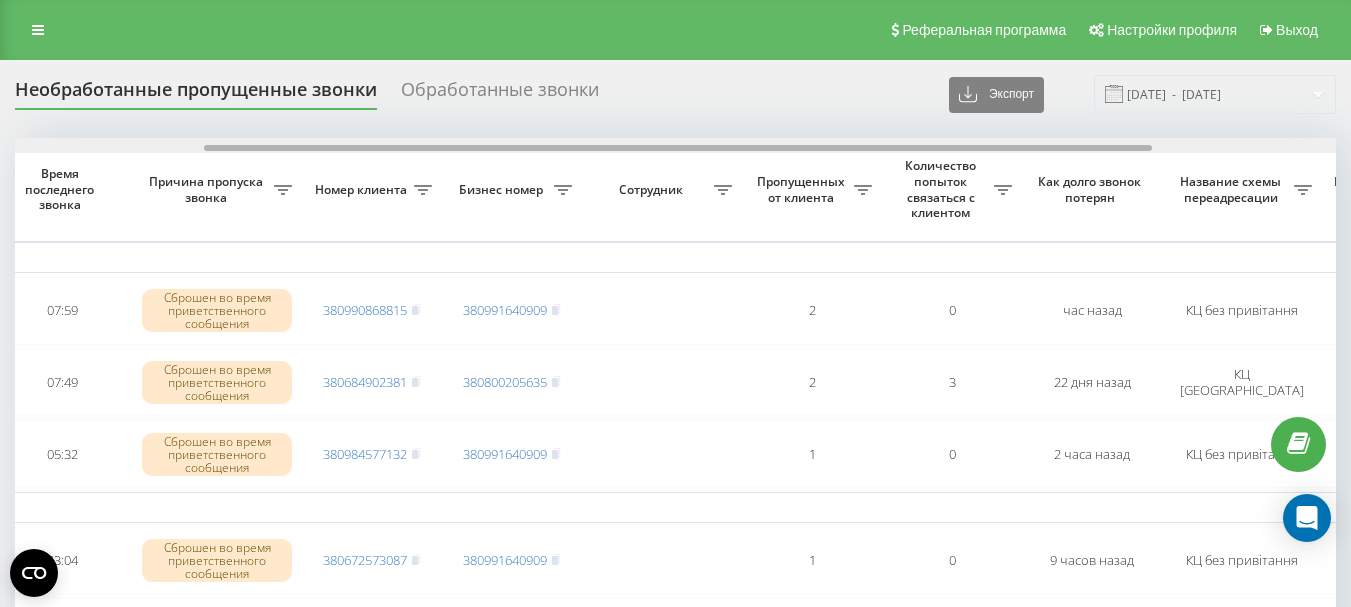 drag, startPoint x: 267, startPoint y: 148, endPoint x: 456, endPoint y: 155, distance: 189.12958 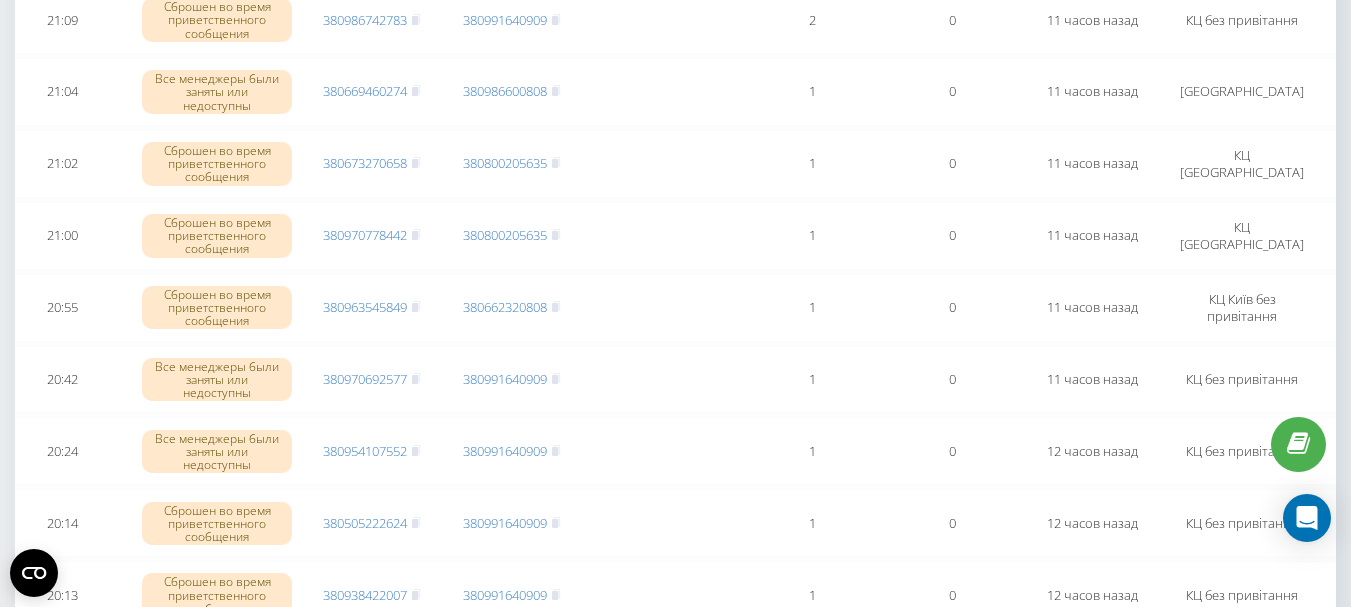 scroll, scrollTop: 0, scrollLeft: 0, axis: both 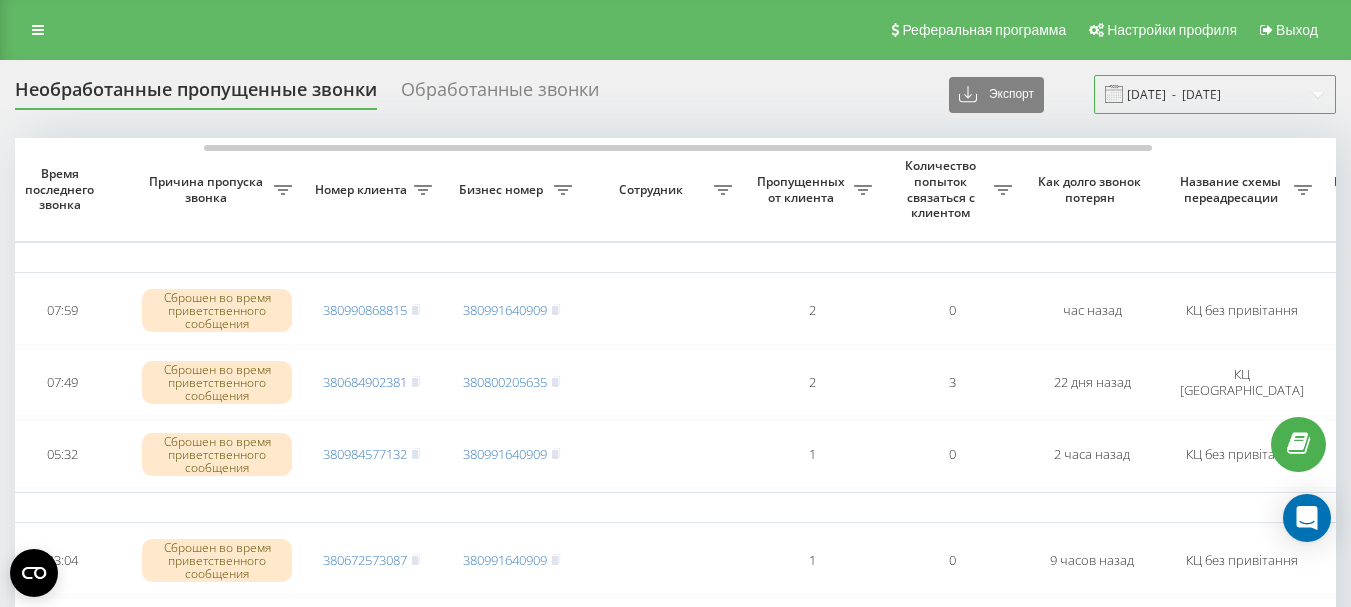 click on "11.06.2025  -  11.07.2025" at bounding box center [1215, 94] 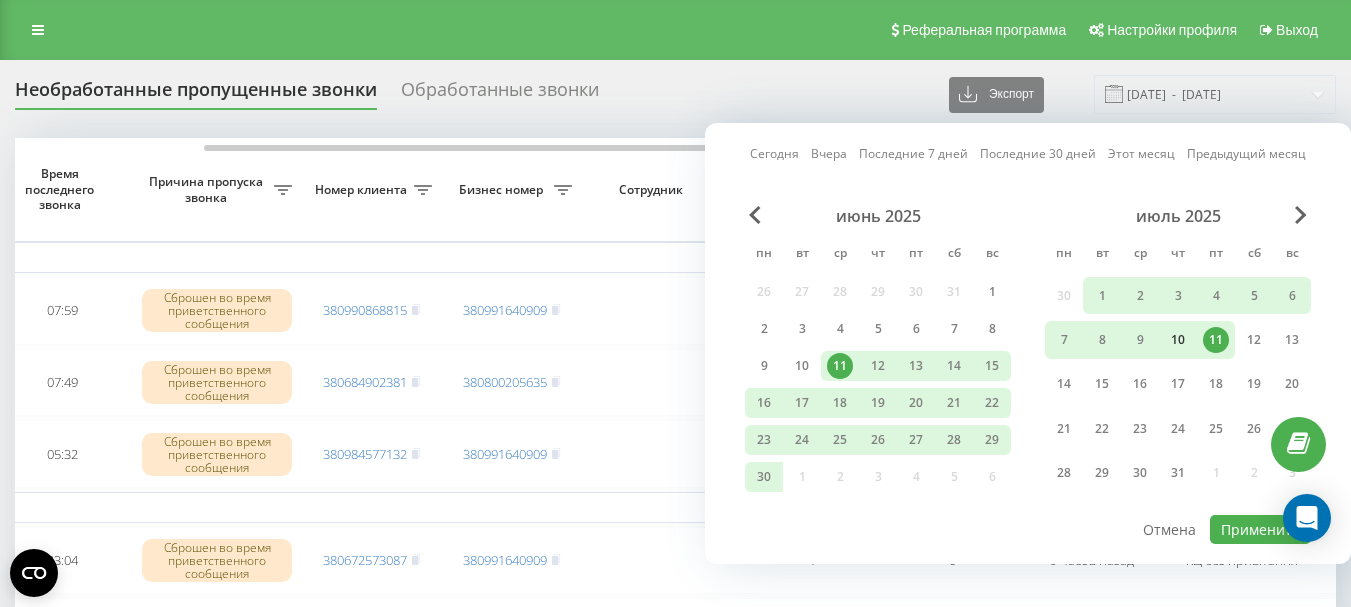 click on "10" at bounding box center [1178, 340] 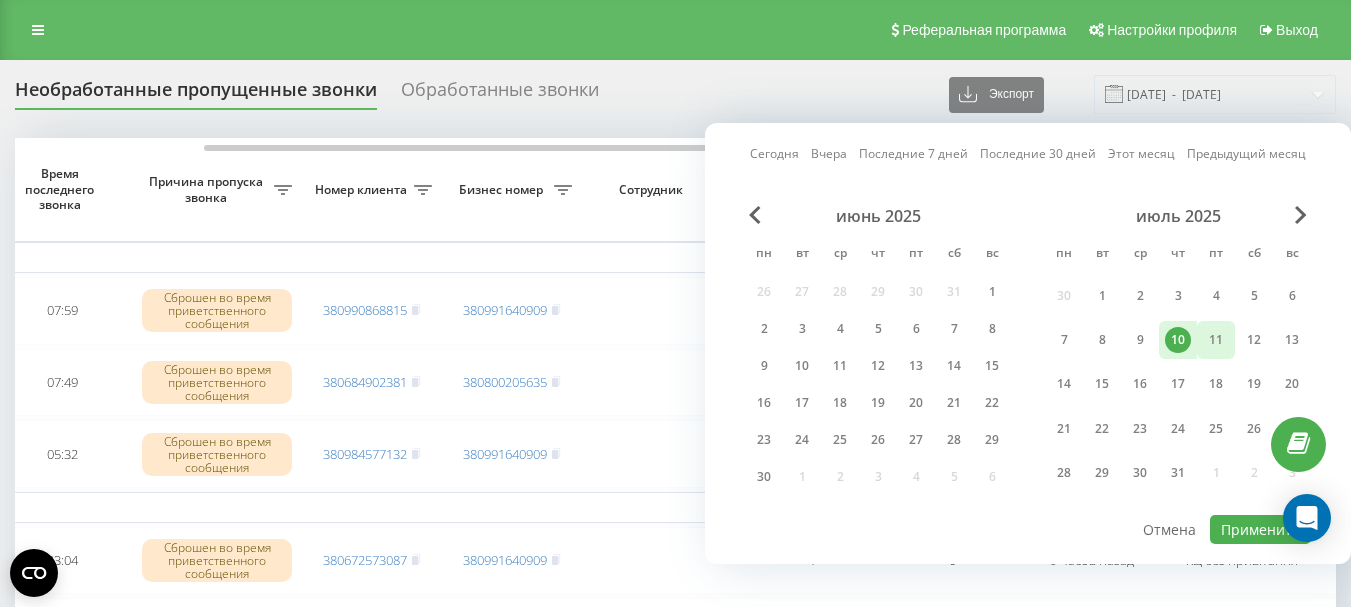 click on "11" at bounding box center [1216, 340] 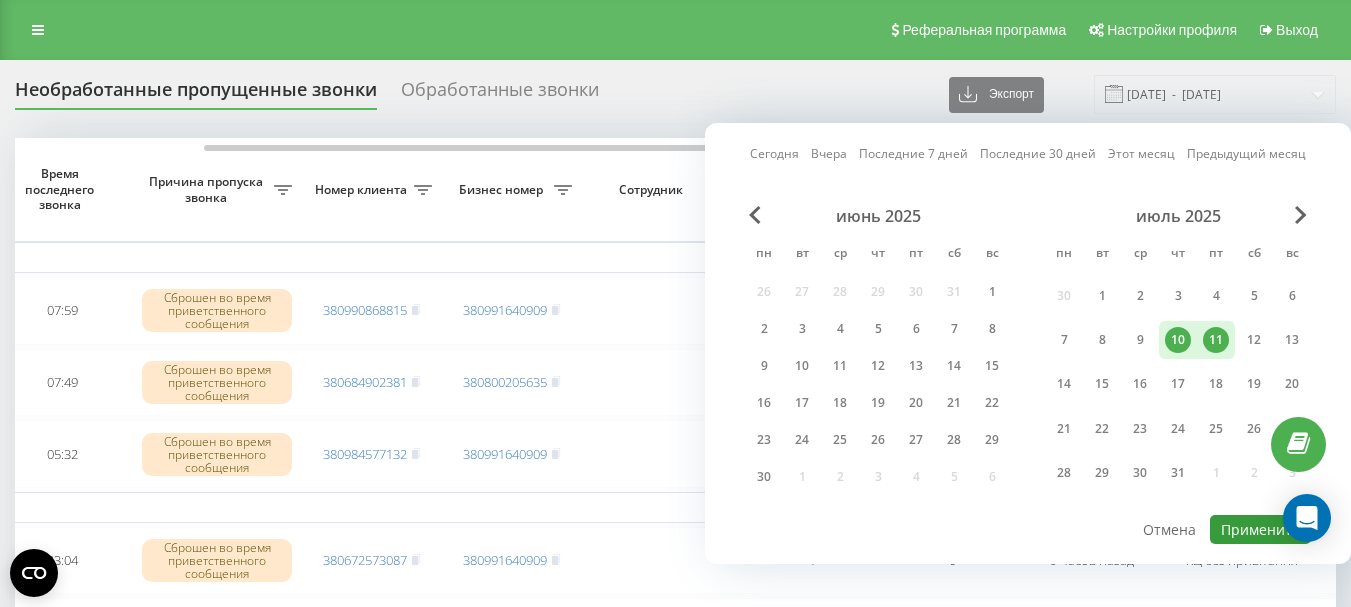 click on "Применить" at bounding box center (1260, 529) 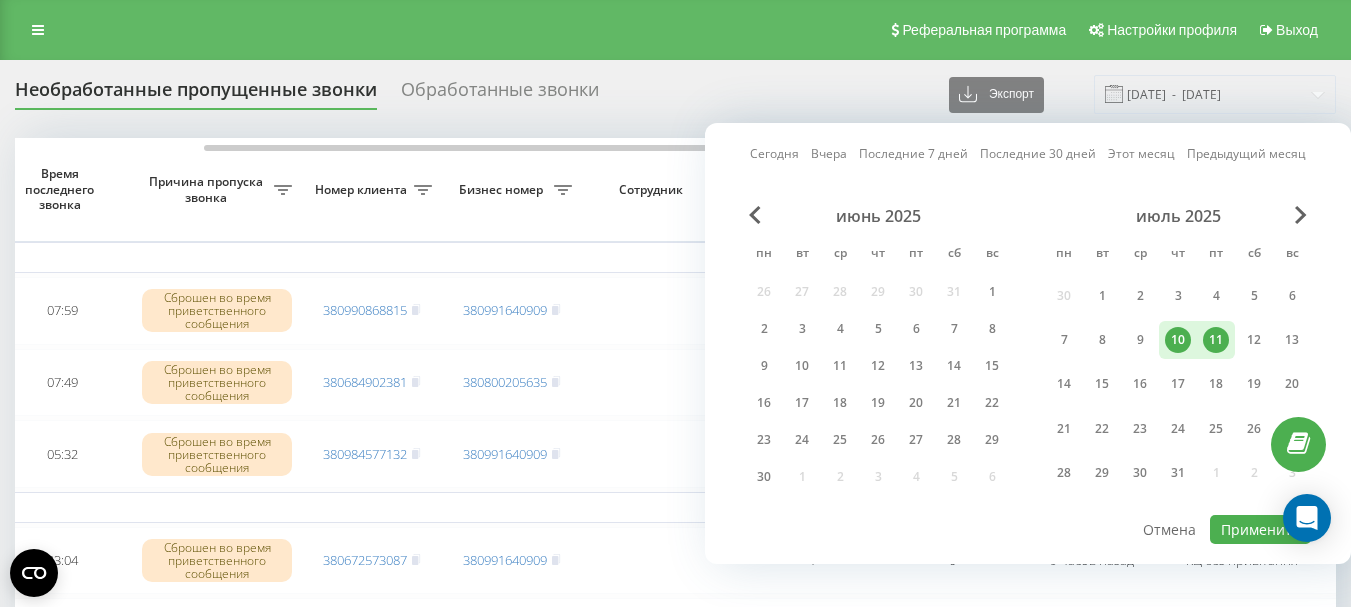 type on "[DATE]  -  [DATE]" 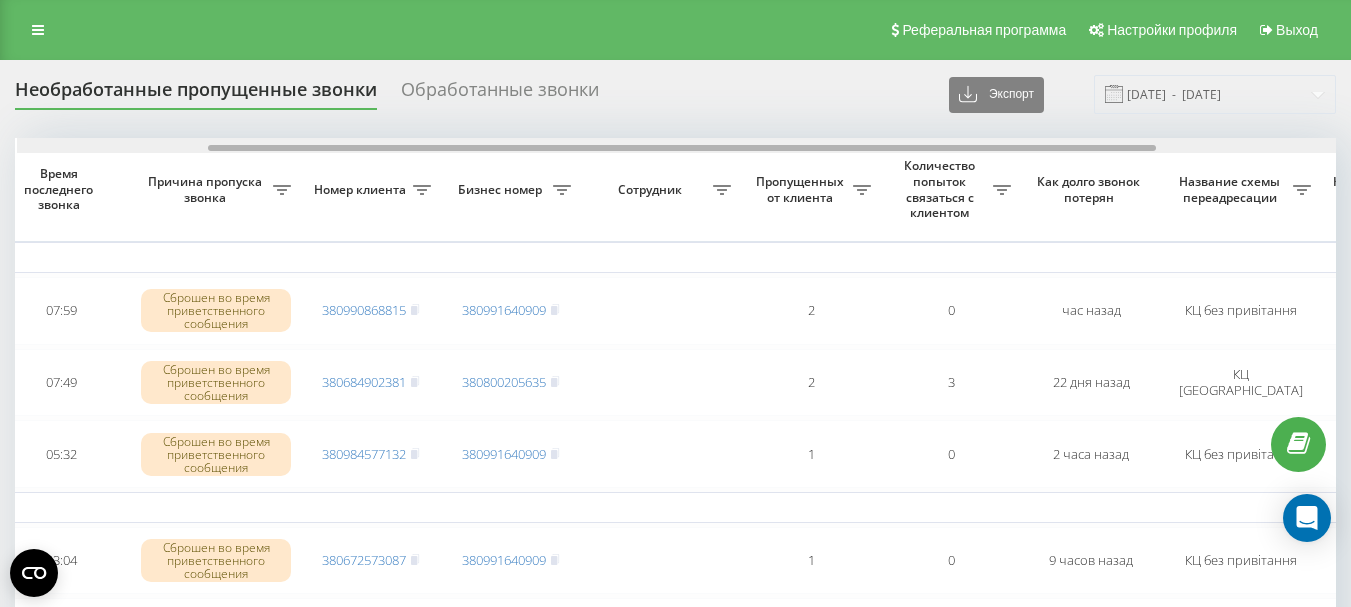 scroll, scrollTop: 0, scrollLeft: 267, axis: horizontal 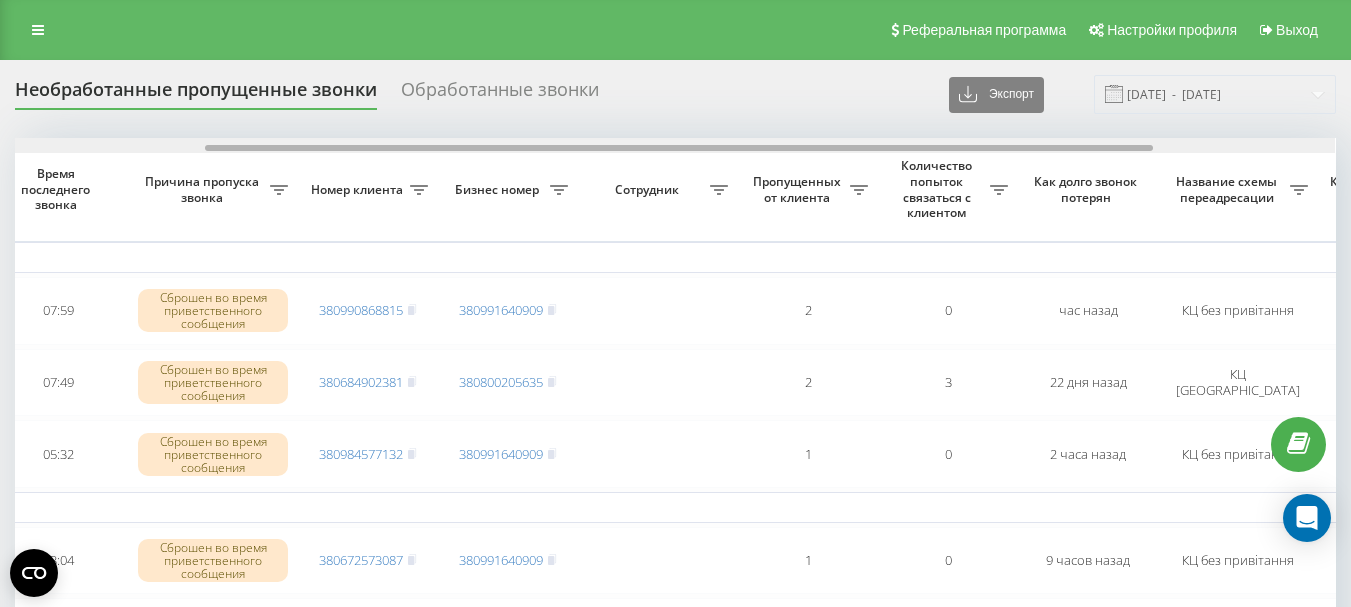 drag, startPoint x: 715, startPoint y: 149, endPoint x: 907, endPoint y: 147, distance: 192.01042 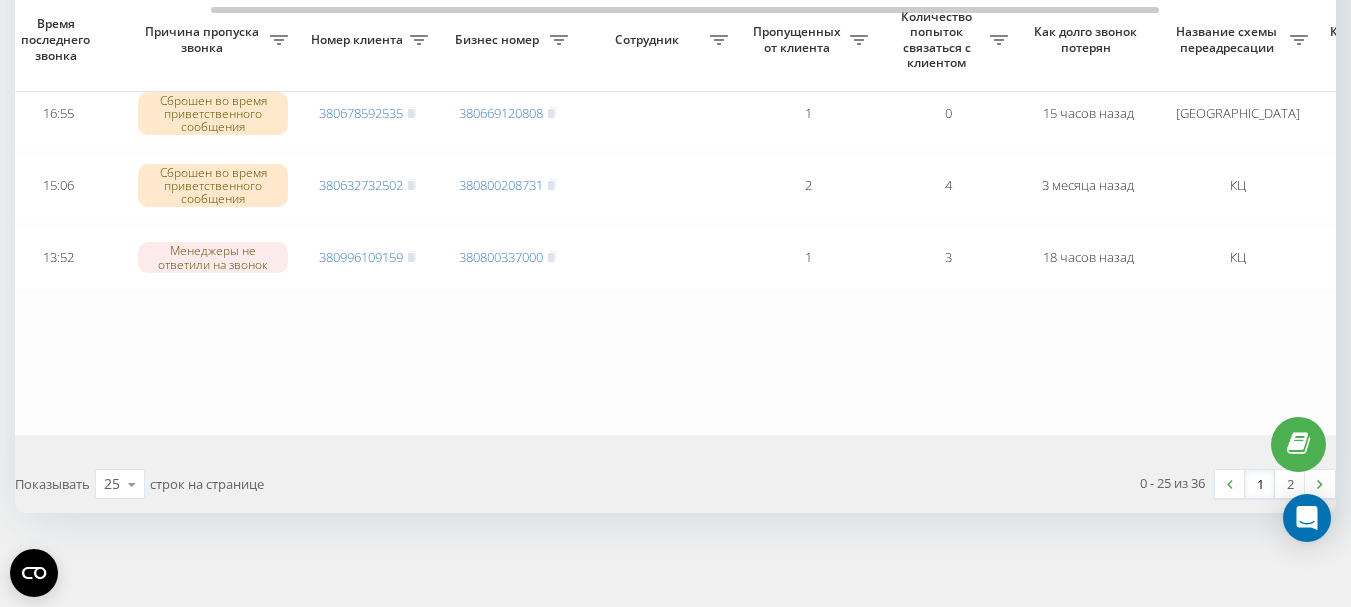 scroll, scrollTop: 1814, scrollLeft: 0, axis: vertical 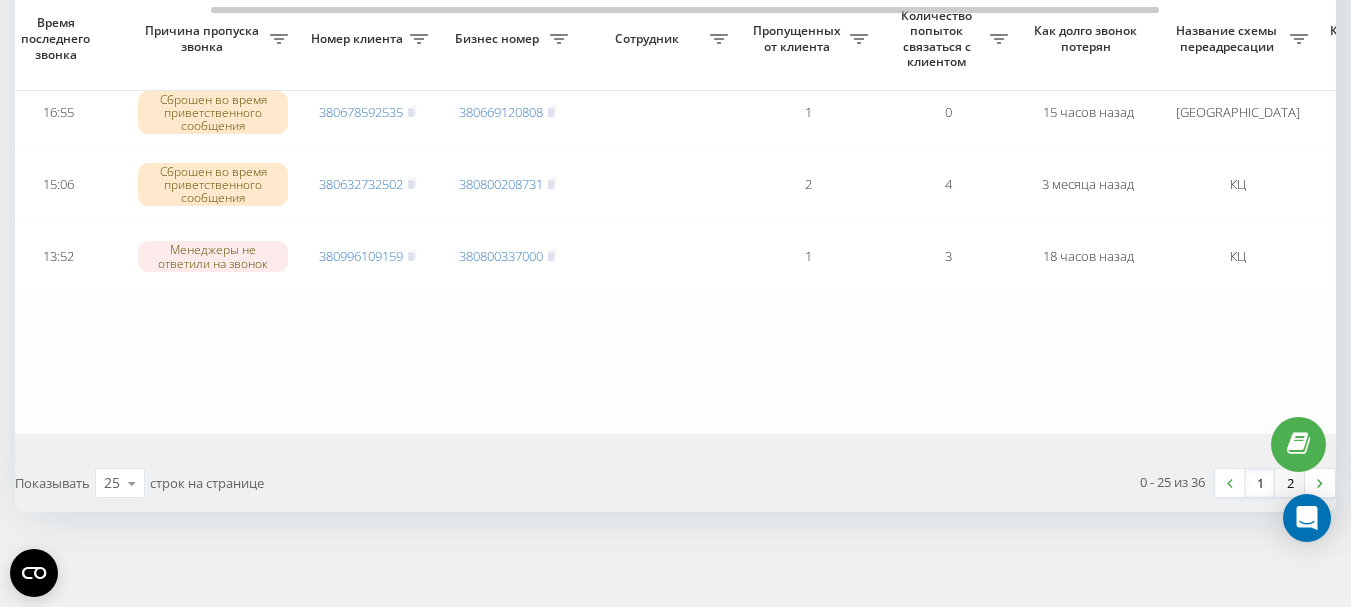 click on "2" at bounding box center [1290, 483] 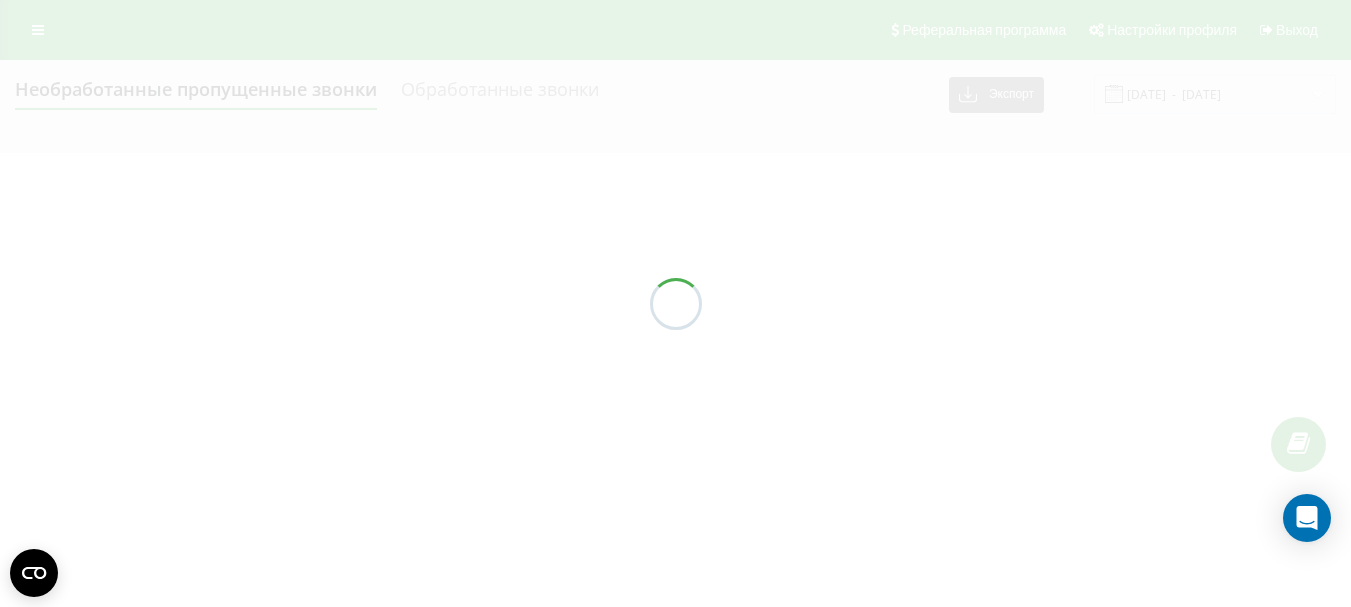 scroll, scrollTop: 0, scrollLeft: 0, axis: both 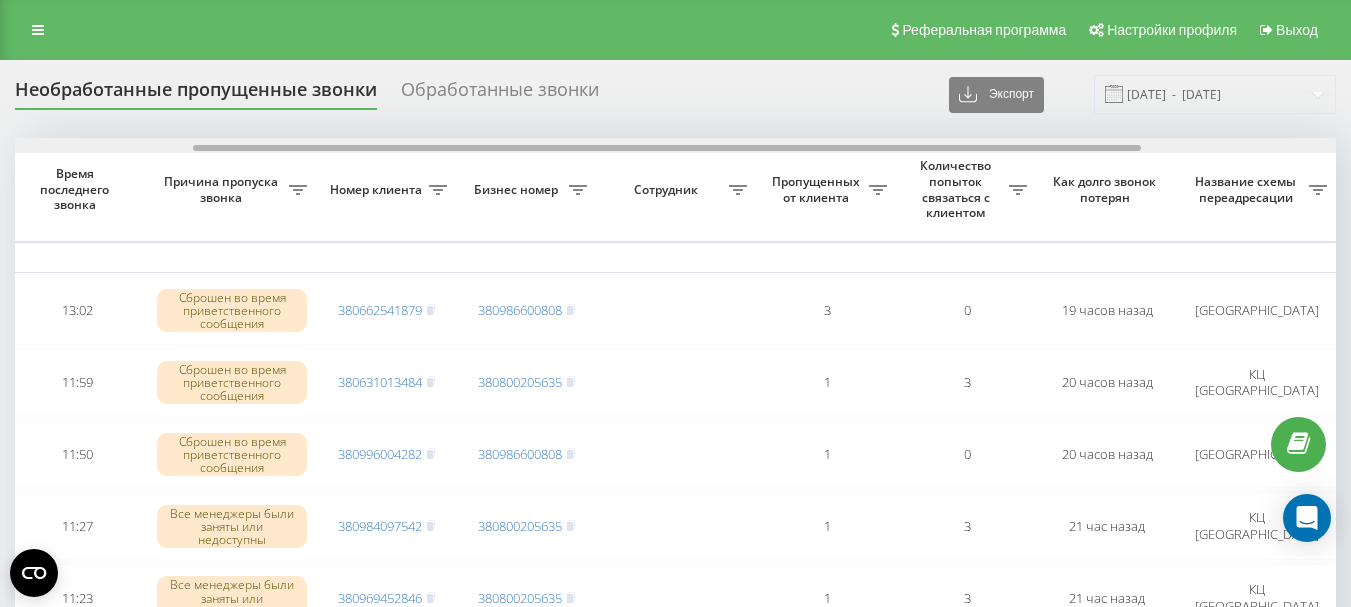 drag, startPoint x: 649, startPoint y: 148, endPoint x: 827, endPoint y: 147, distance: 178.0028 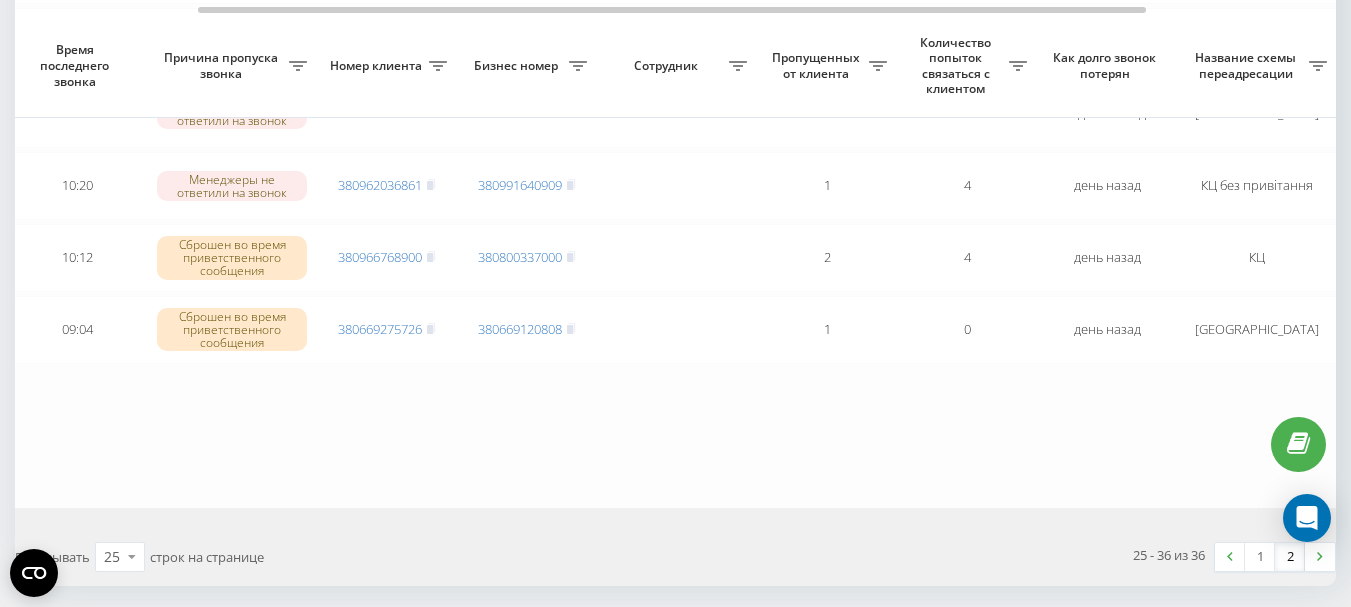 scroll, scrollTop: 774, scrollLeft: 0, axis: vertical 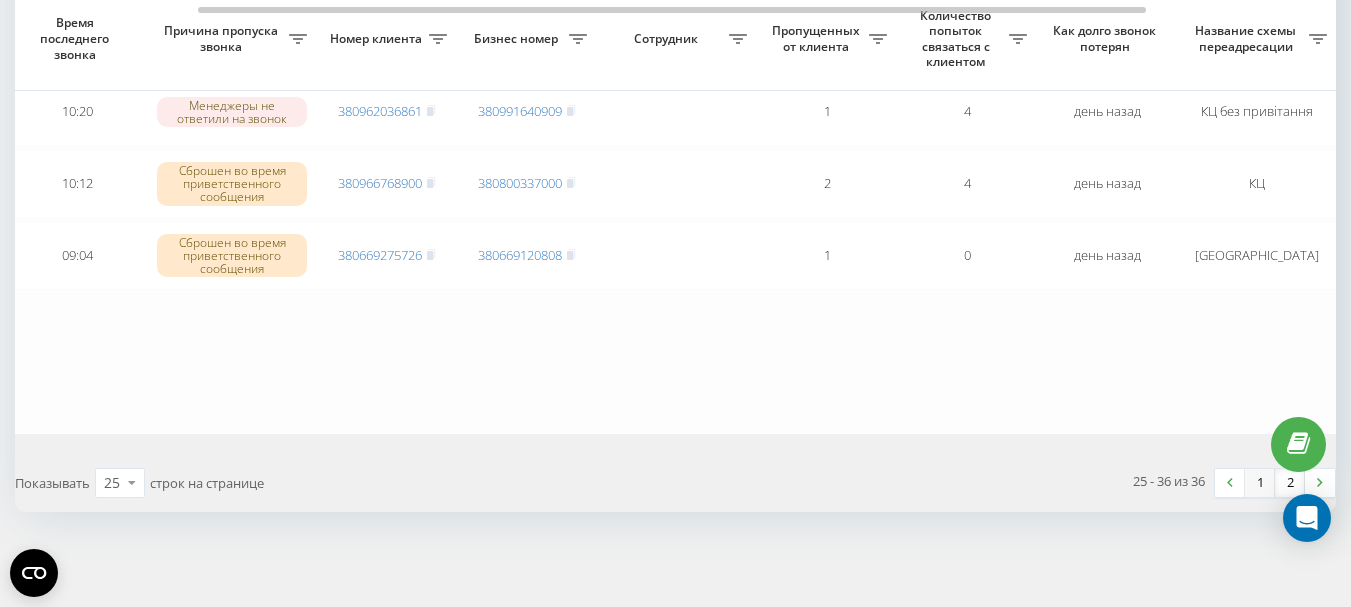 click on "1" at bounding box center [1260, 483] 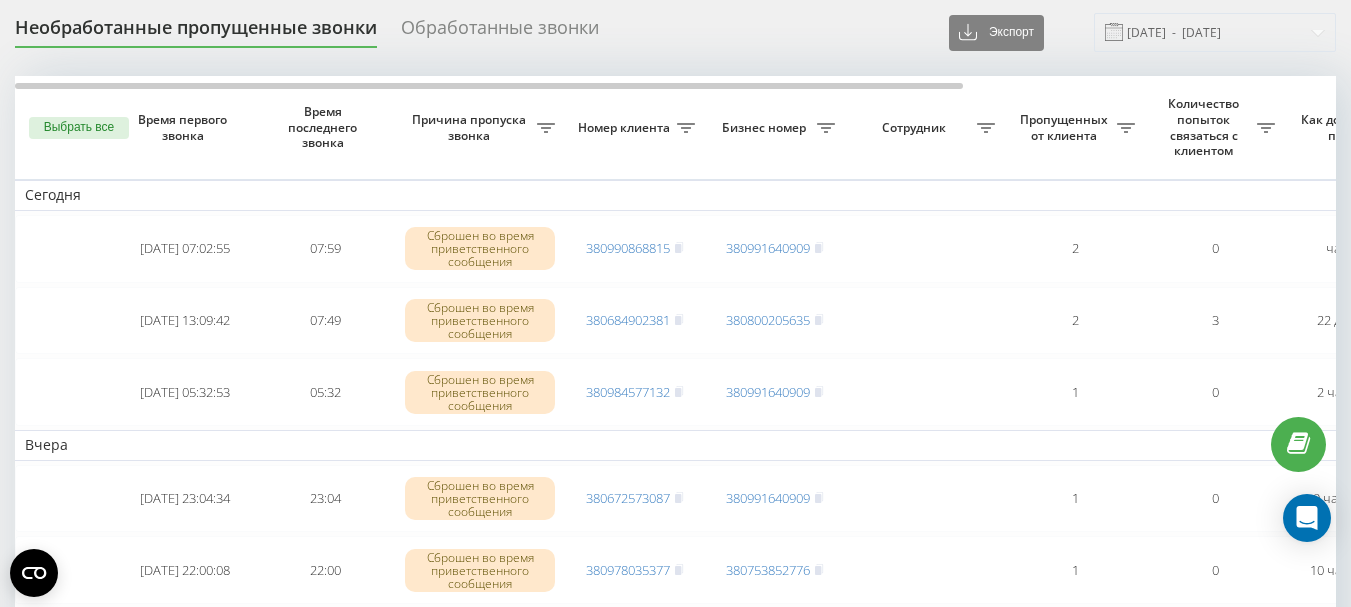 scroll, scrollTop: 100, scrollLeft: 0, axis: vertical 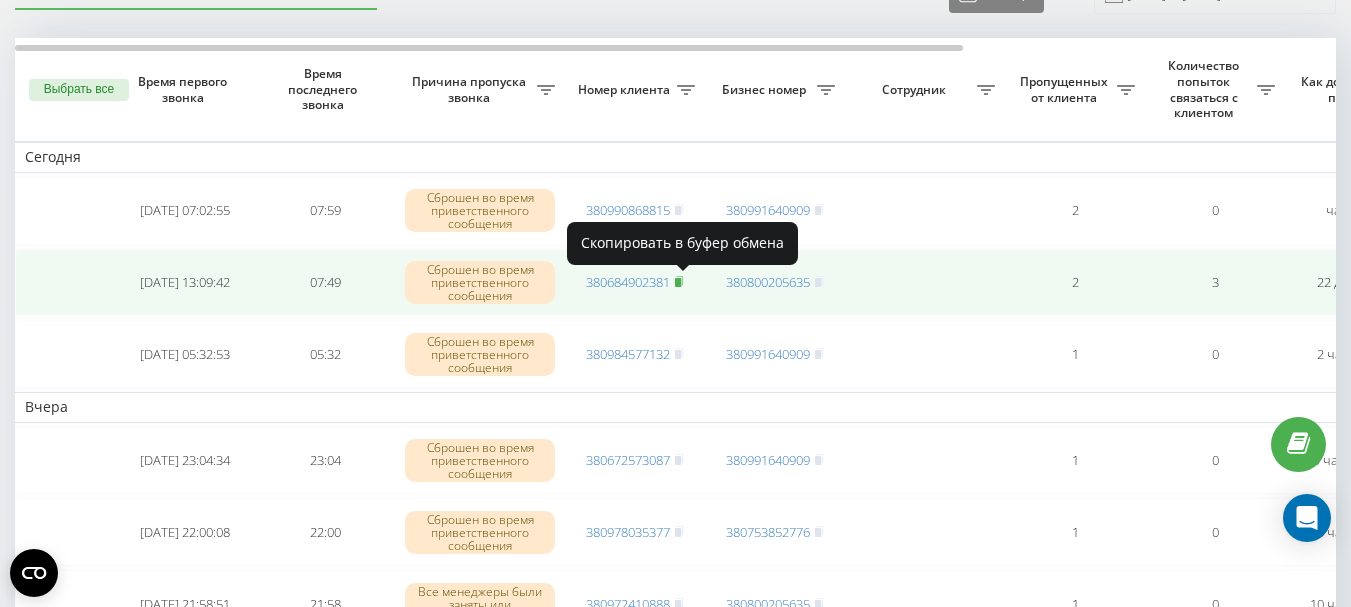 click 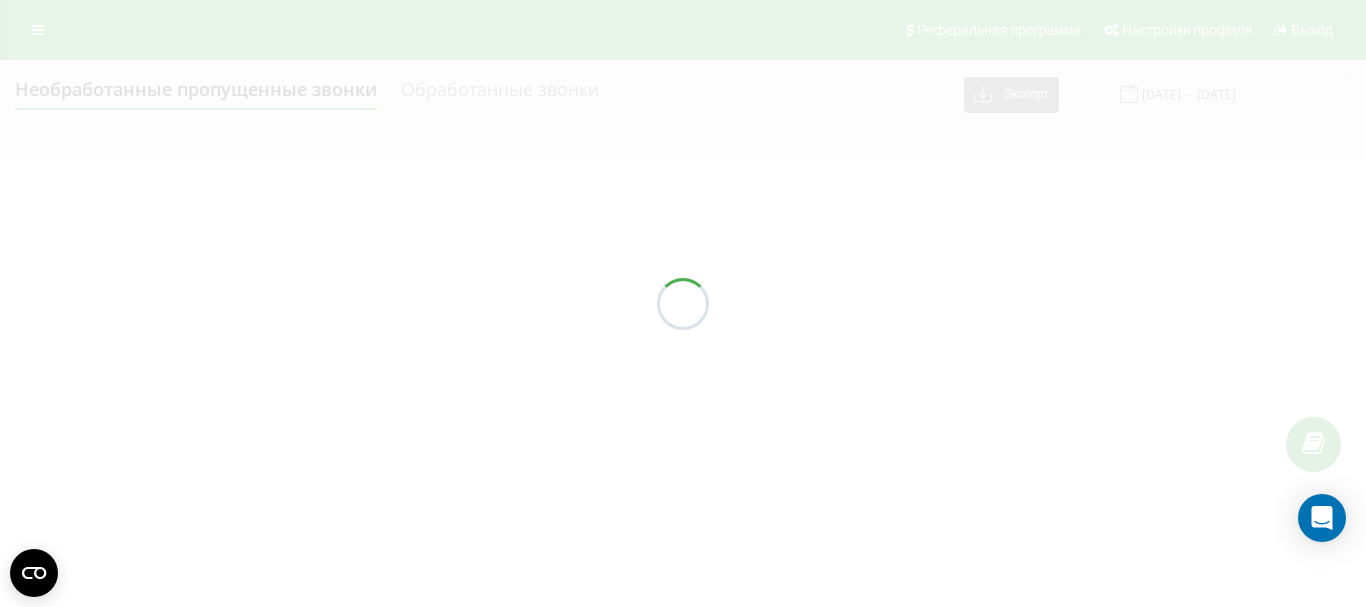 scroll, scrollTop: 0, scrollLeft: 0, axis: both 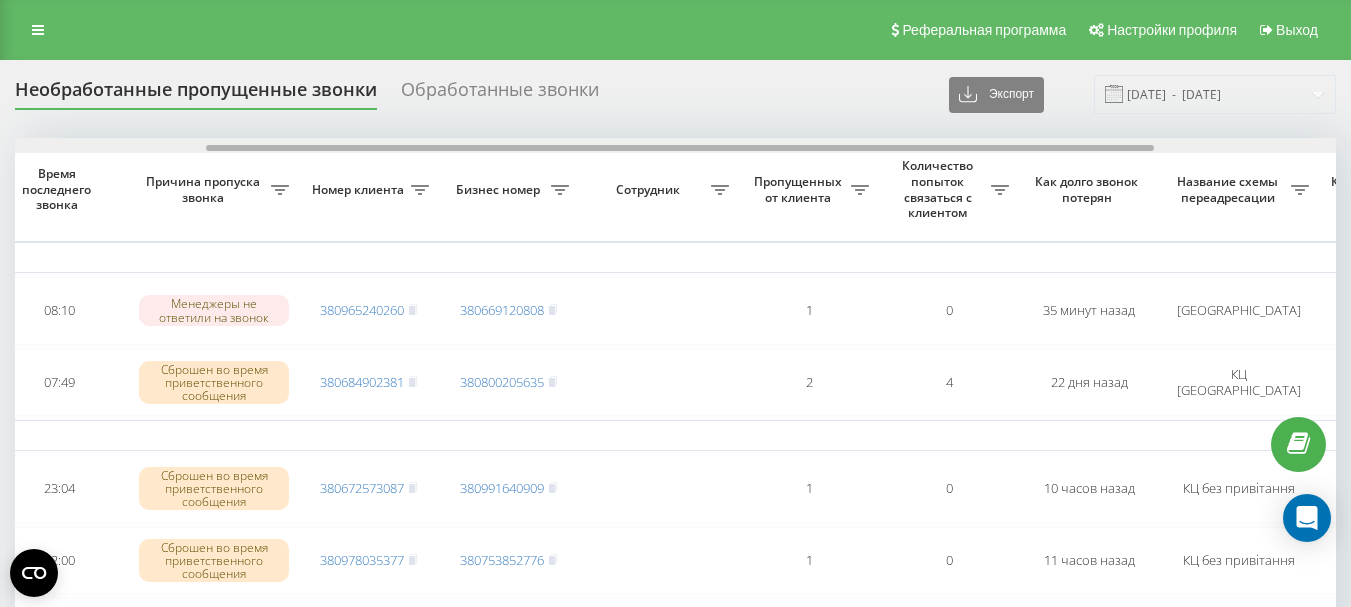 drag, startPoint x: 639, startPoint y: 150, endPoint x: 830, endPoint y: 158, distance: 191.16747 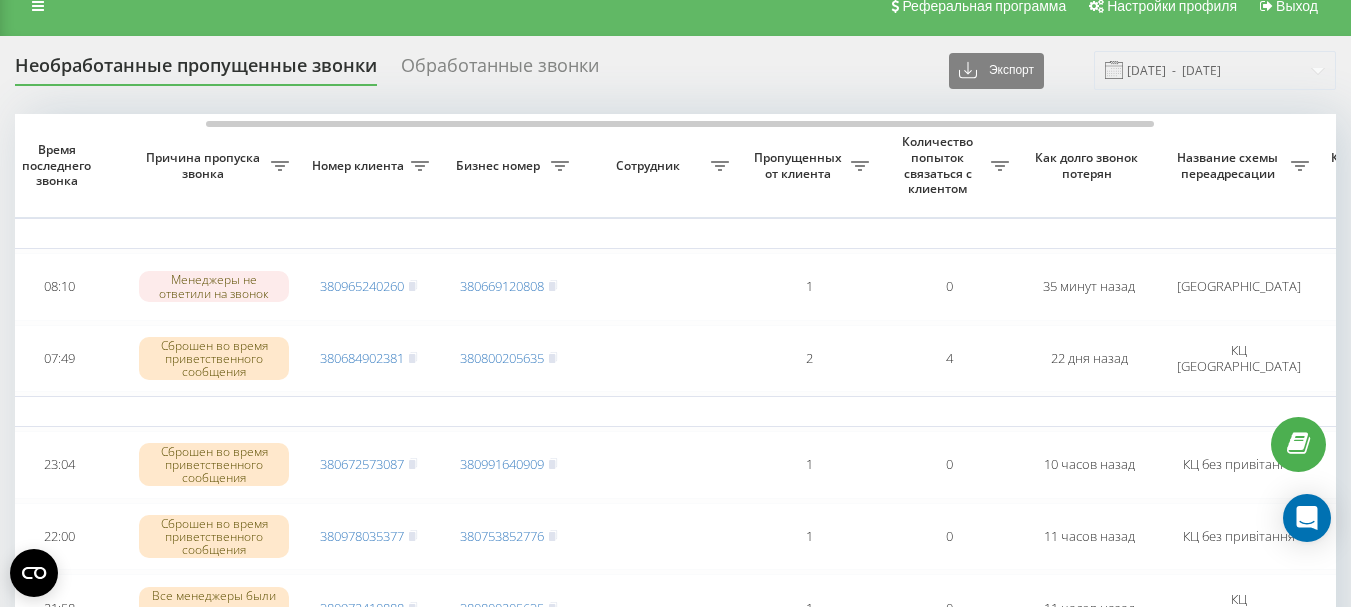 scroll, scrollTop: 0, scrollLeft: 0, axis: both 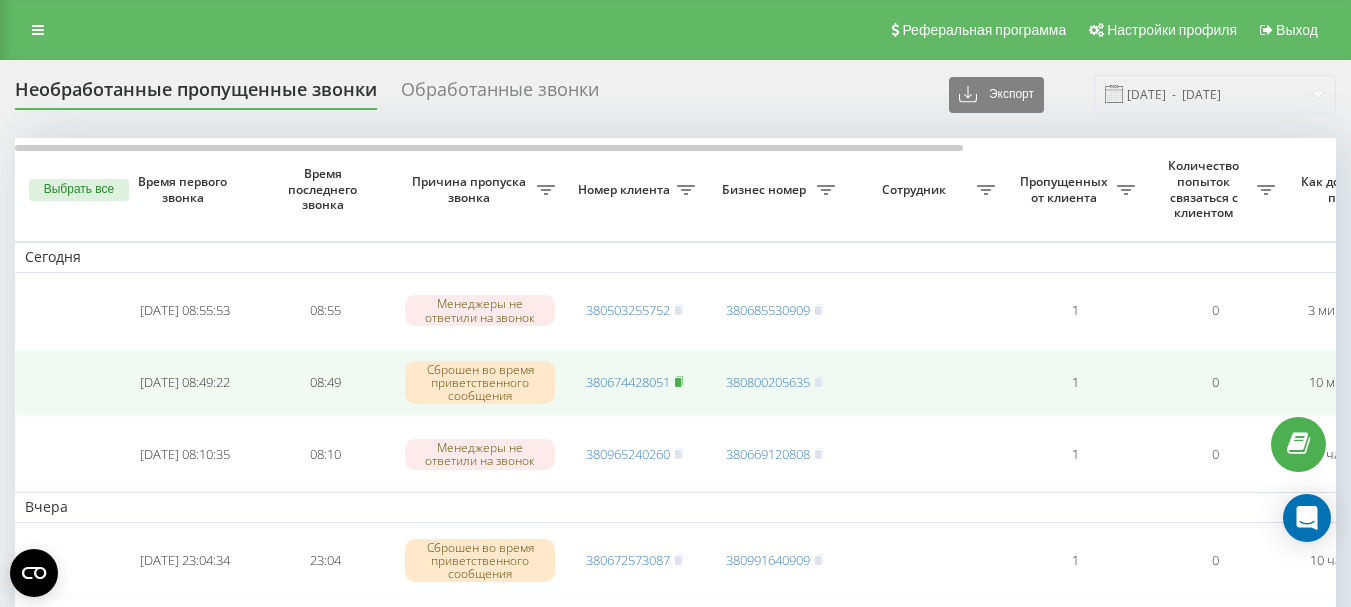 click 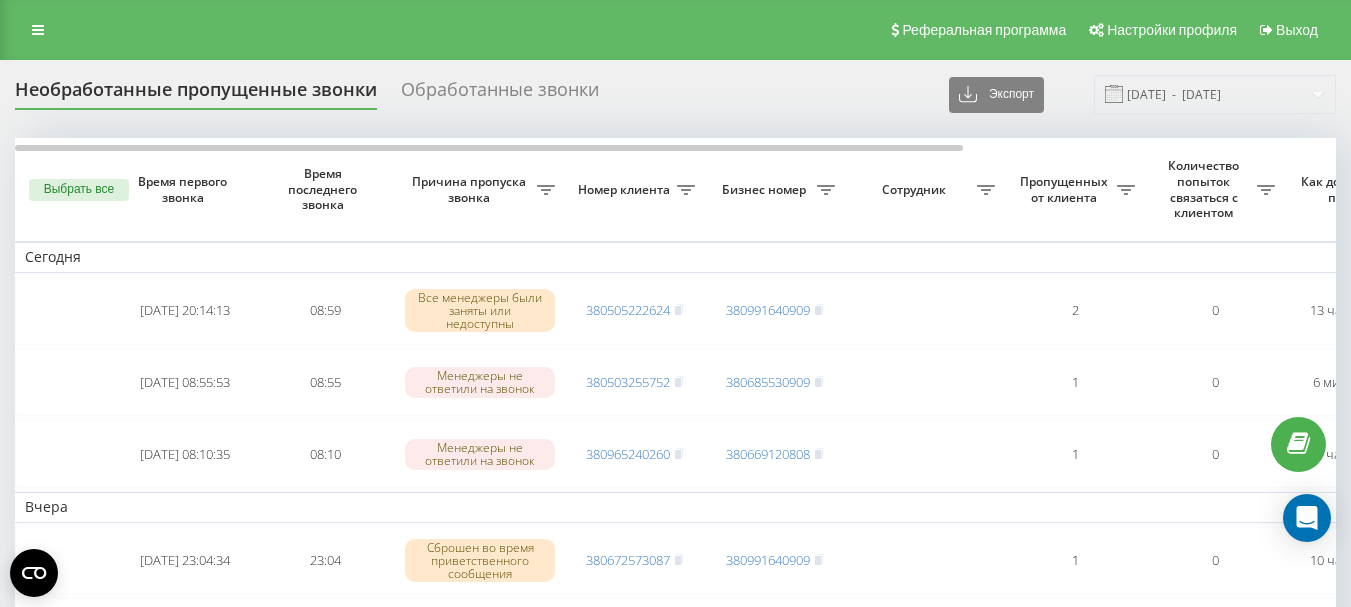 scroll, scrollTop: 0, scrollLeft: 0, axis: both 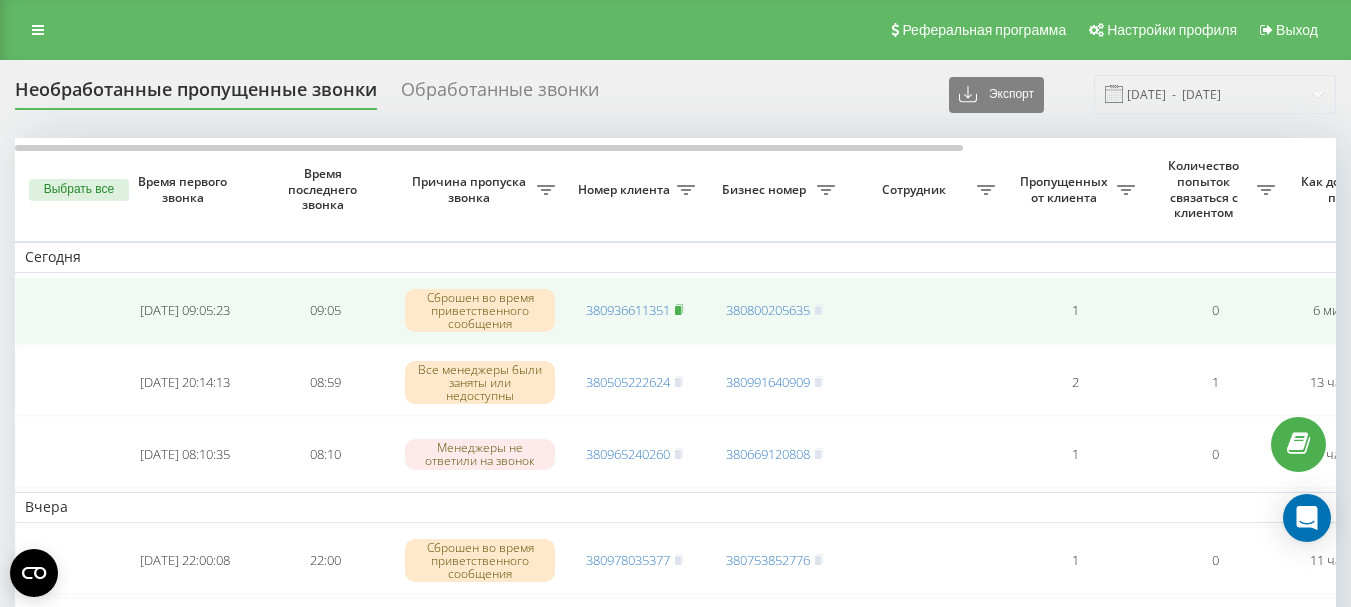 click 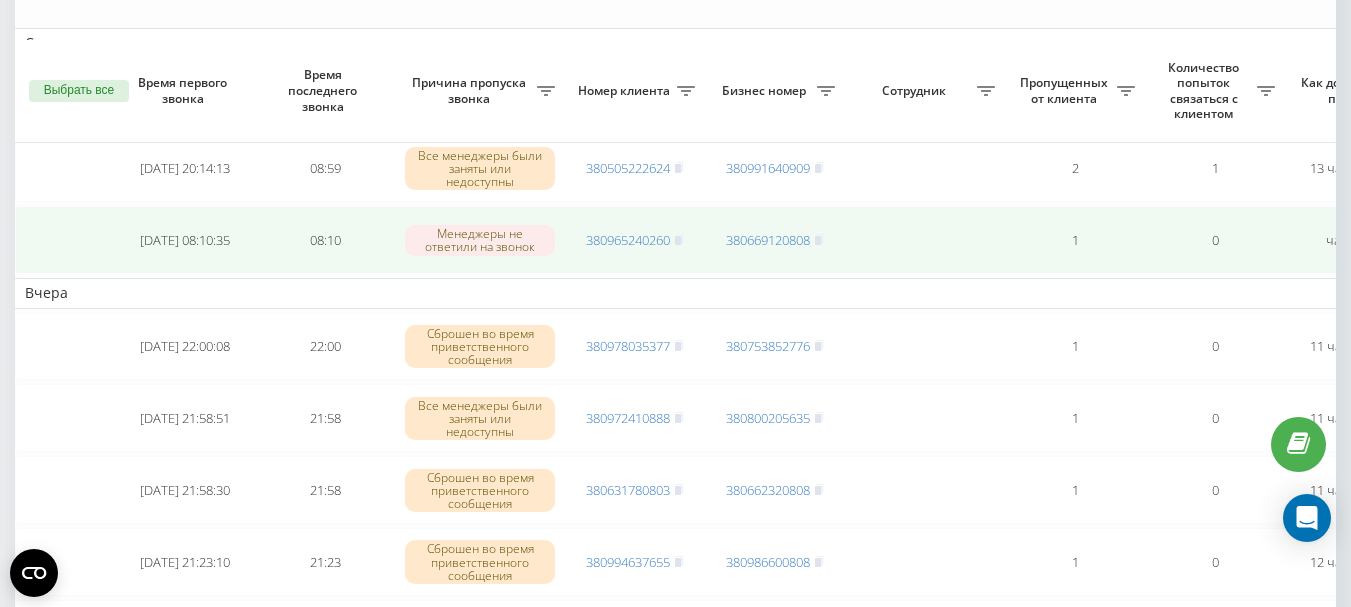 scroll, scrollTop: 0, scrollLeft: 0, axis: both 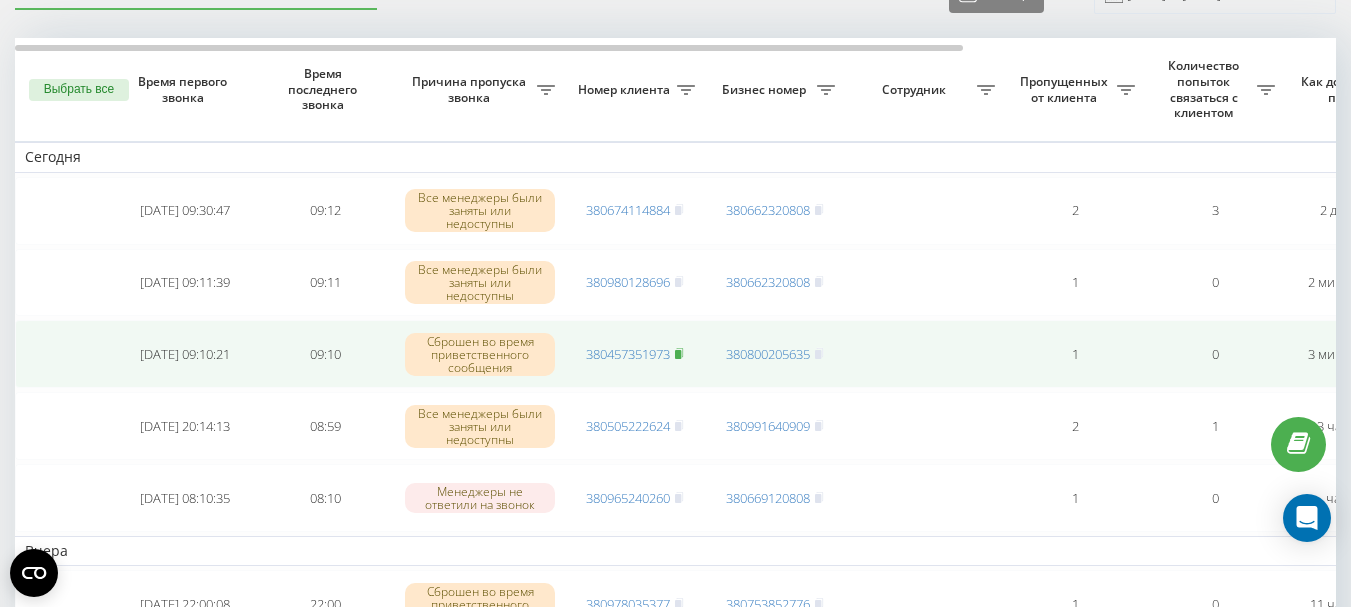 click 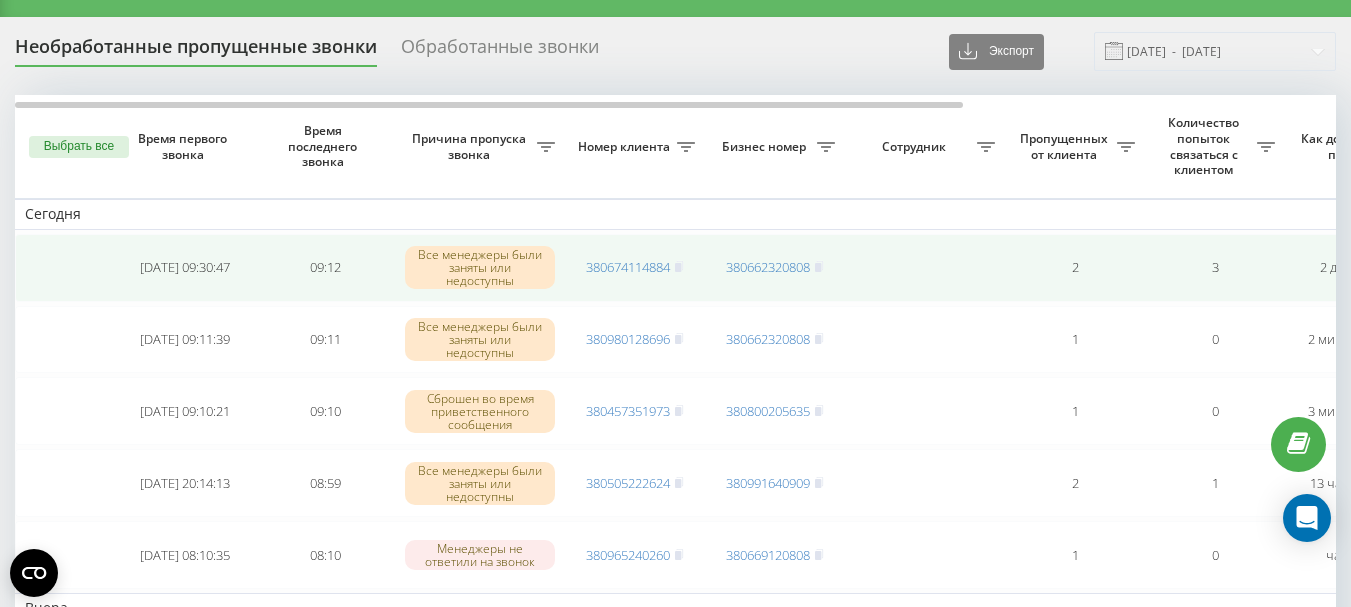 scroll, scrollTop: 0, scrollLeft: 0, axis: both 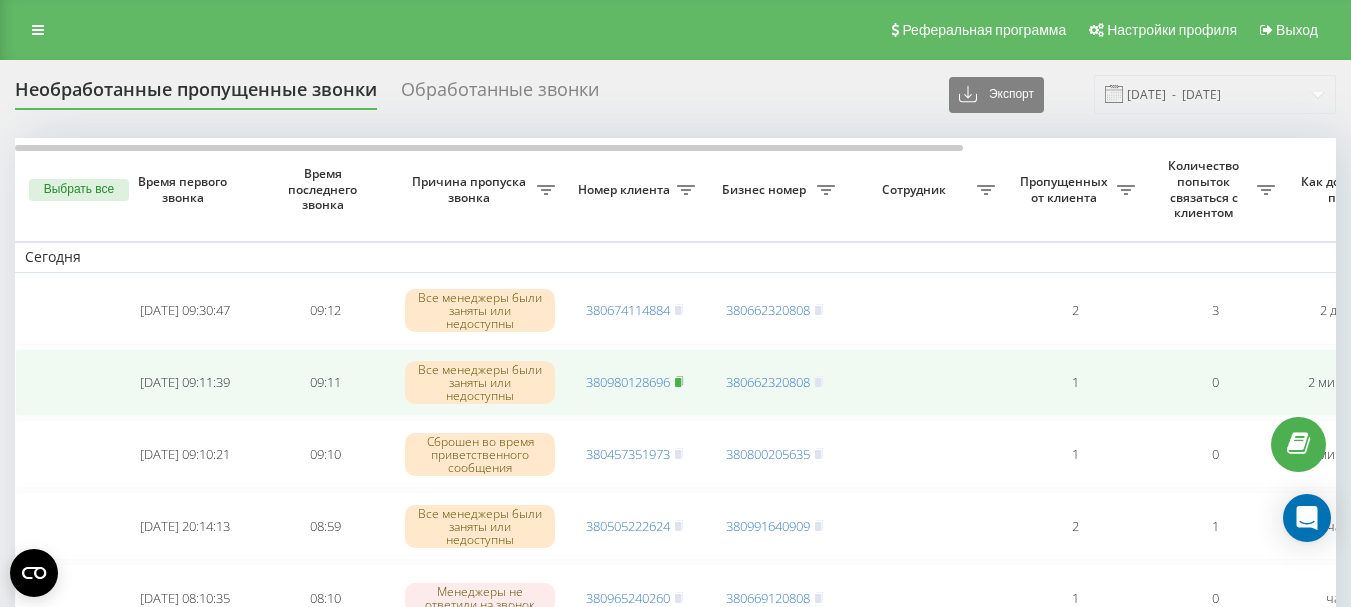 click 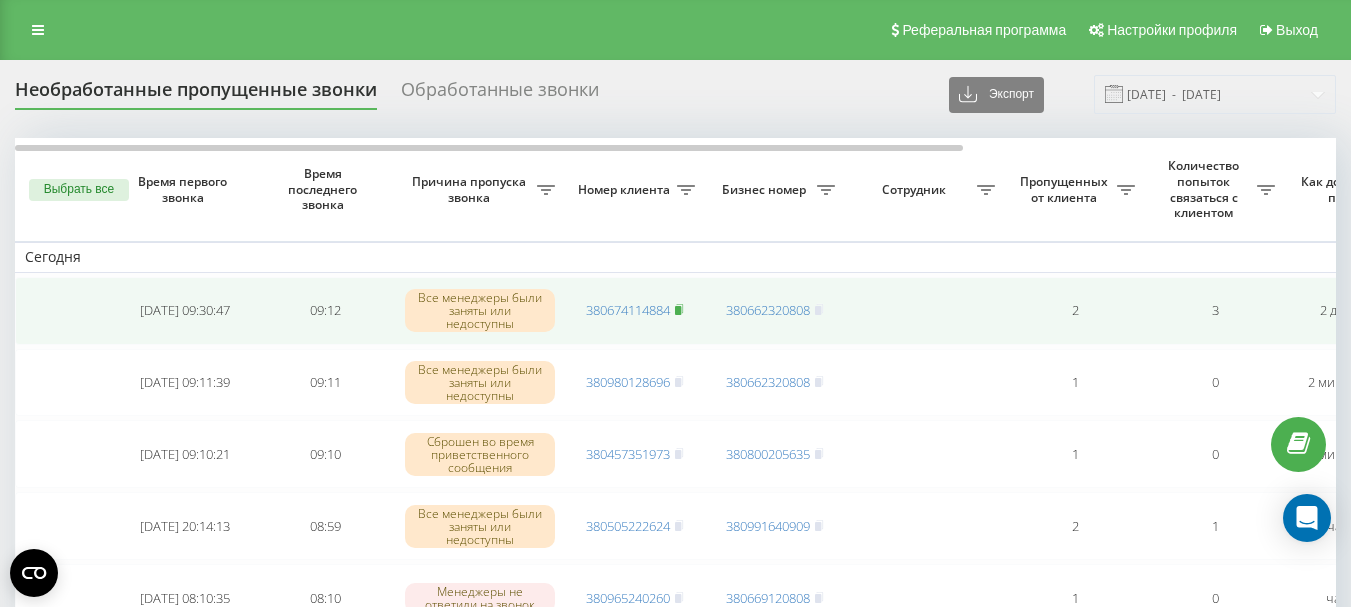 click 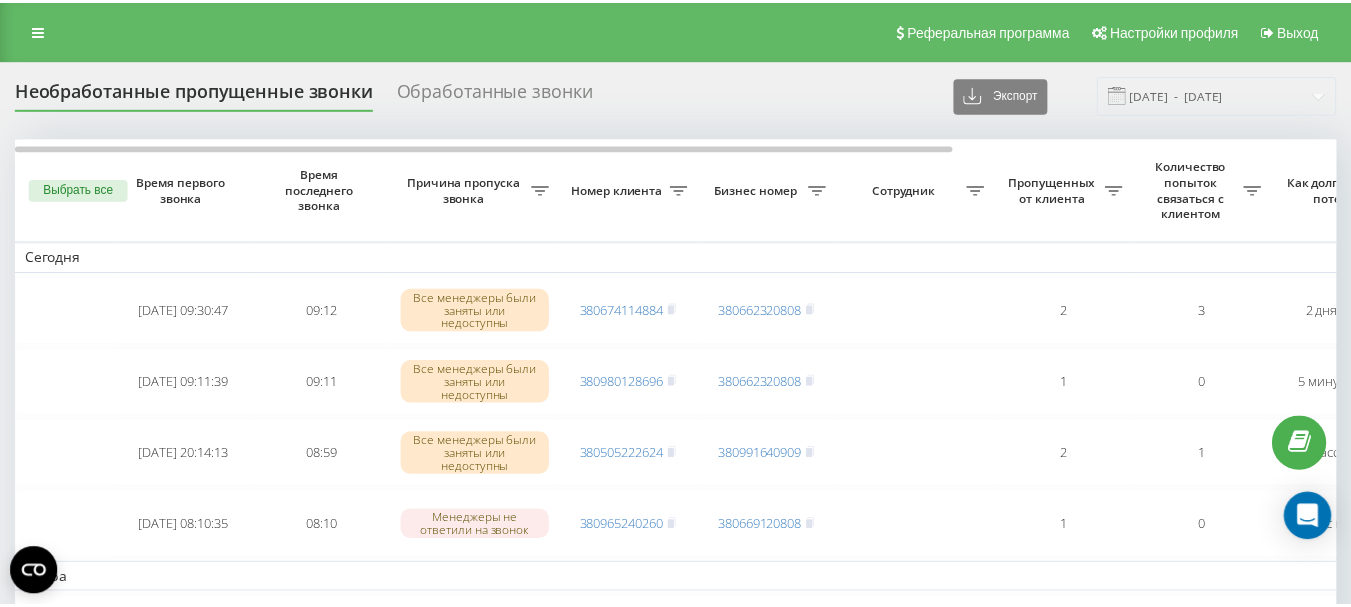scroll, scrollTop: 0, scrollLeft: 0, axis: both 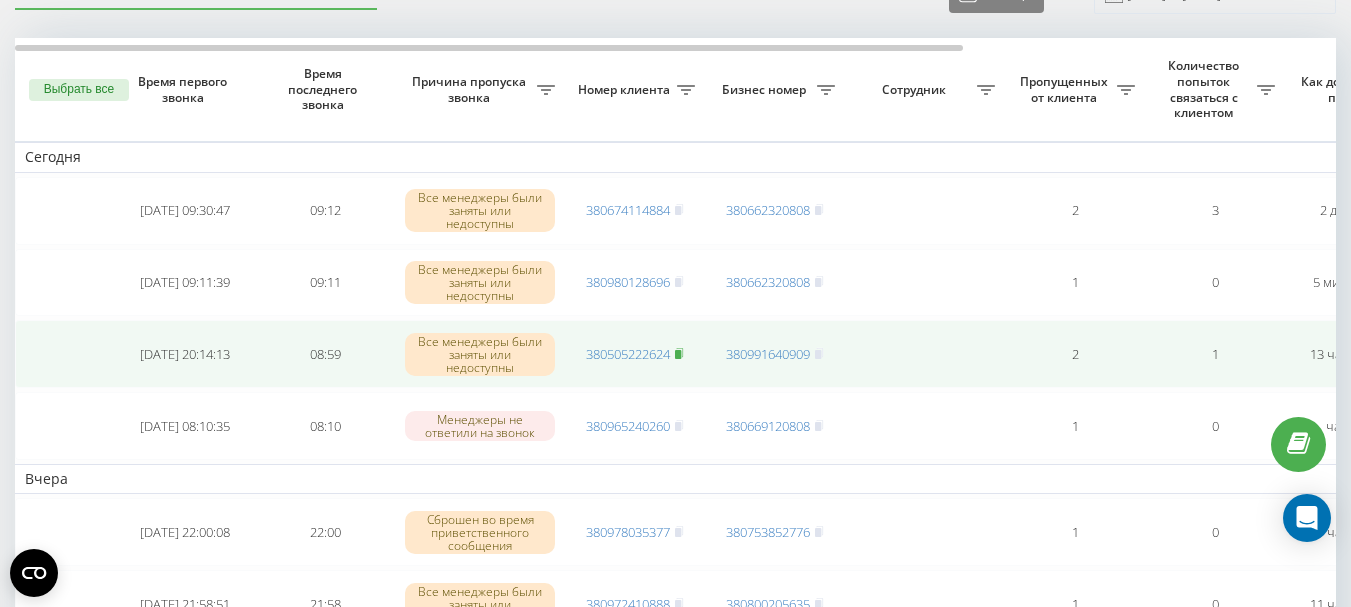 click 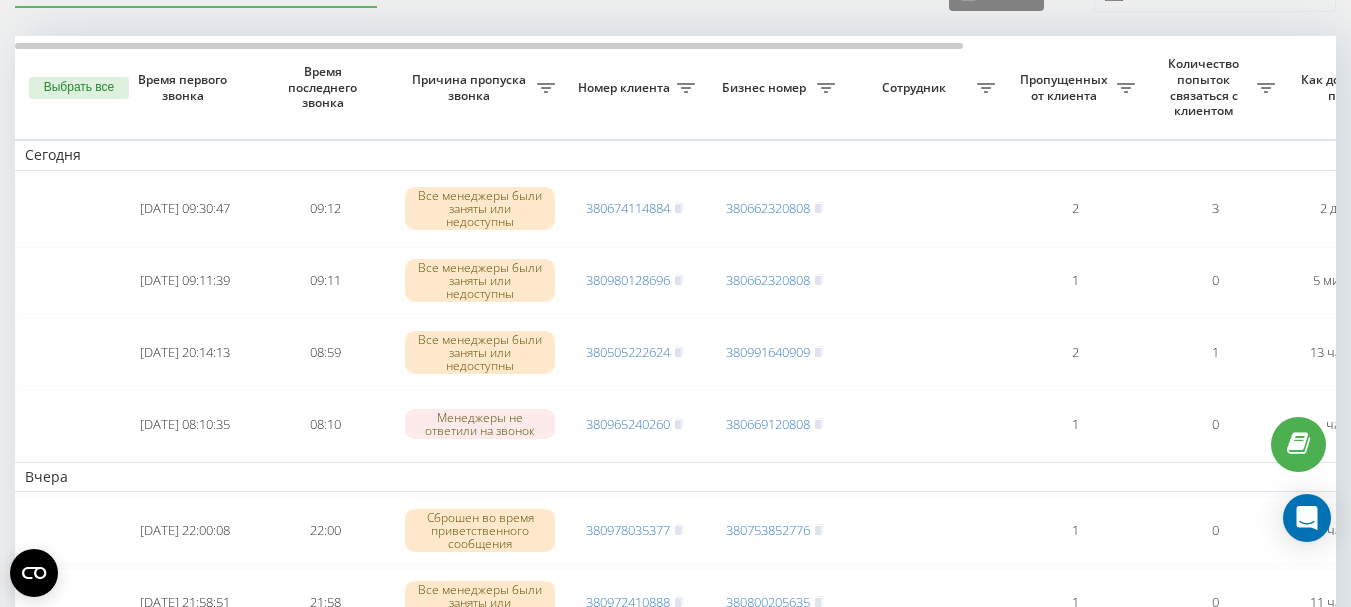 scroll, scrollTop: 102, scrollLeft: 0, axis: vertical 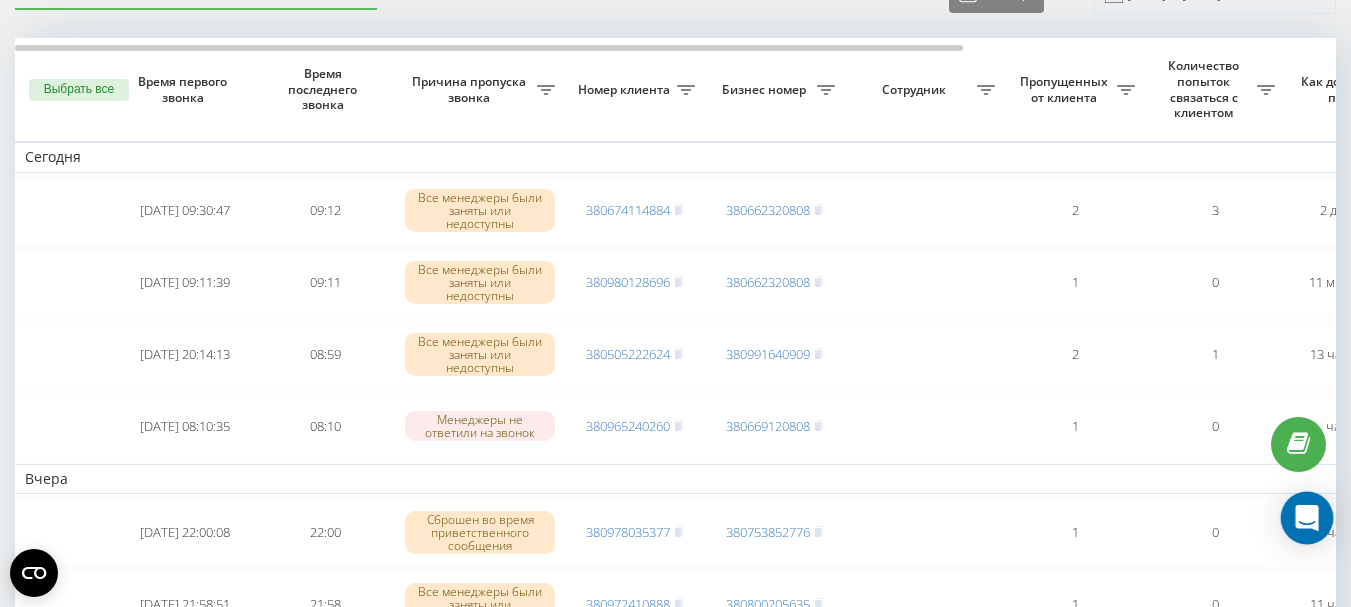 drag, startPoint x: 1305, startPoint y: 516, endPoint x: 1052, endPoint y: 520, distance: 253.03162 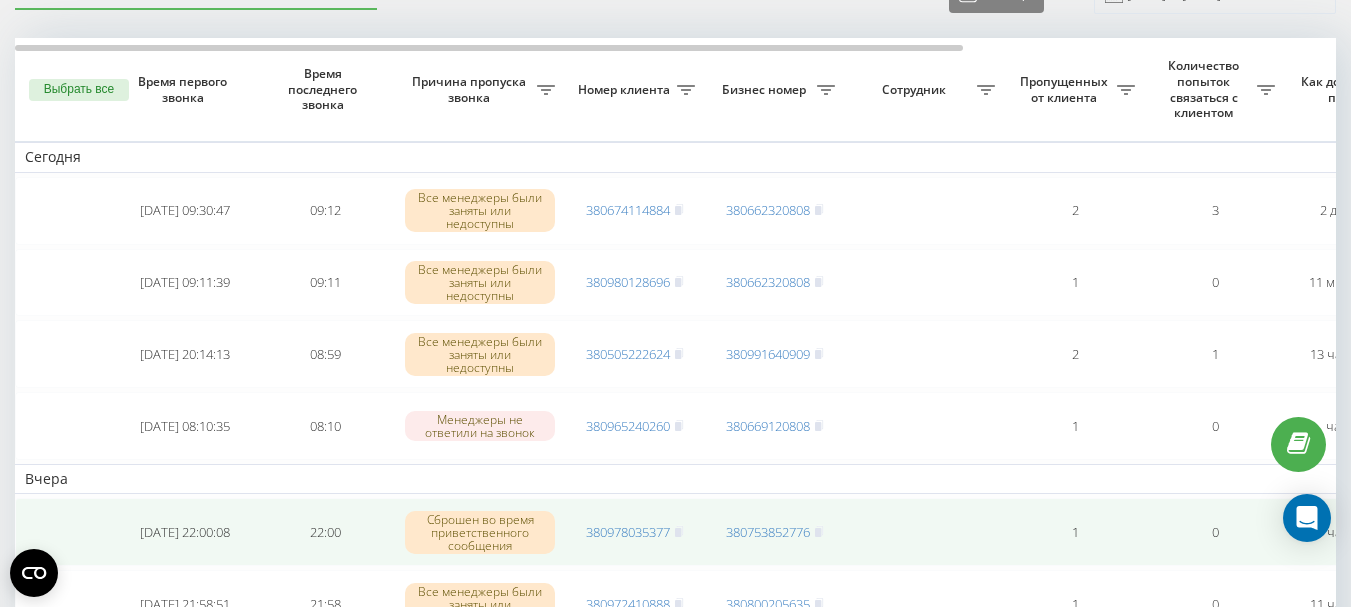 click 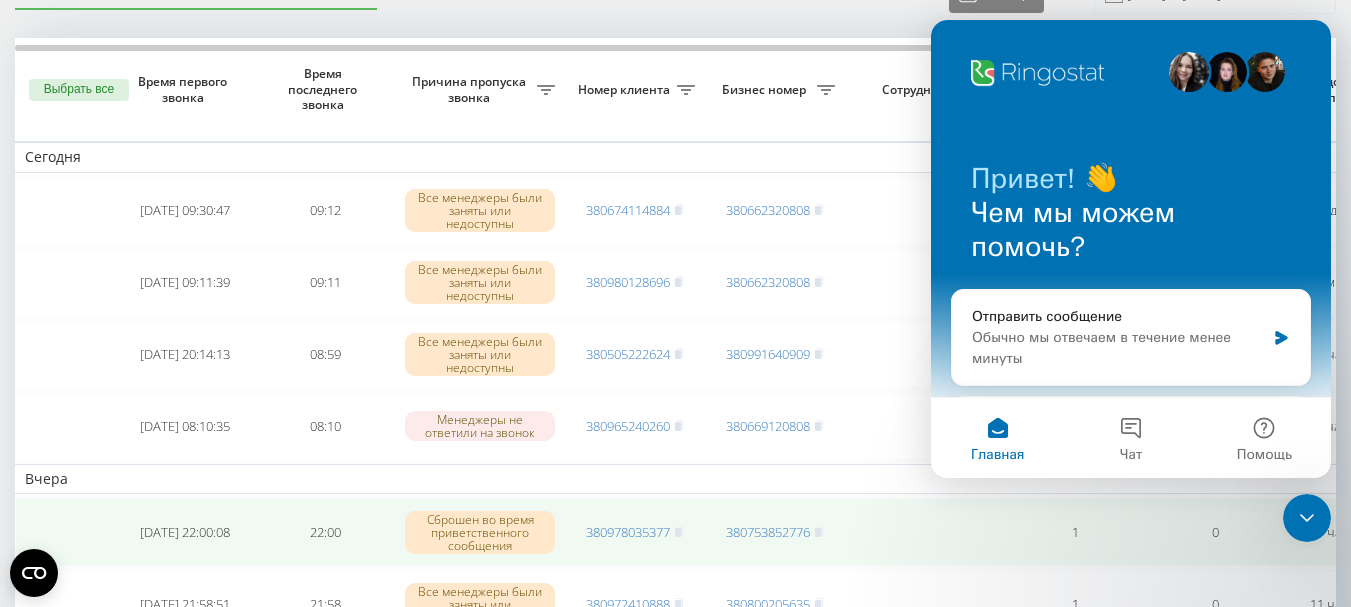scroll, scrollTop: 0, scrollLeft: 0, axis: both 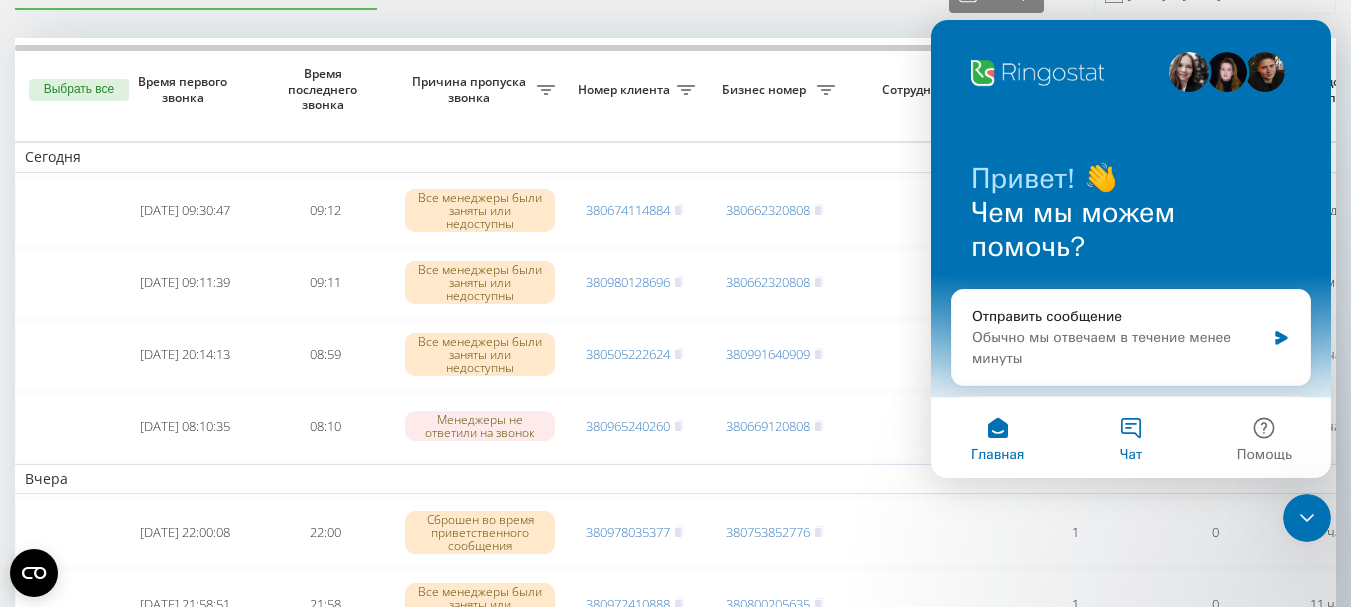click on "Чат" at bounding box center [1130, 438] 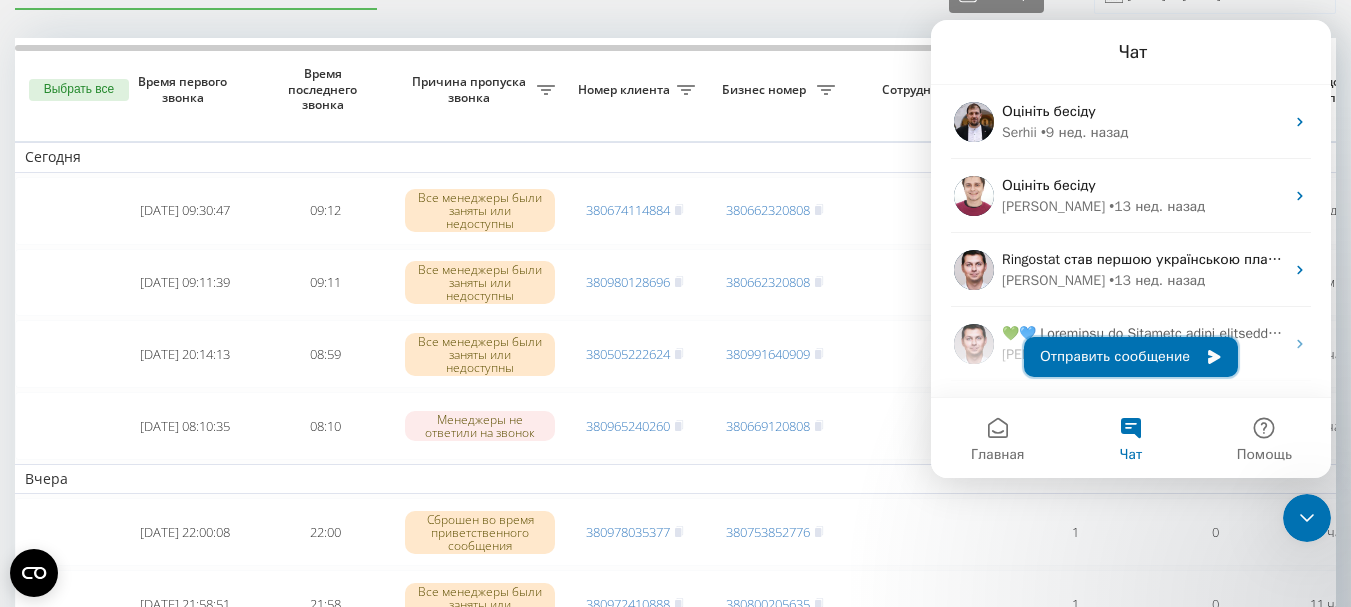 click on "Отправить сообщение" at bounding box center [1131, 357] 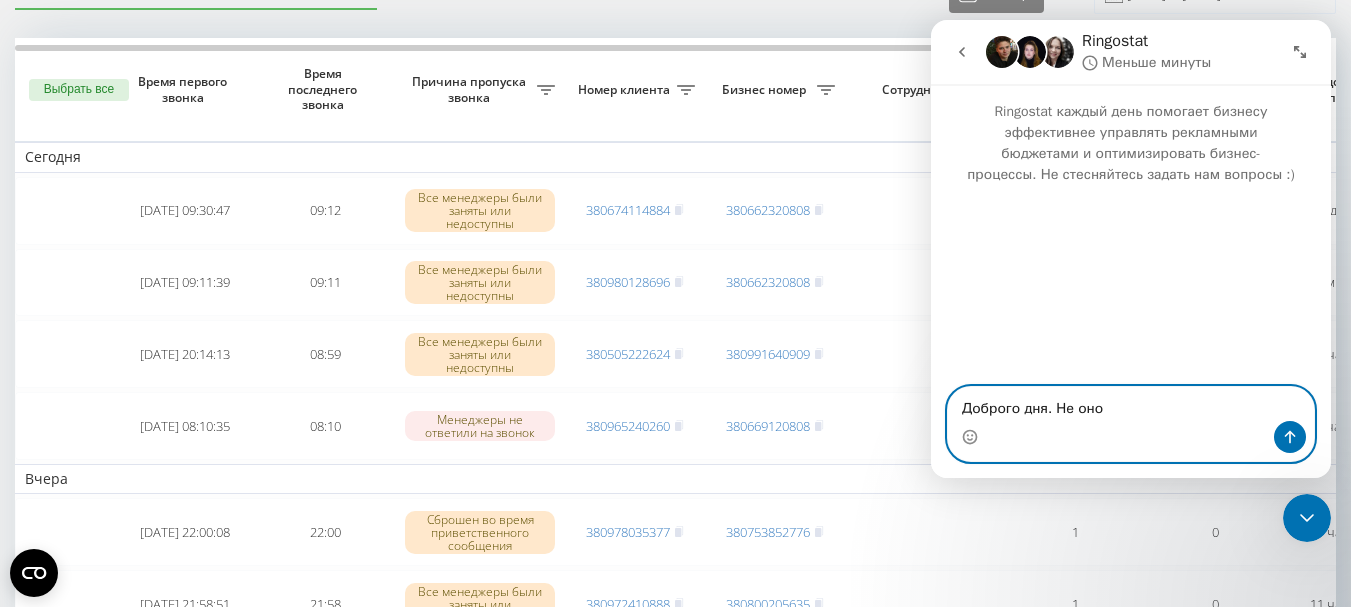 click on "Доброго дня. Не оно" at bounding box center (1131, 404) 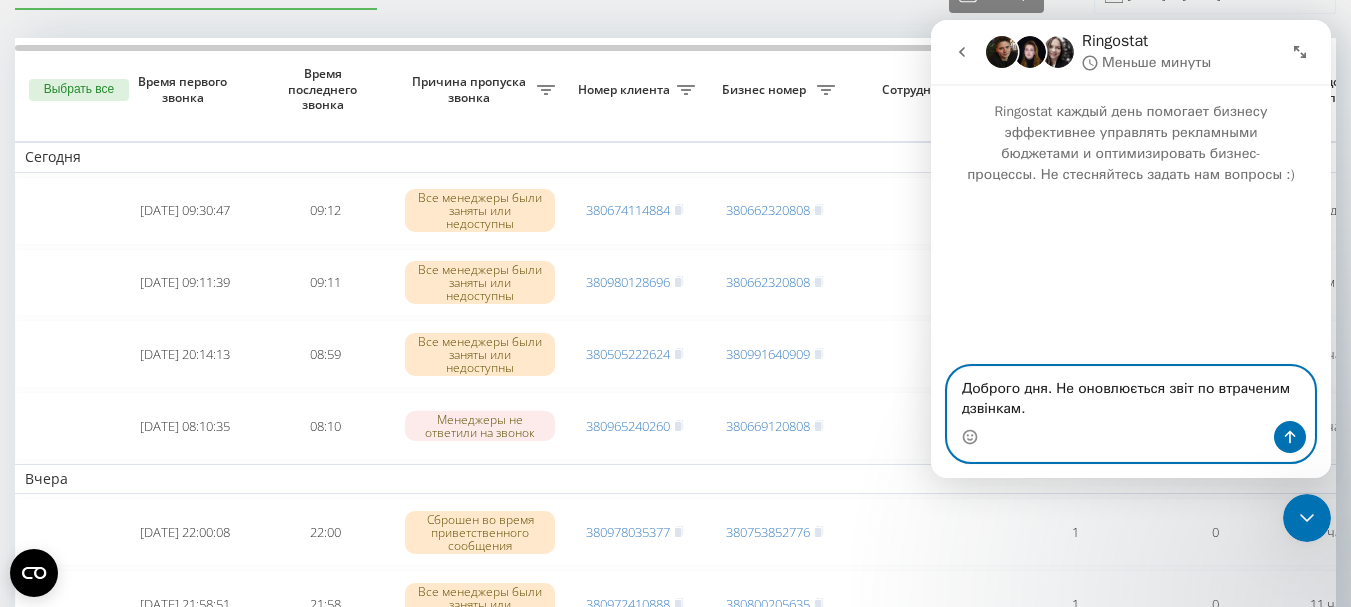 click on "Доброго дня. Не оновлюється звіт по втраченим дзвінкам." at bounding box center [1131, 394] 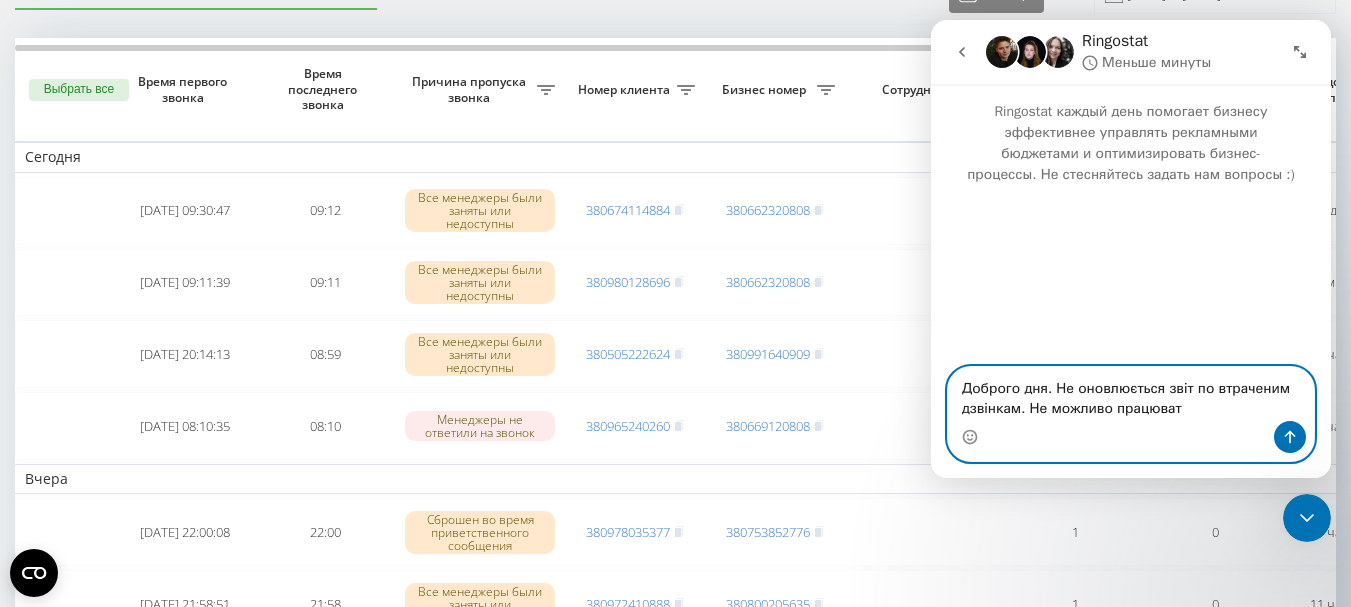 type on "Доброго дня. Не оновлюється звіт по втраченим дзвінкам. Не можливо працювати" 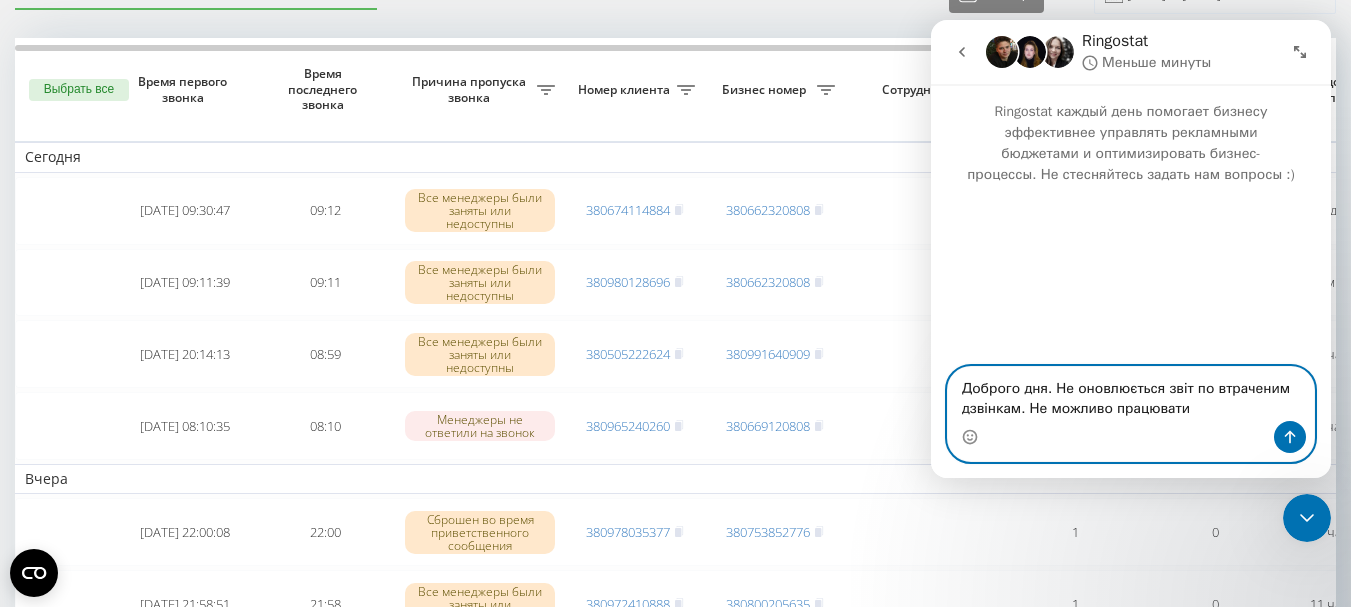 type 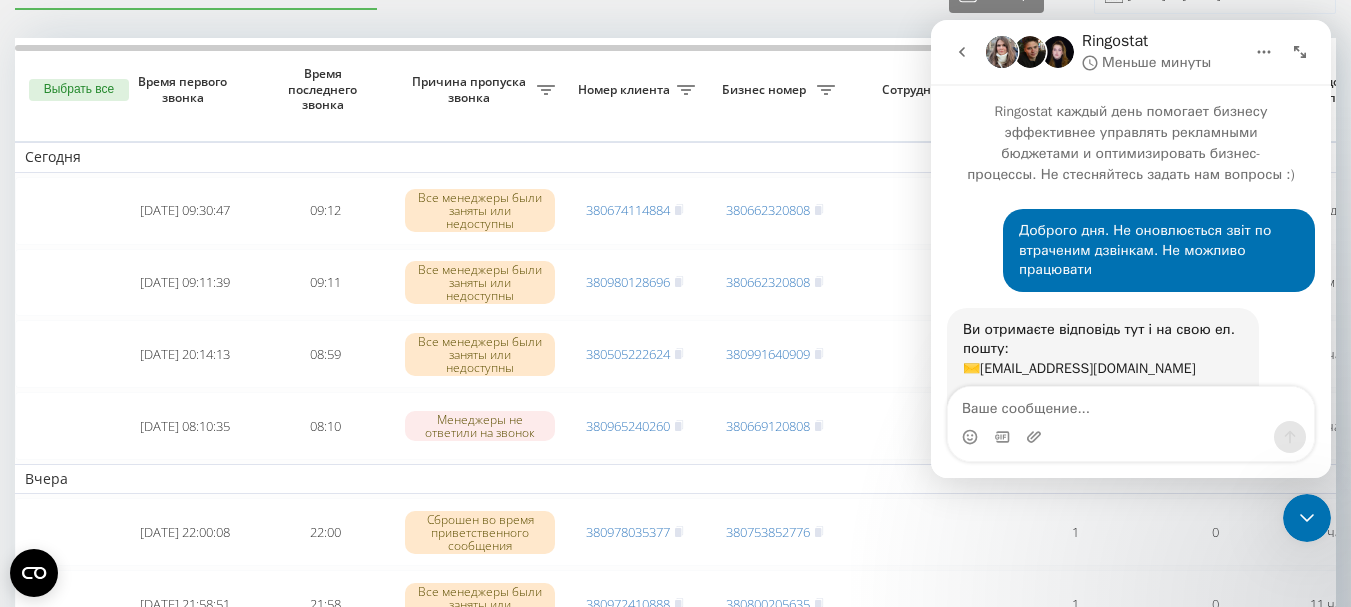 scroll, scrollTop: 151, scrollLeft: 0, axis: vertical 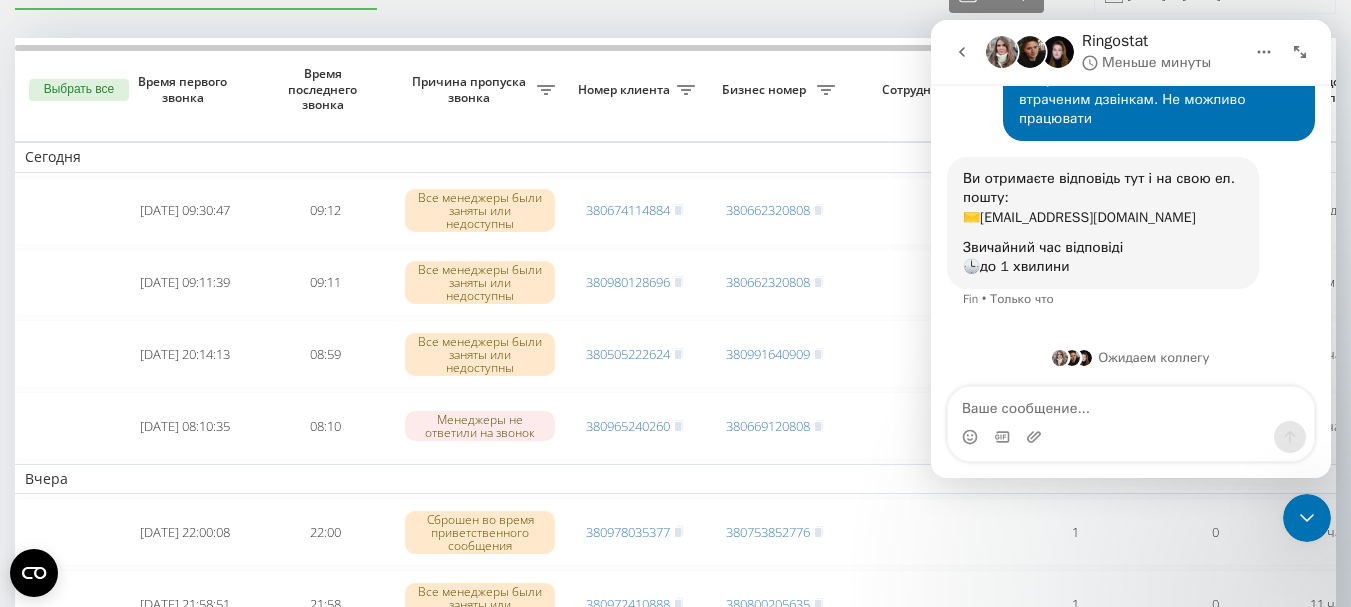 drag, startPoint x: 1303, startPoint y: 513, endPoint x: 2224, endPoint y: 963, distance: 1025.0566 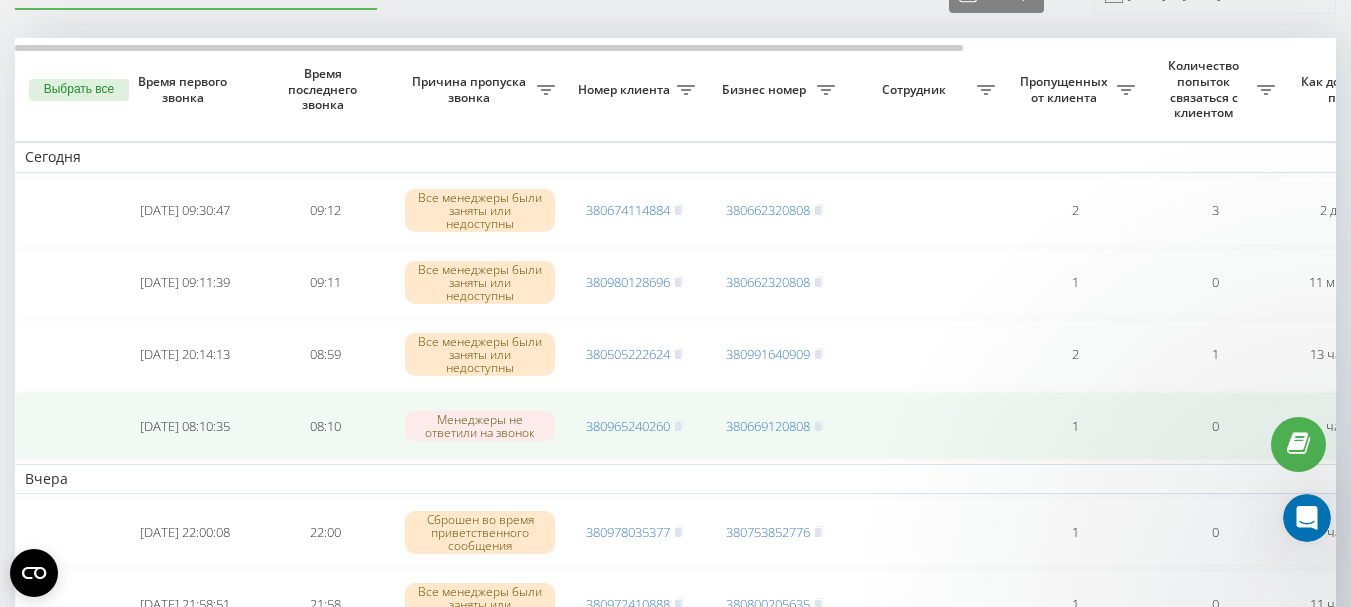 scroll, scrollTop: 0, scrollLeft: 0, axis: both 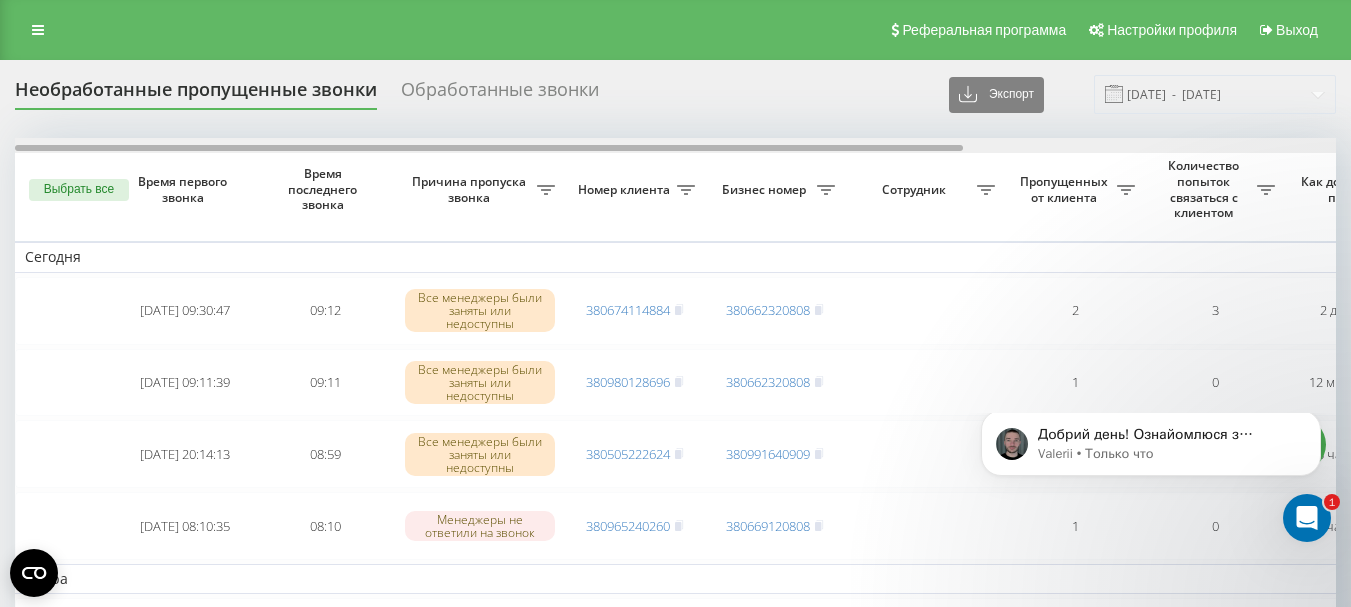 drag, startPoint x: 596, startPoint y: 149, endPoint x: 541, endPoint y: 165, distance: 57.280014 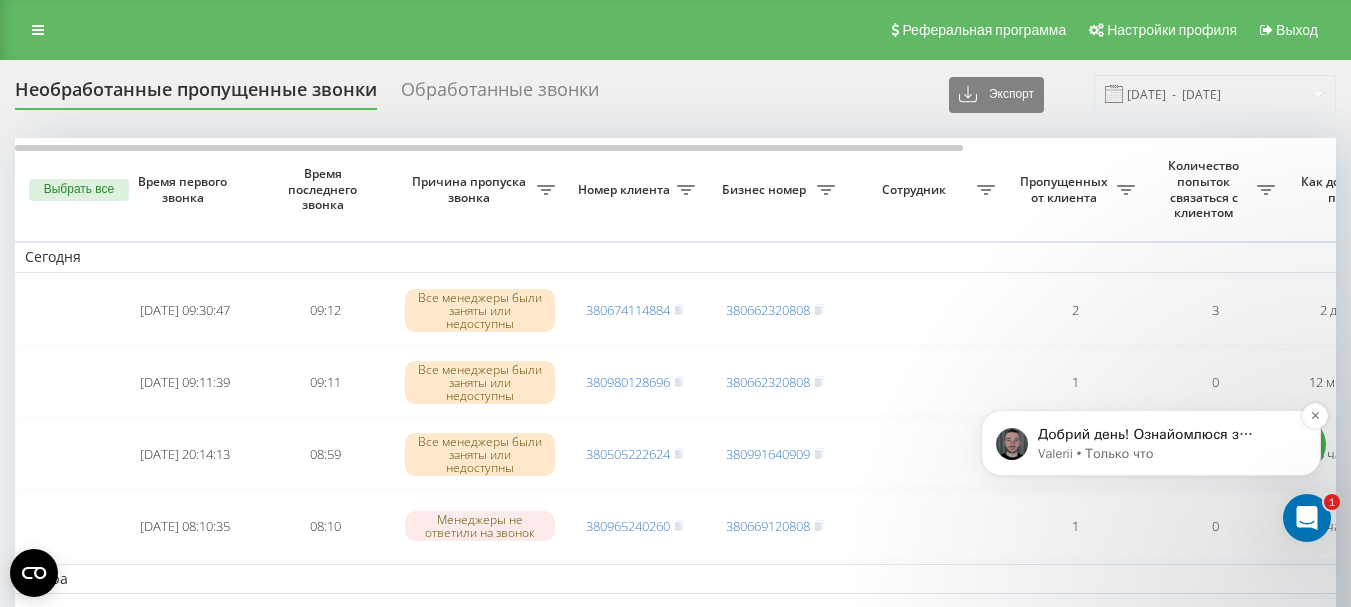 click on "Valerii • Только что" at bounding box center [1167, 454] 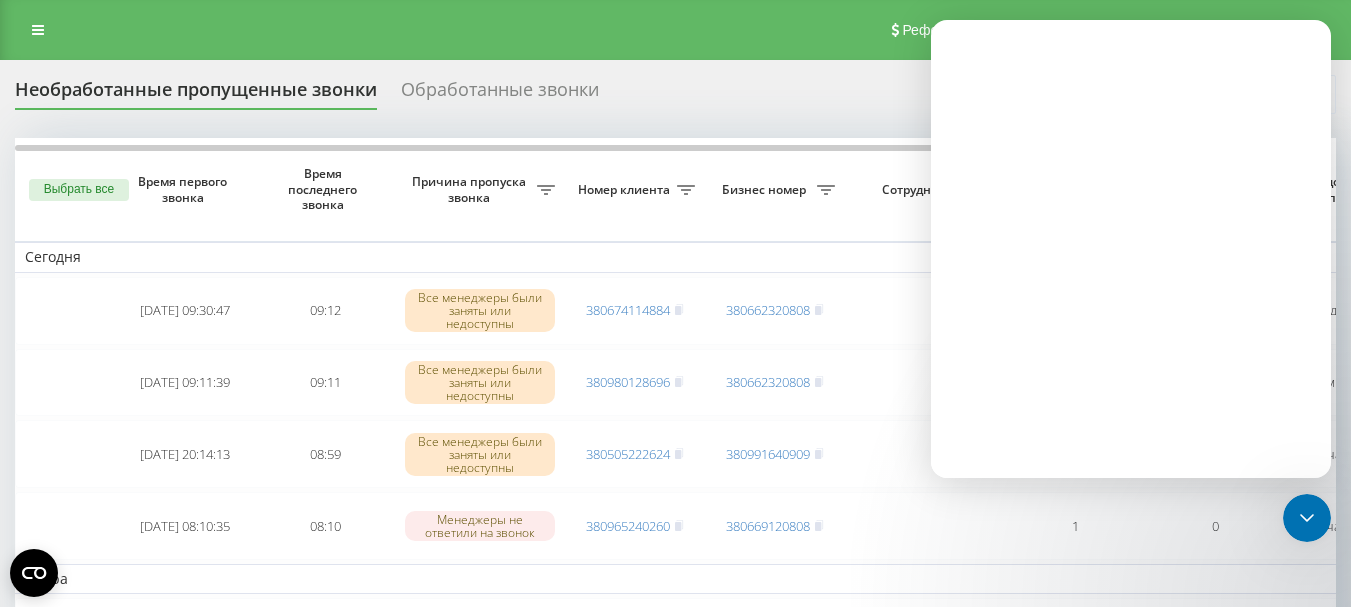 scroll, scrollTop: 0, scrollLeft: 0, axis: both 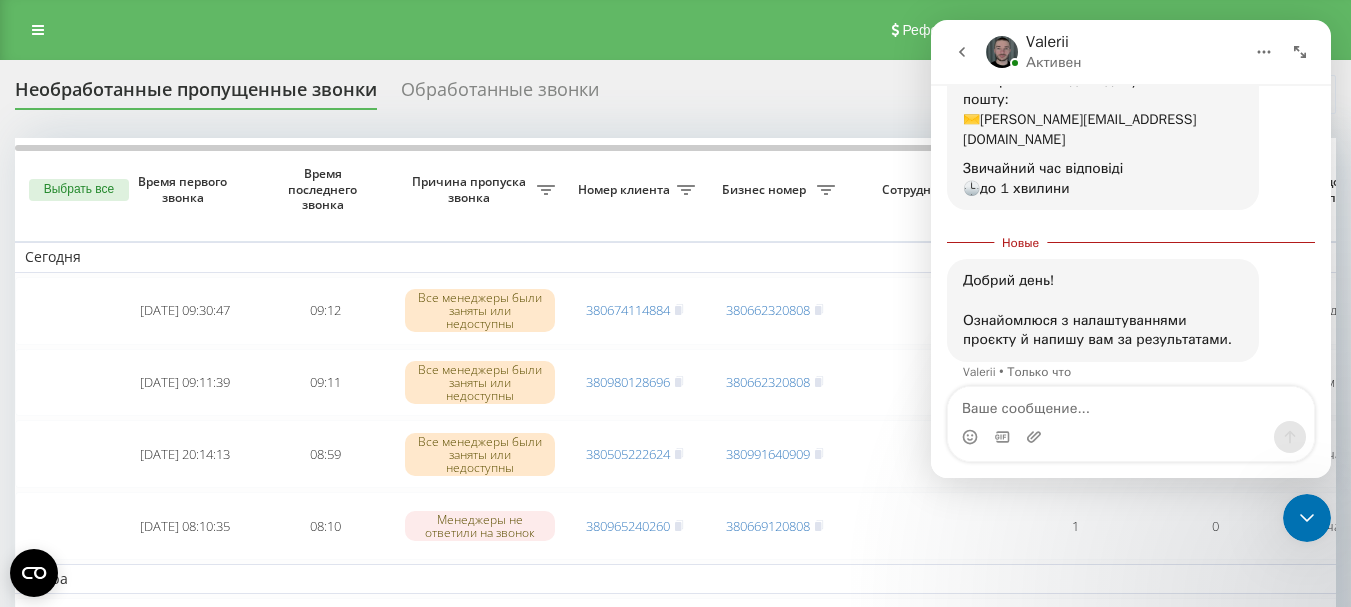 drag, startPoint x: 1308, startPoint y: 519, endPoint x: 1745, endPoint y: 901, distance: 580.42487 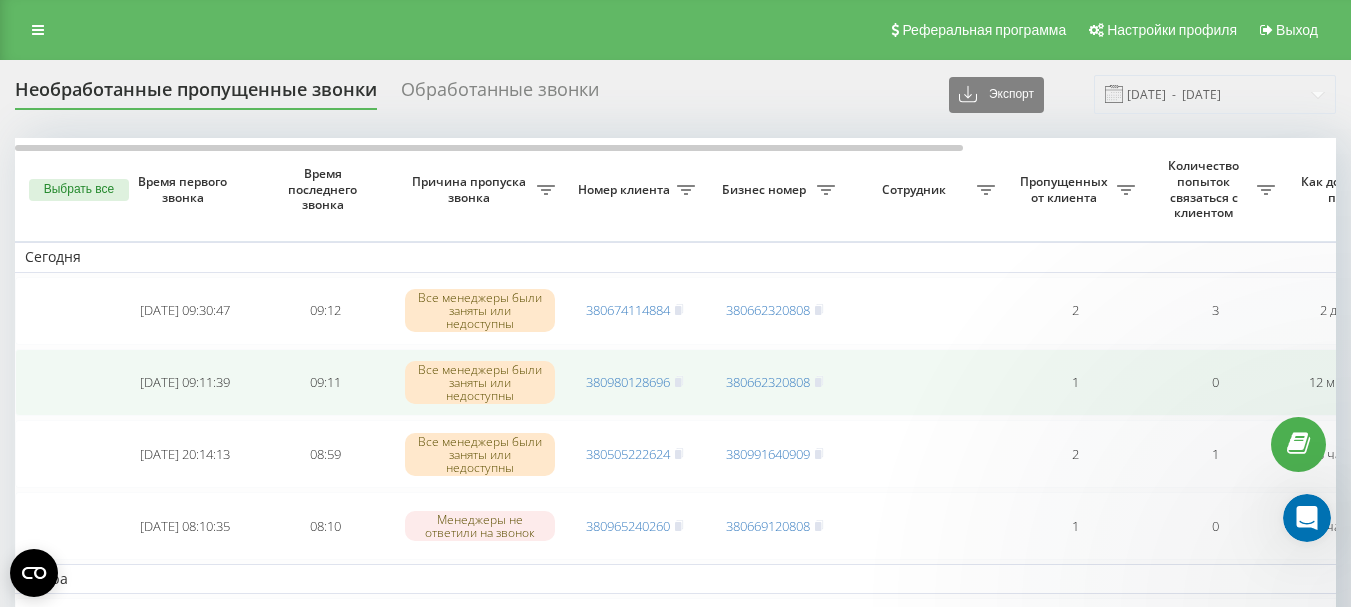 scroll, scrollTop: 0, scrollLeft: 0, axis: both 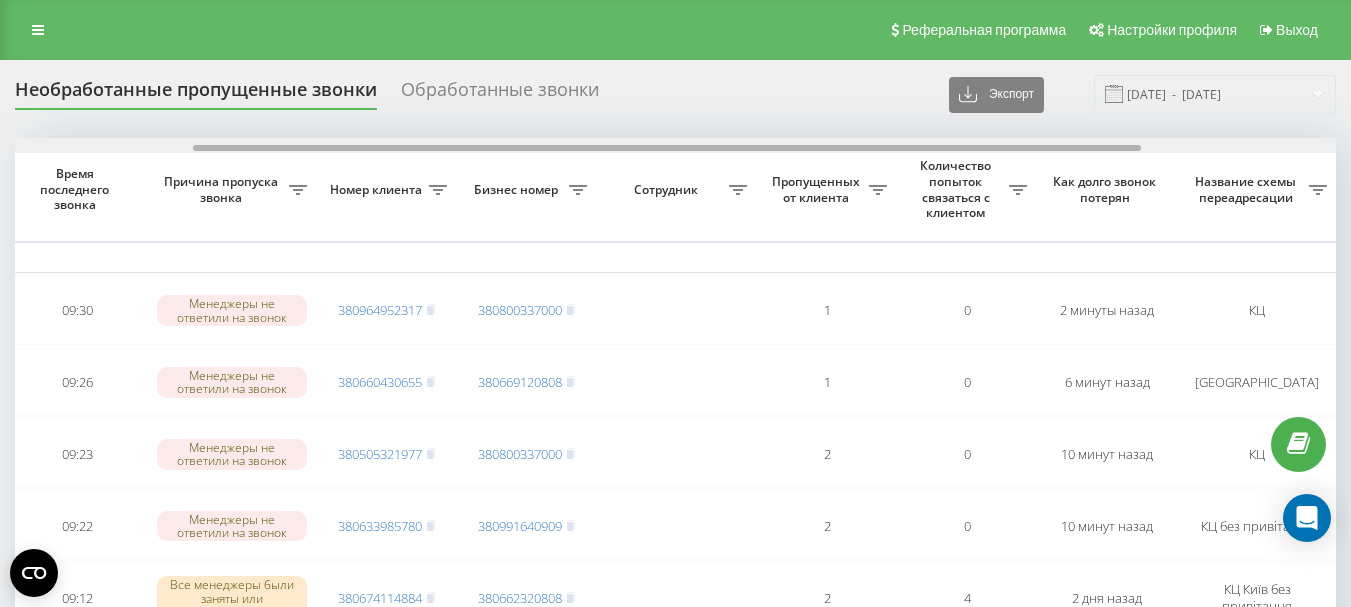 drag, startPoint x: 500, startPoint y: 147, endPoint x: 678, endPoint y: 144, distance: 178.02528 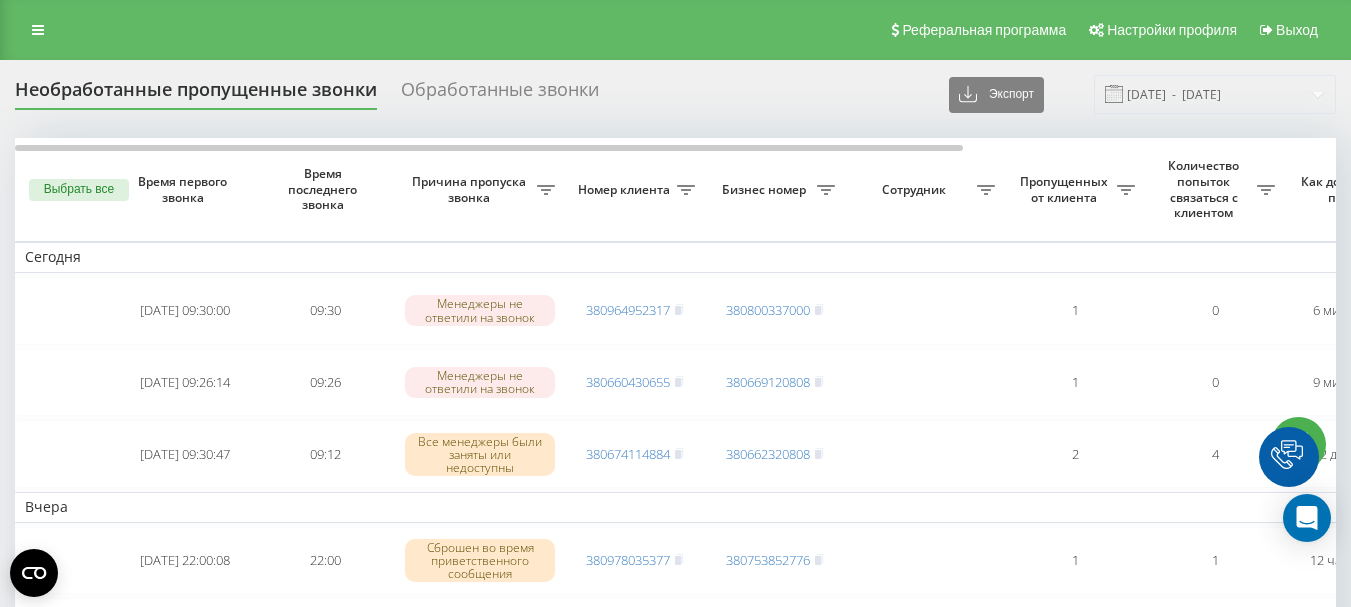 scroll, scrollTop: 0, scrollLeft: 0, axis: both 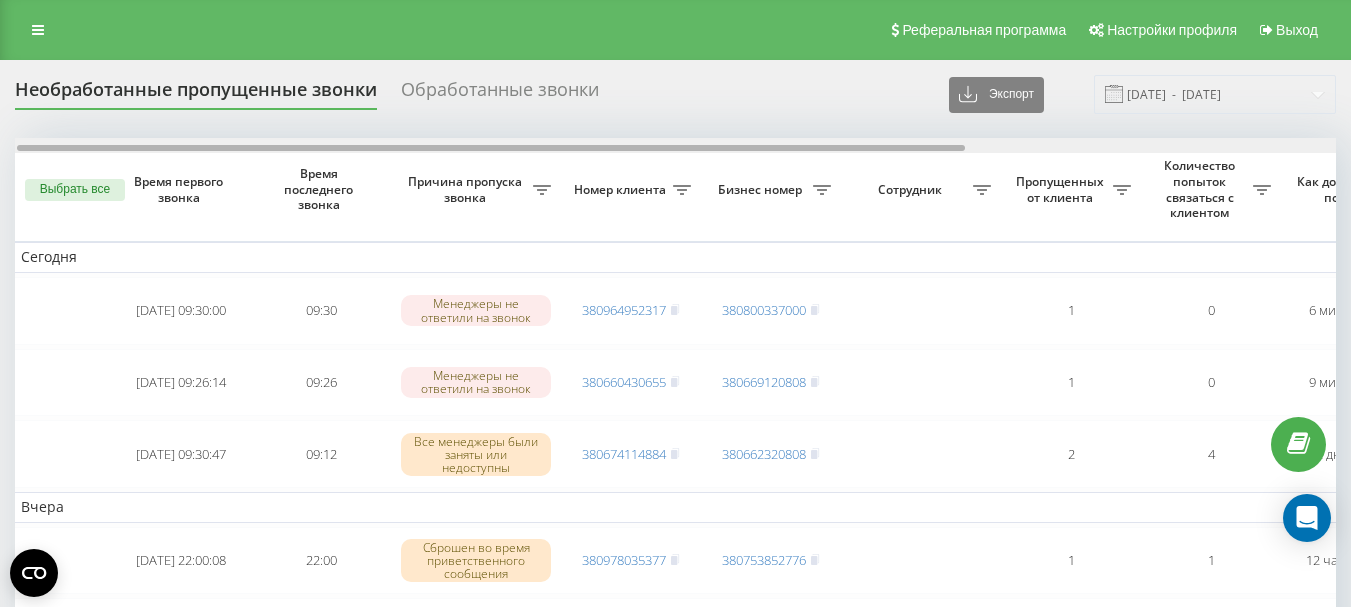 drag, startPoint x: 600, startPoint y: 149, endPoint x: 603, endPoint y: 190, distance: 41.109608 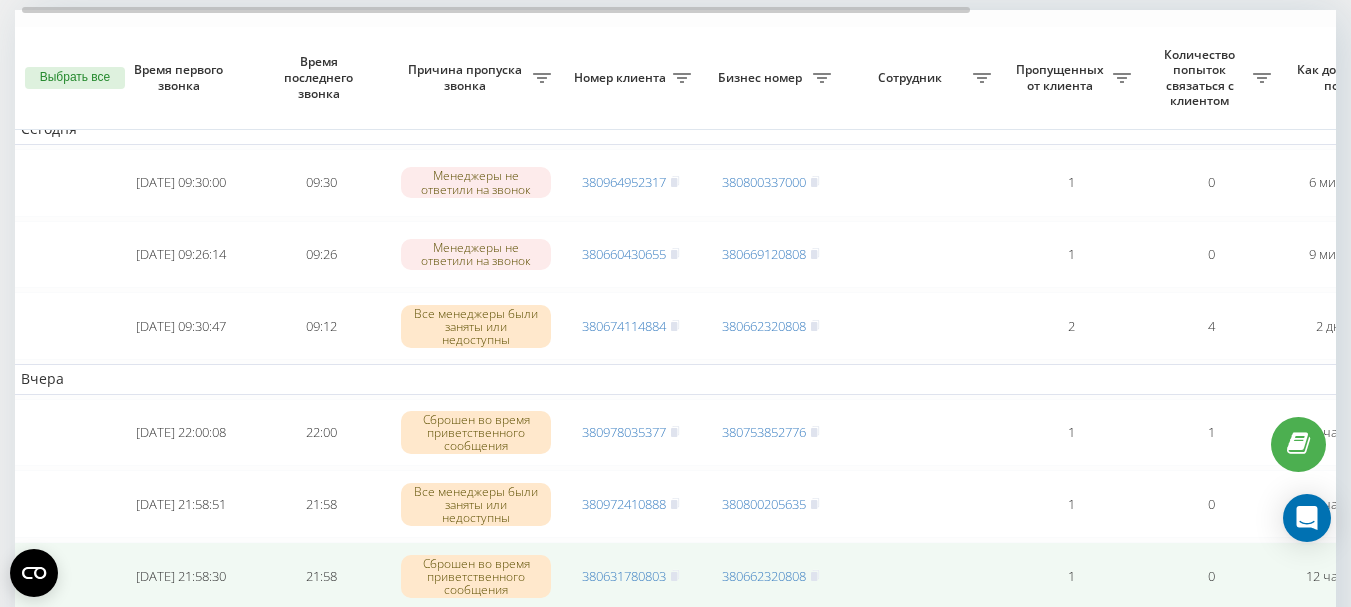 scroll, scrollTop: 300, scrollLeft: 0, axis: vertical 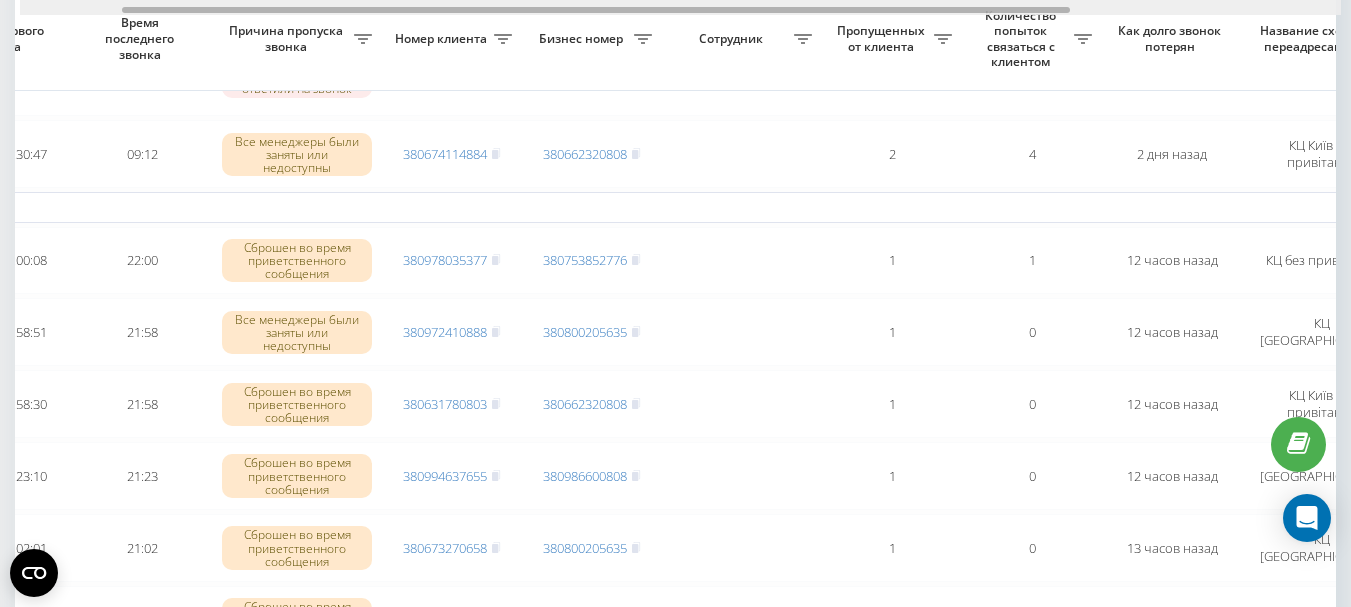 drag, startPoint x: 812, startPoint y: 7, endPoint x: 941, endPoint y: 41, distance: 133.4054 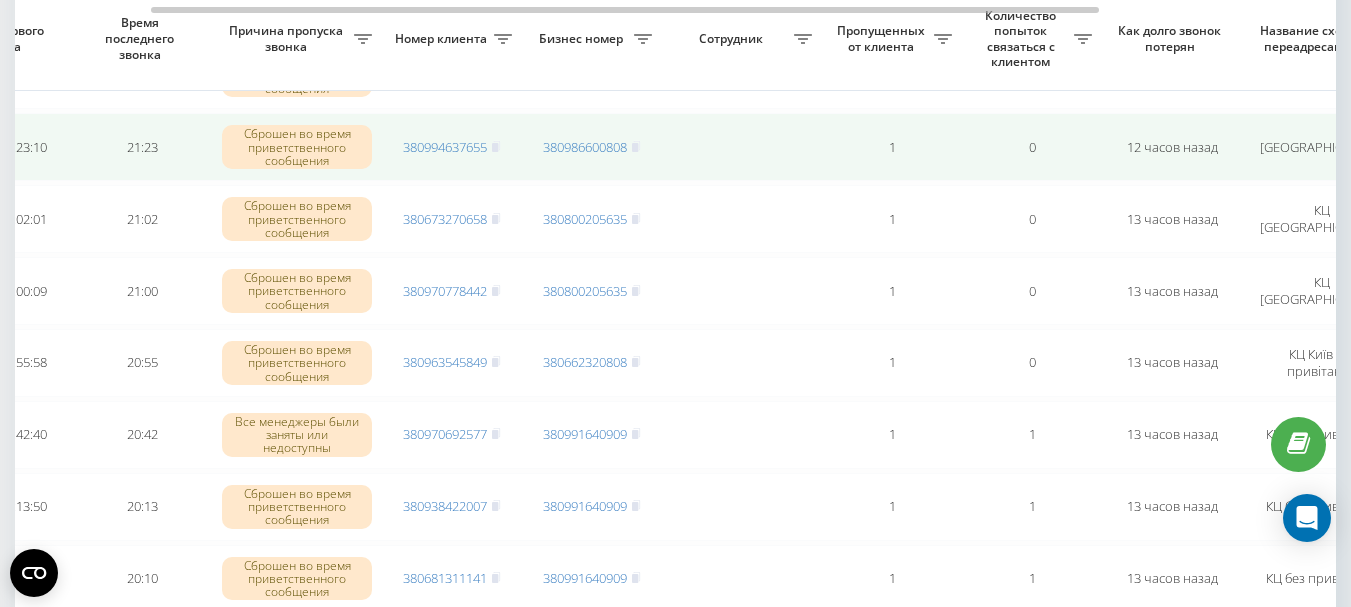 scroll, scrollTop: 700, scrollLeft: 0, axis: vertical 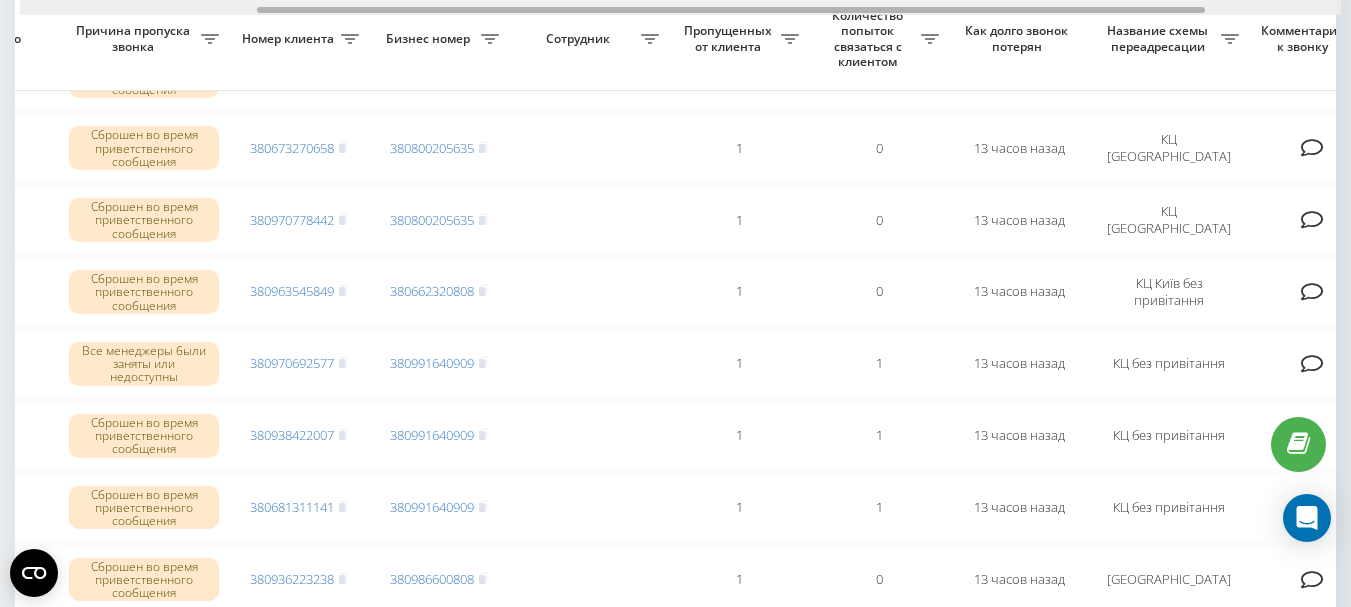 drag, startPoint x: 550, startPoint y: 9, endPoint x: 660, endPoint y: -3, distance: 110.65261 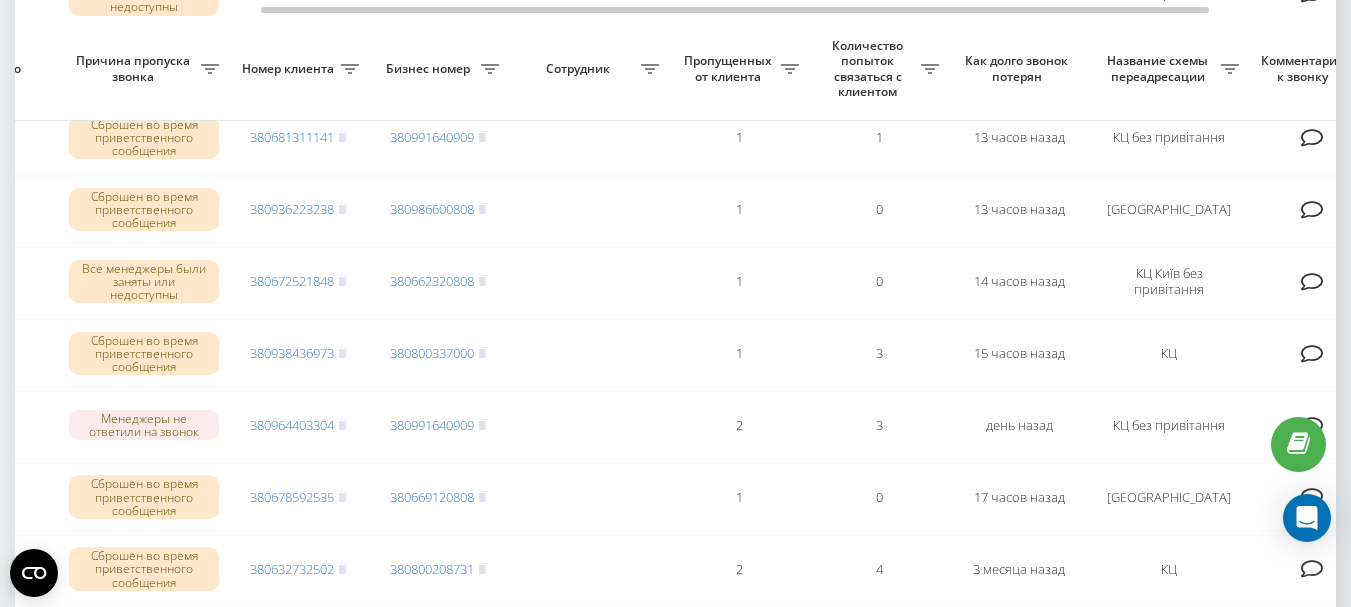scroll, scrollTop: 1100, scrollLeft: 0, axis: vertical 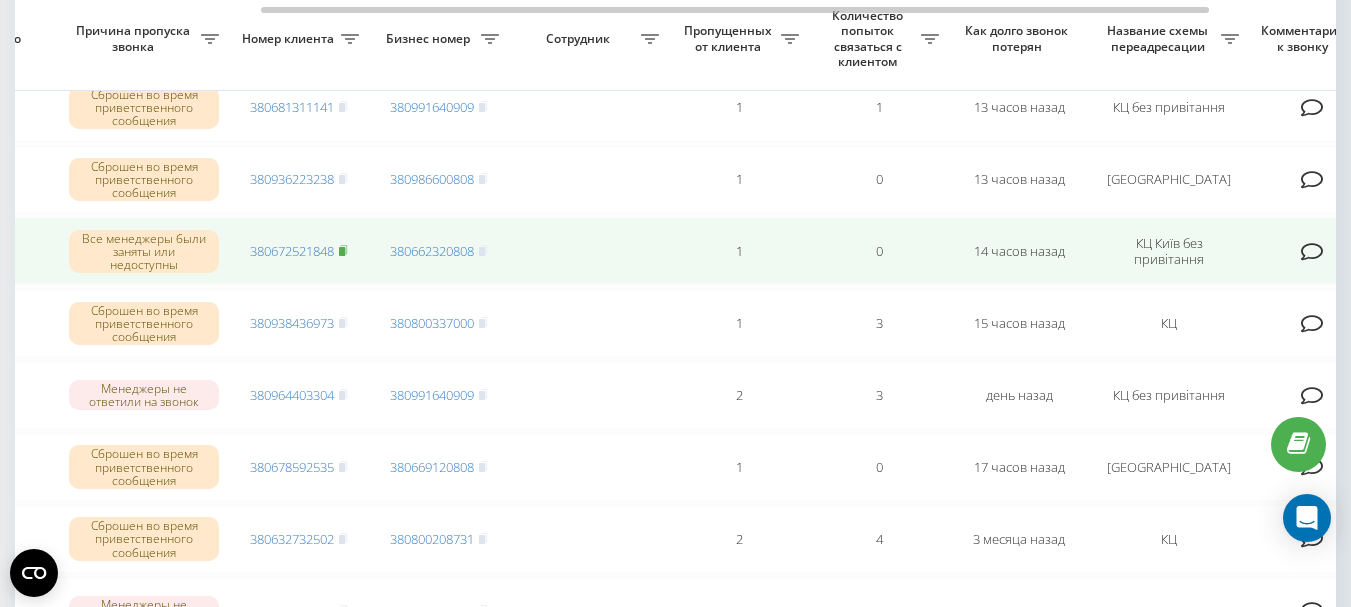 click 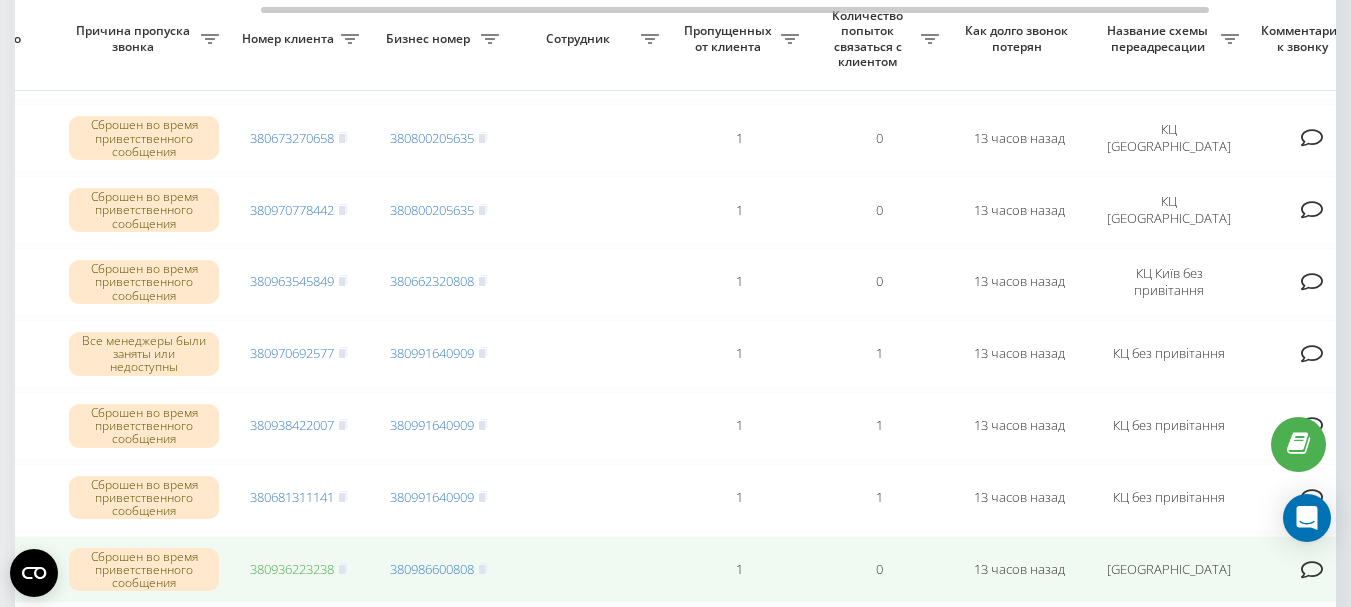 scroll, scrollTop: 700, scrollLeft: 0, axis: vertical 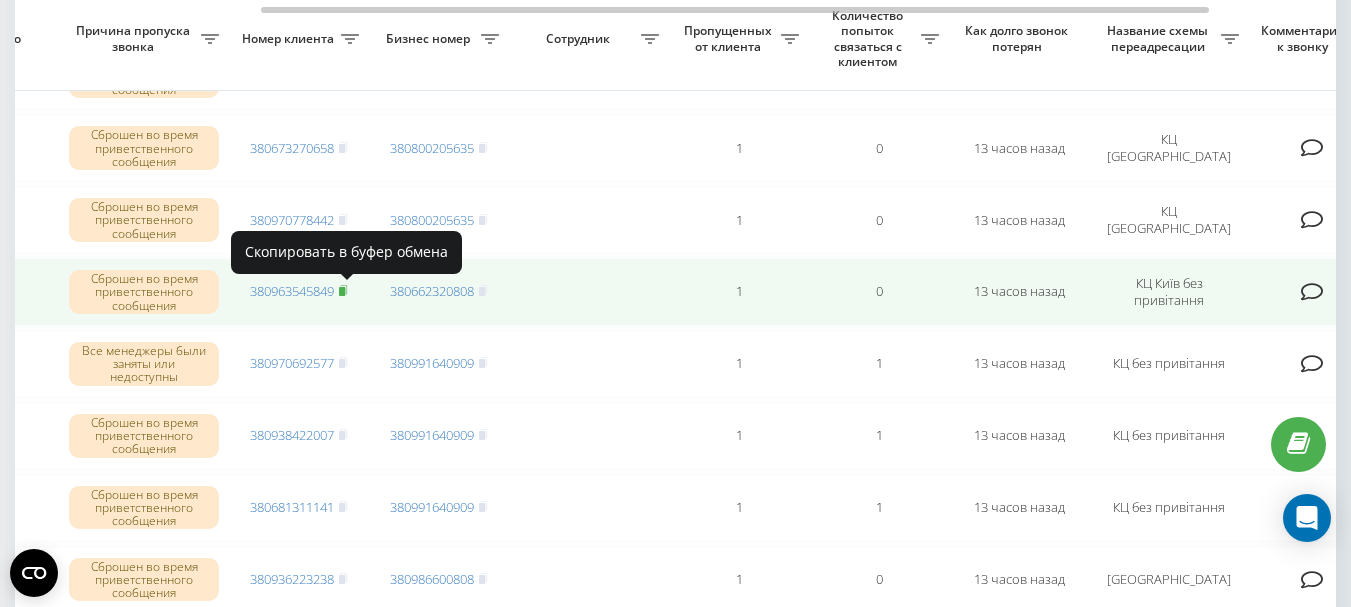 click 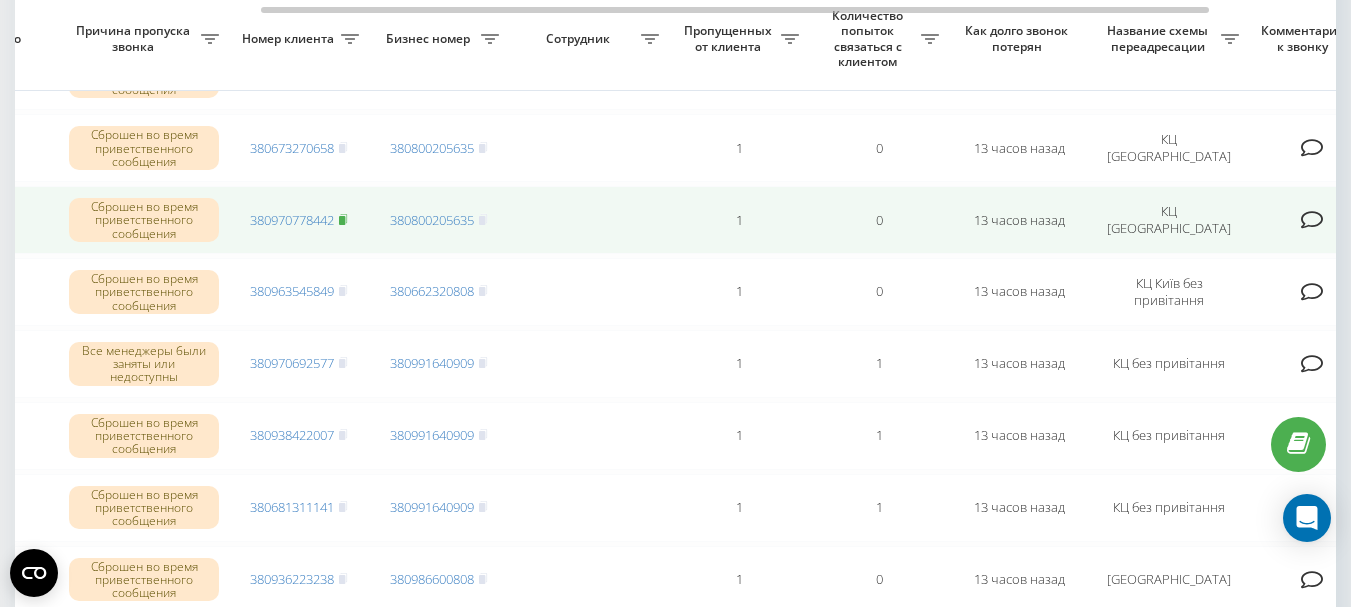 click 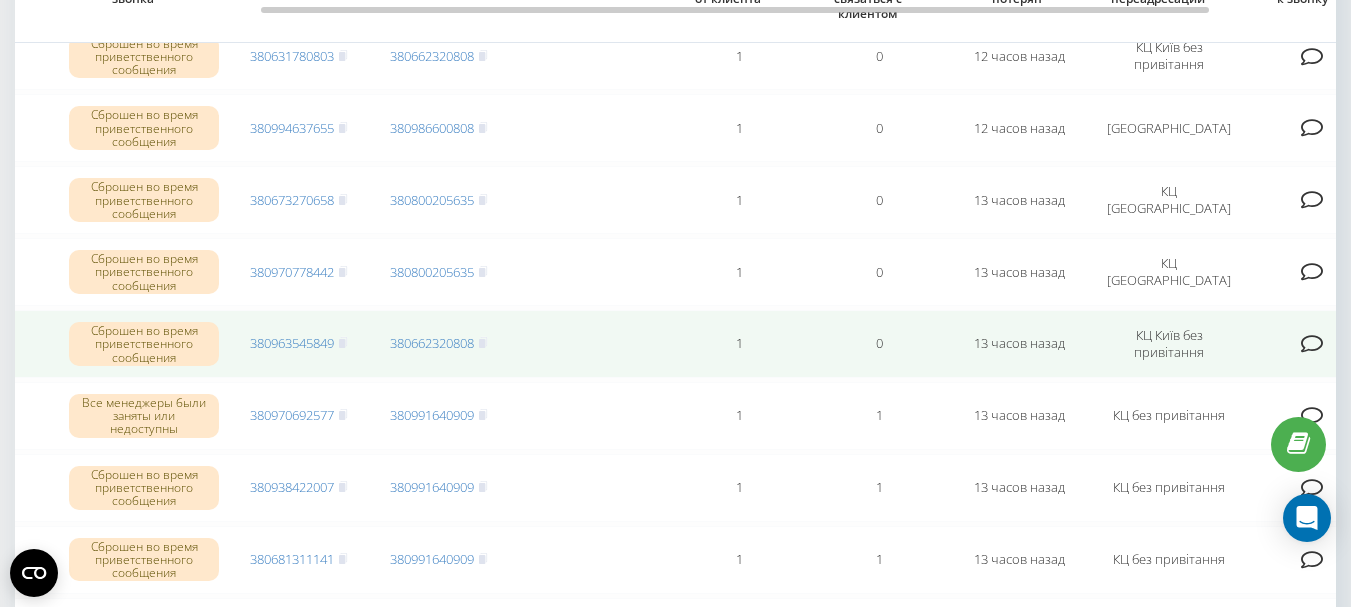scroll, scrollTop: 600, scrollLeft: 0, axis: vertical 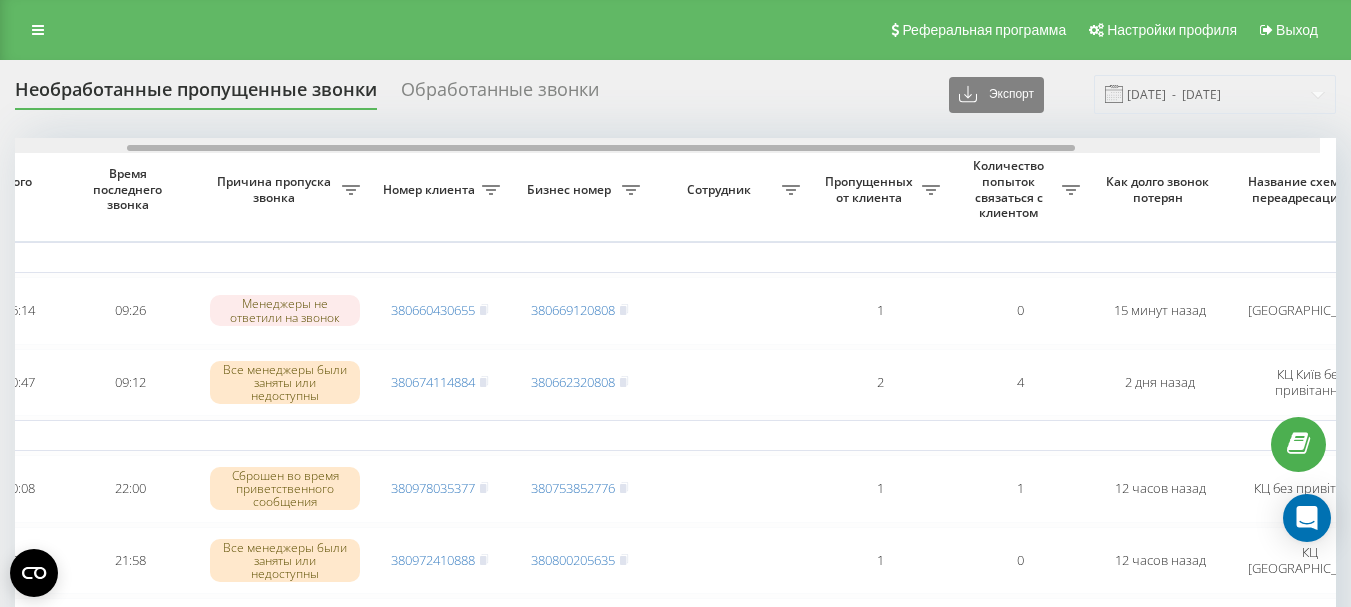 drag, startPoint x: 490, startPoint y: 148, endPoint x: 630, endPoint y: 152, distance: 140.05713 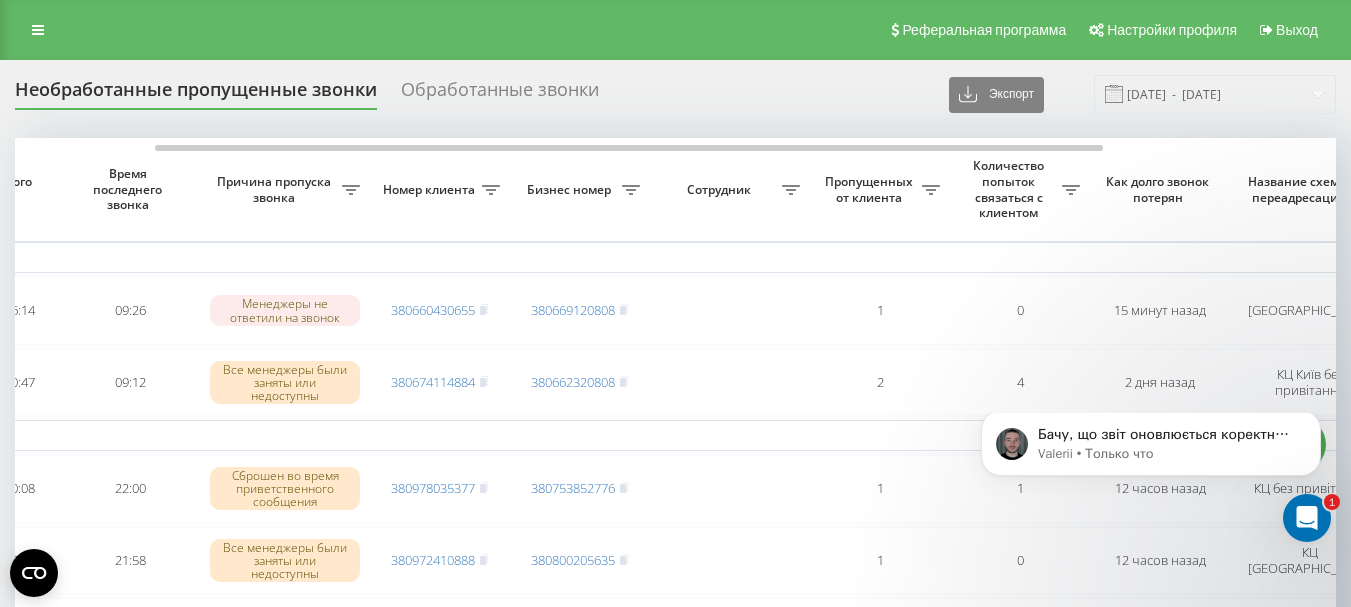 scroll, scrollTop: 0, scrollLeft: 0, axis: both 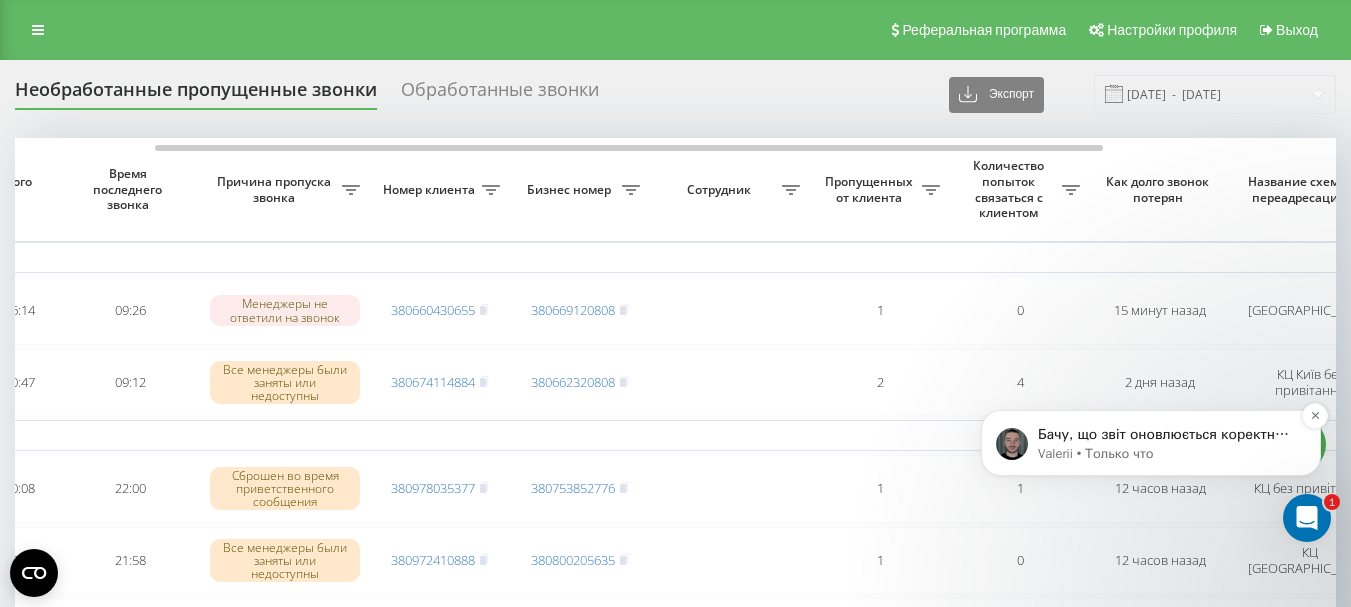 click on "Бачу, що звіт оновлюється коректно. Надішліть, будь ласка, приклад дзвінка, який ви не бачите у звіті — у форматі дата/час та номер клієнта." at bounding box center [1167, 435] 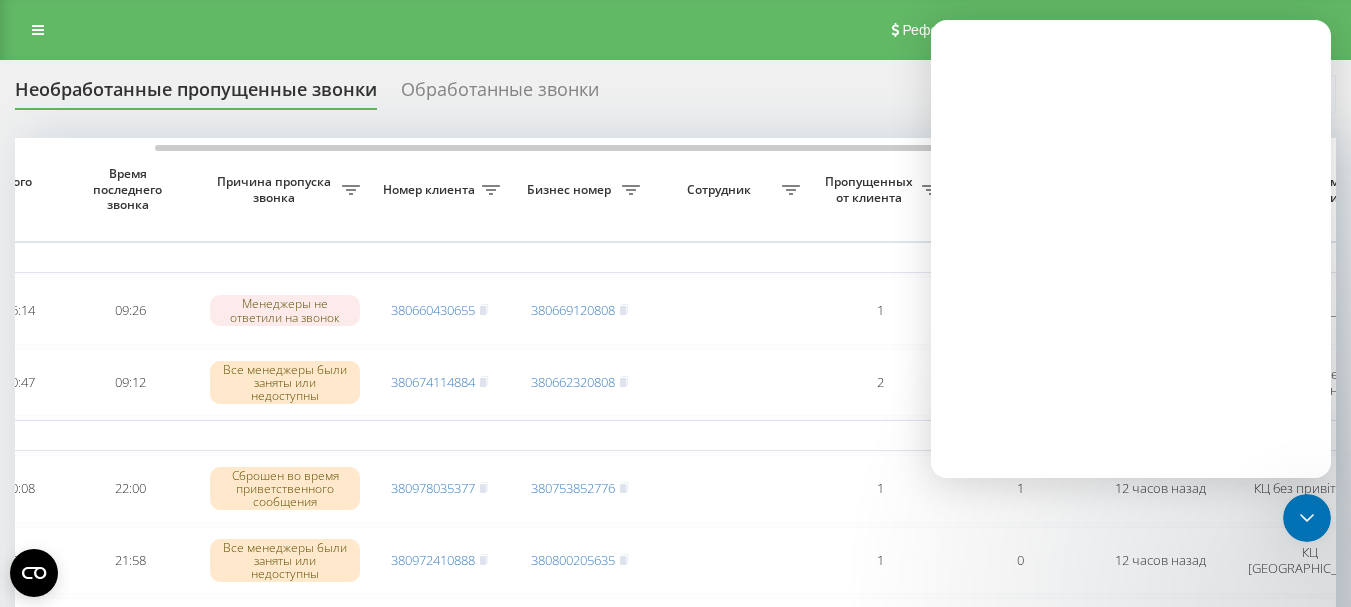 scroll, scrollTop: 0, scrollLeft: 0, axis: both 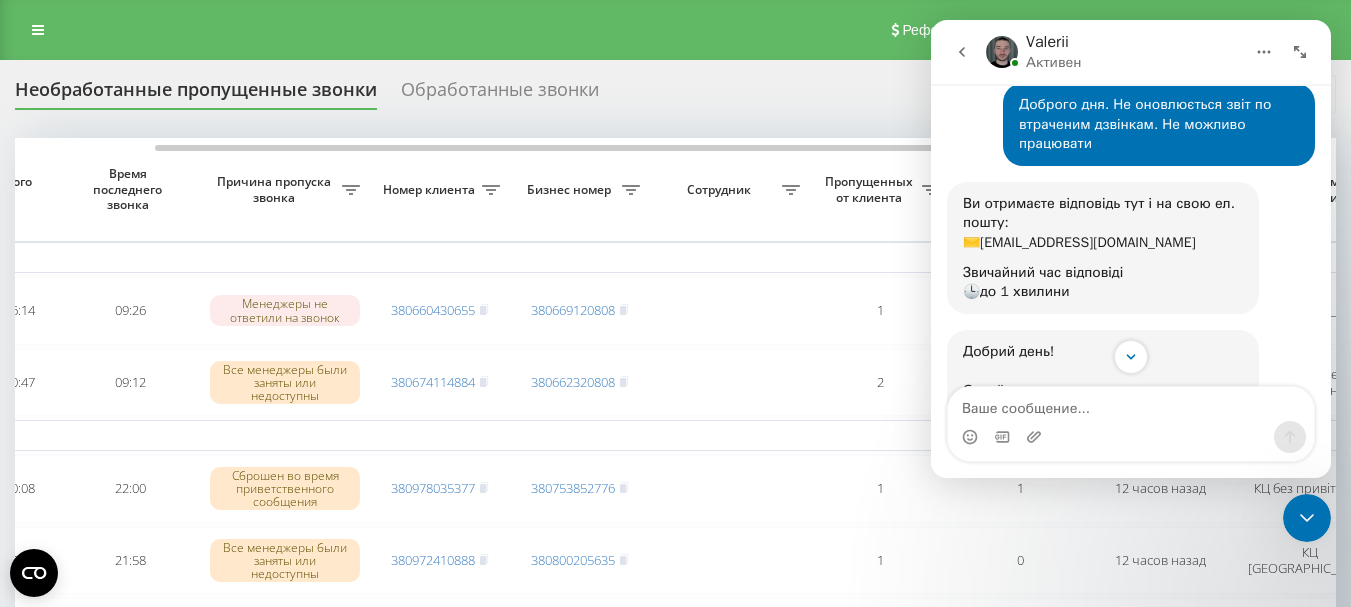 click at bounding box center [1131, 404] 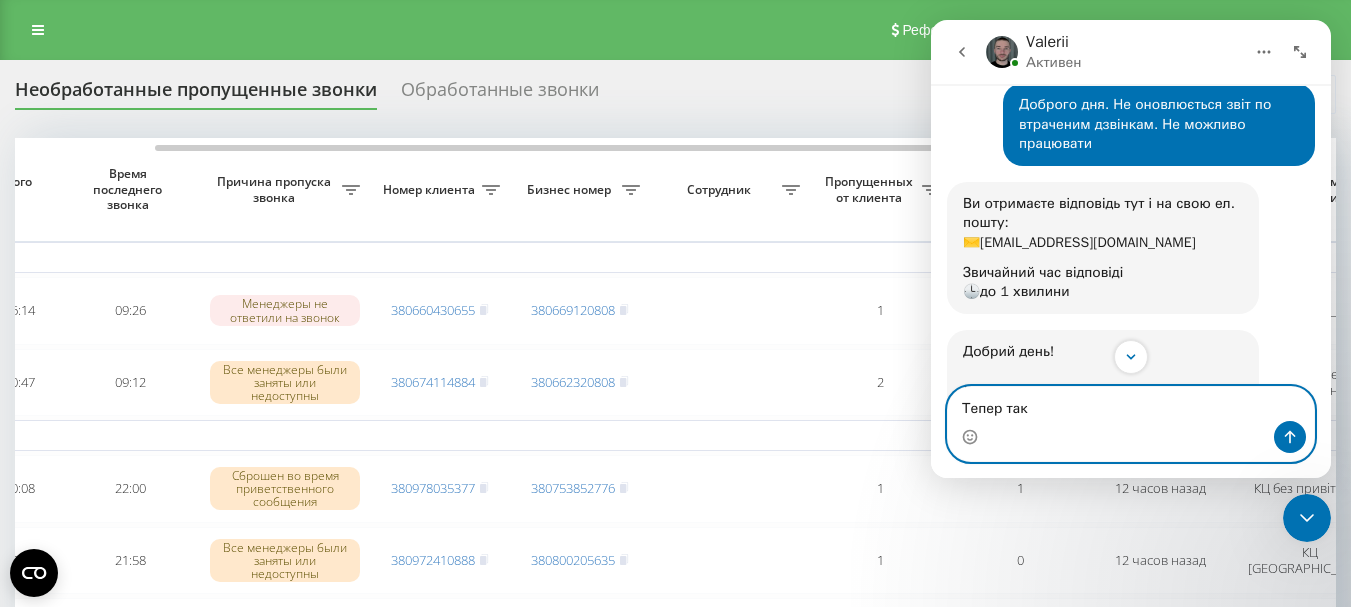 click on "Тепер так" at bounding box center (1131, 404) 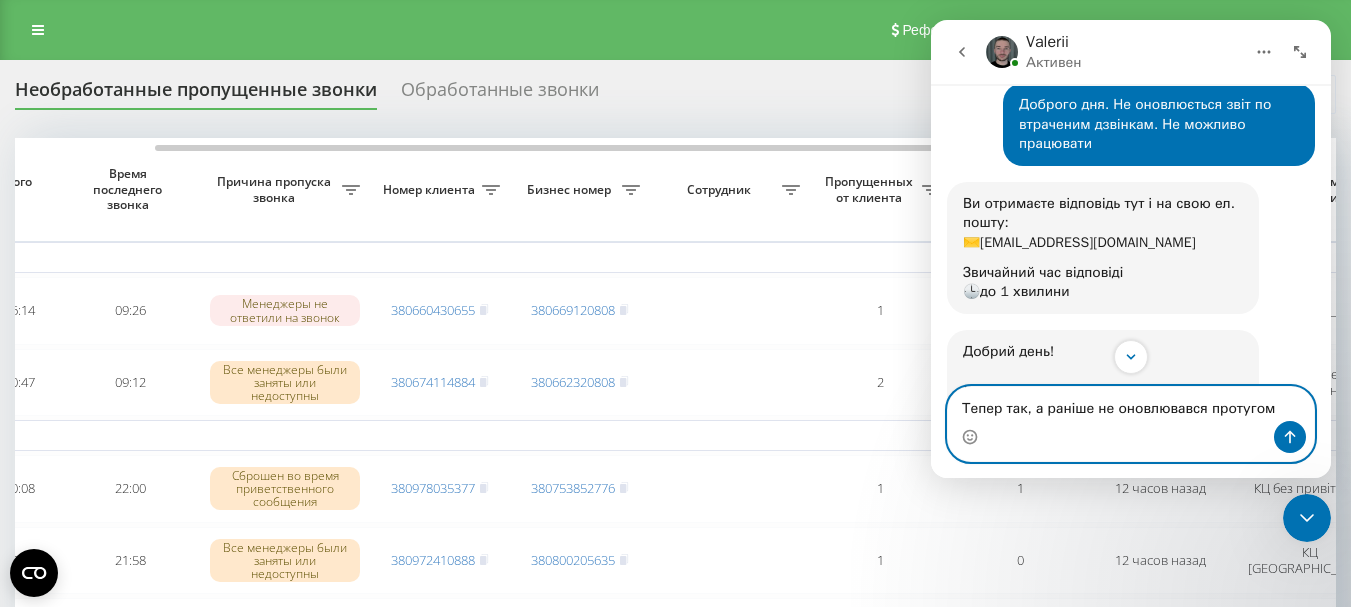 click on "Тепер так, а раніше не оновлювався протугом" at bounding box center (1131, 404) 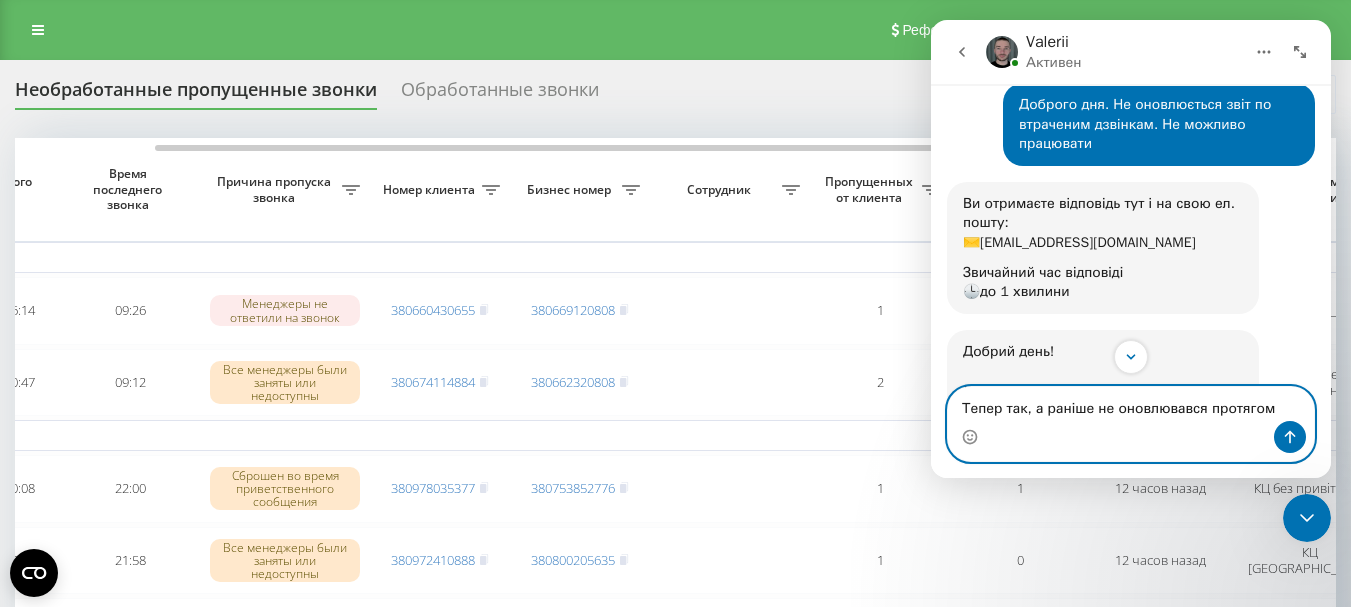 click on "Тепер так, а раніше не оновлювався протягом" at bounding box center (1131, 404) 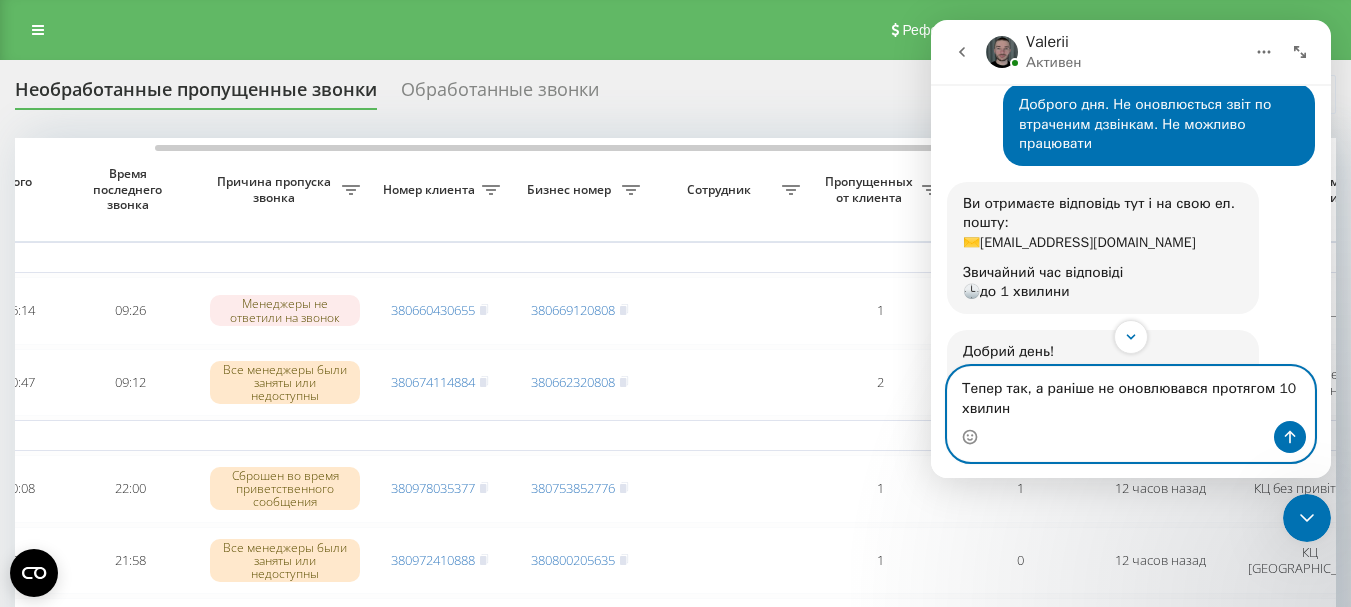 drag, startPoint x: 960, startPoint y: 386, endPoint x: 1028, endPoint y: 417, distance: 74.73286 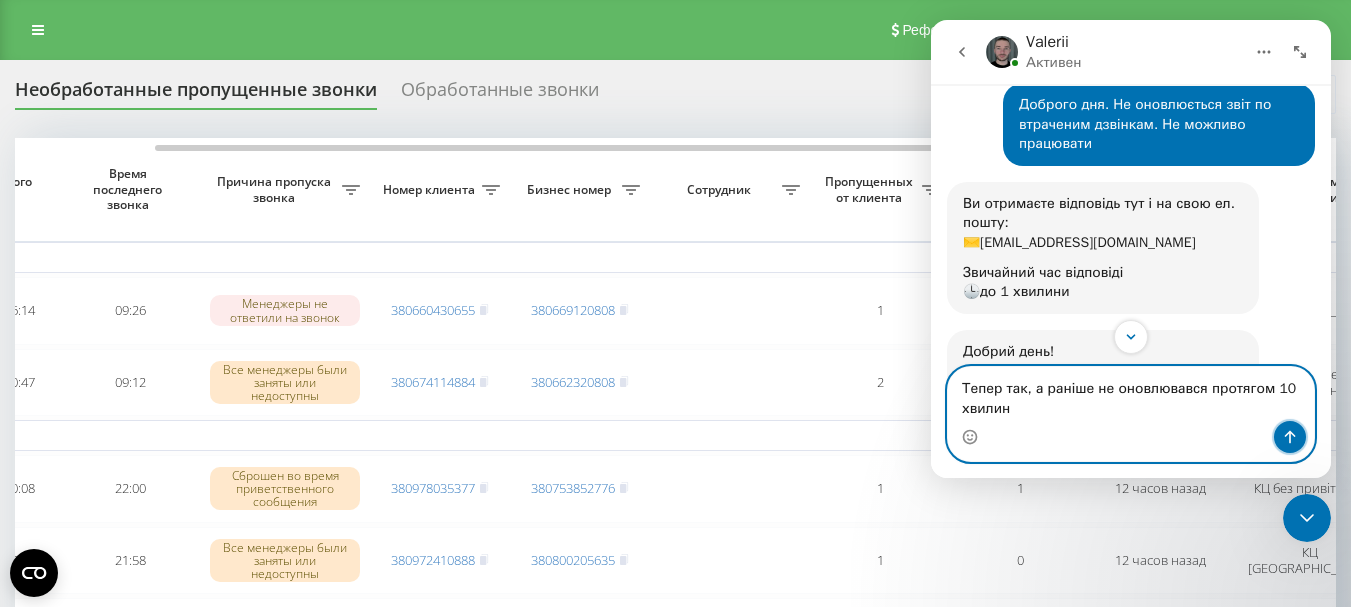 click 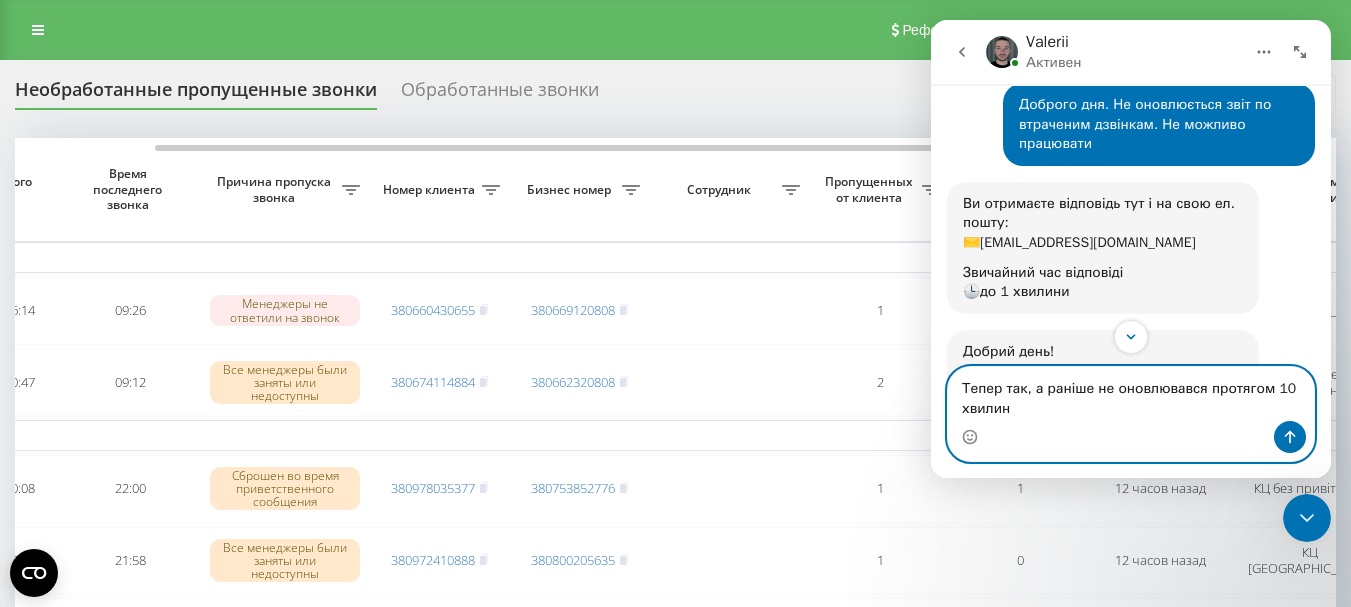 type 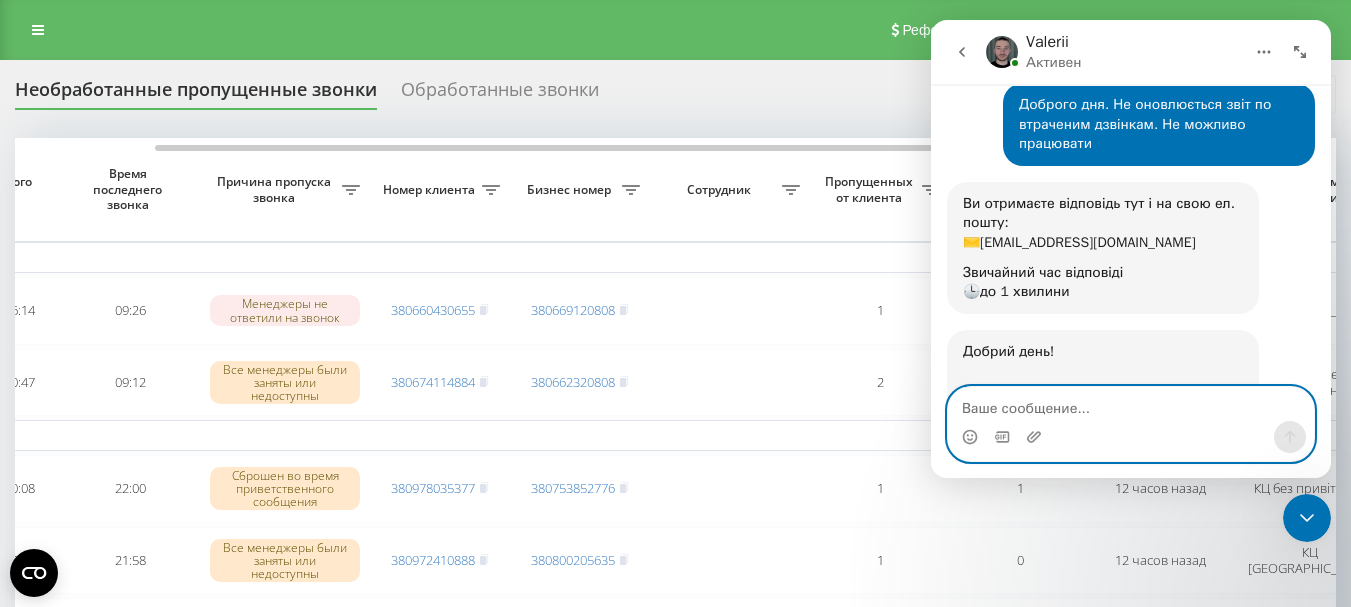 scroll, scrollTop: 397, scrollLeft: 0, axis: vertical 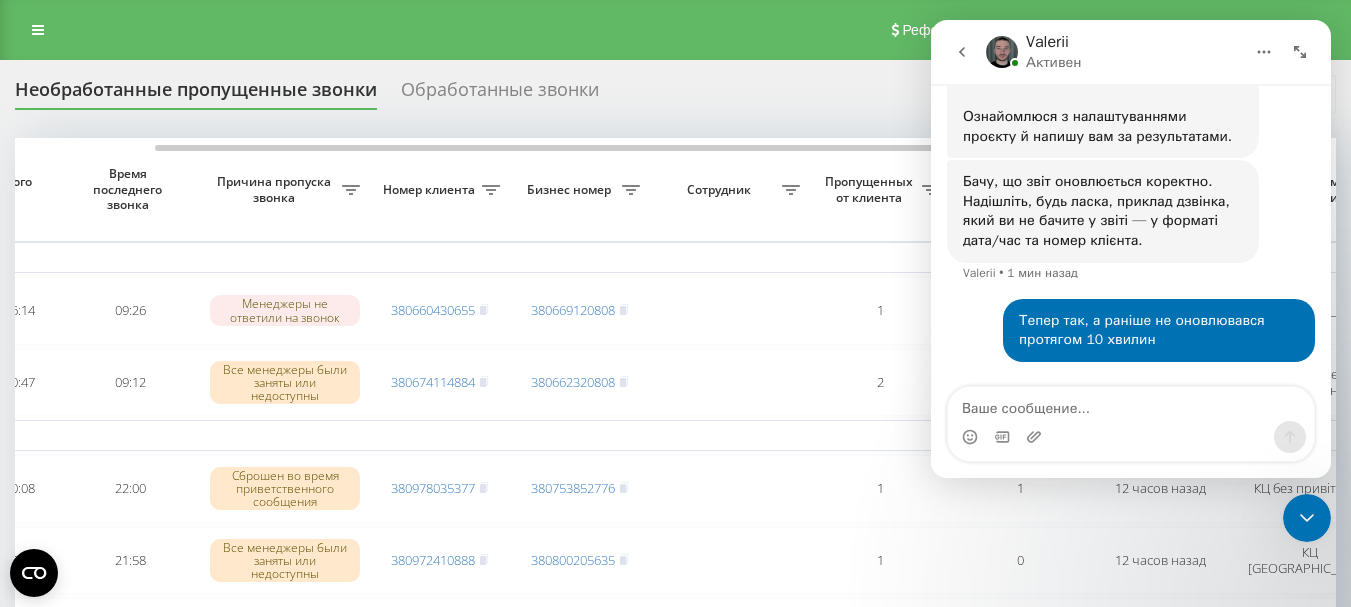 click 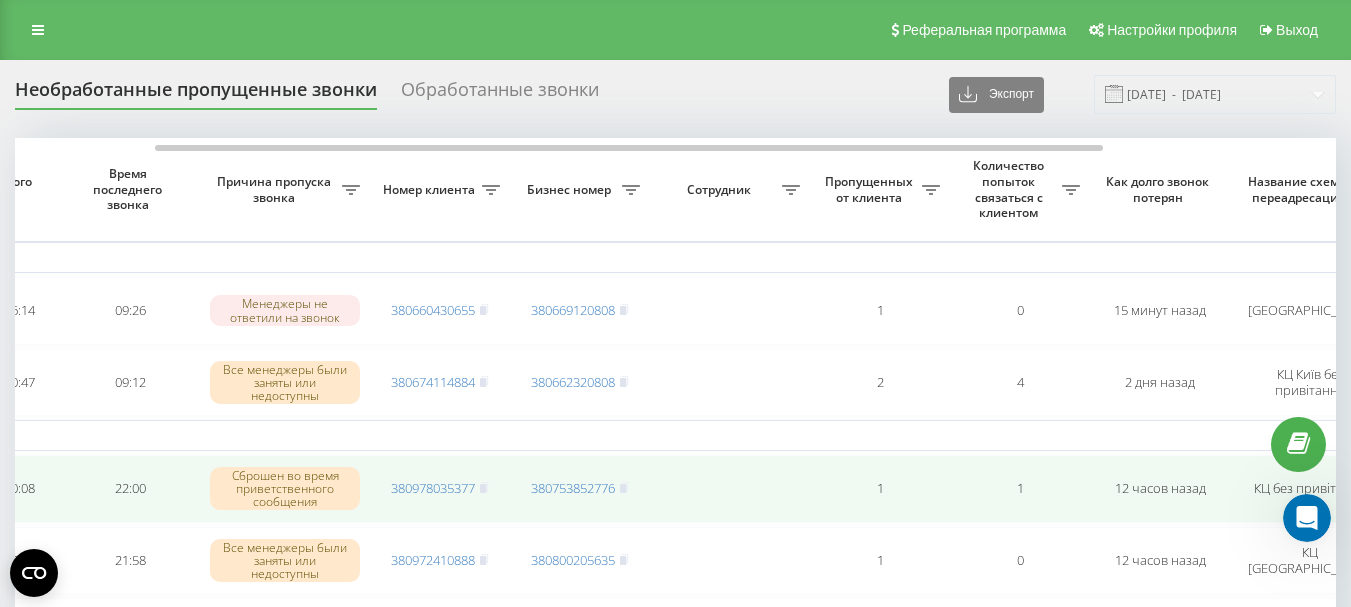 scroll, scrollTop: 21, scrollLeft: 0, axis: vertical 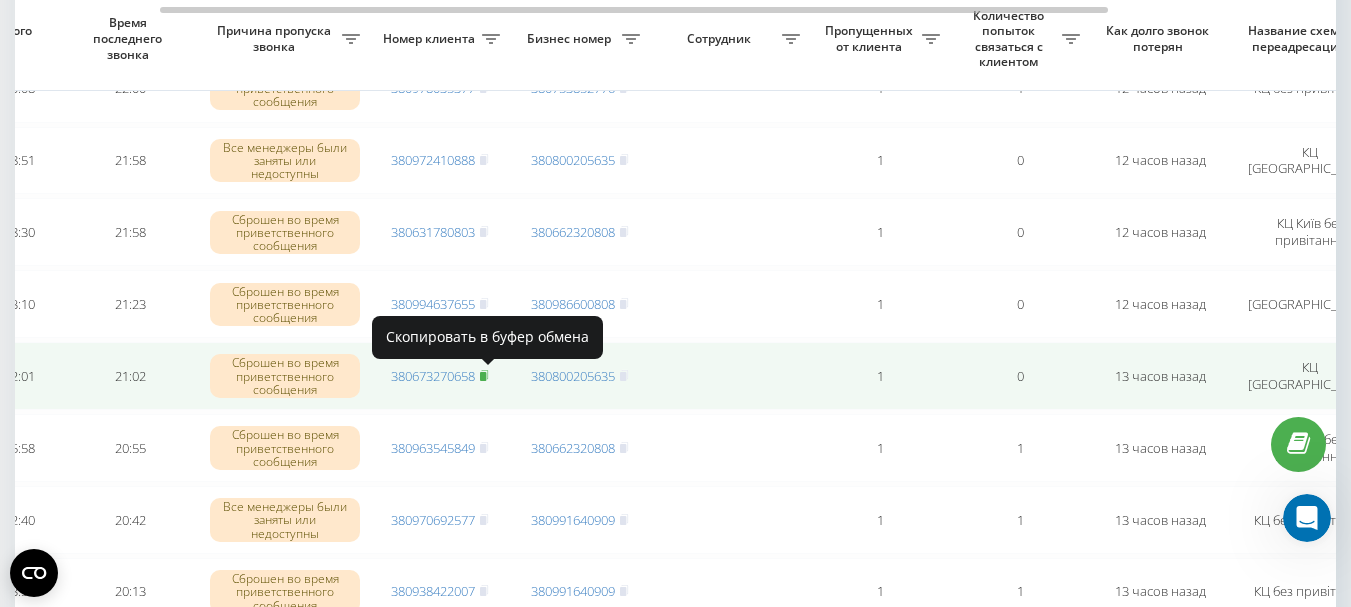 click 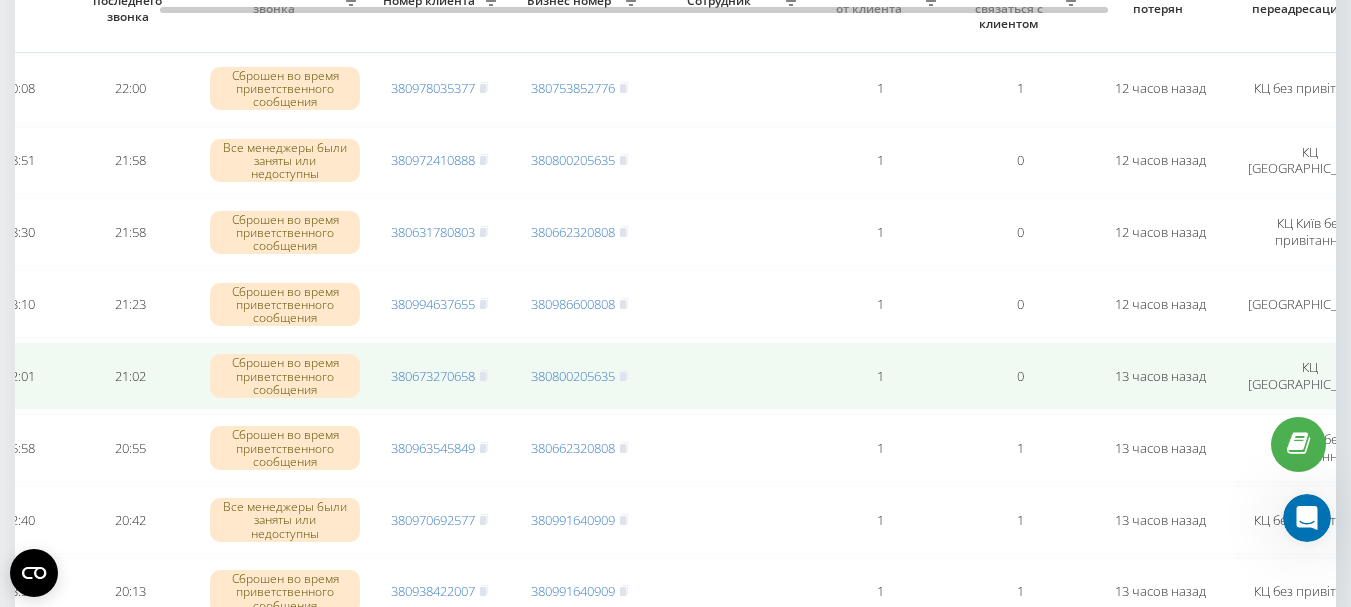 scroll, scrollTop: 300, scrollLeft: 0, axis: vertical 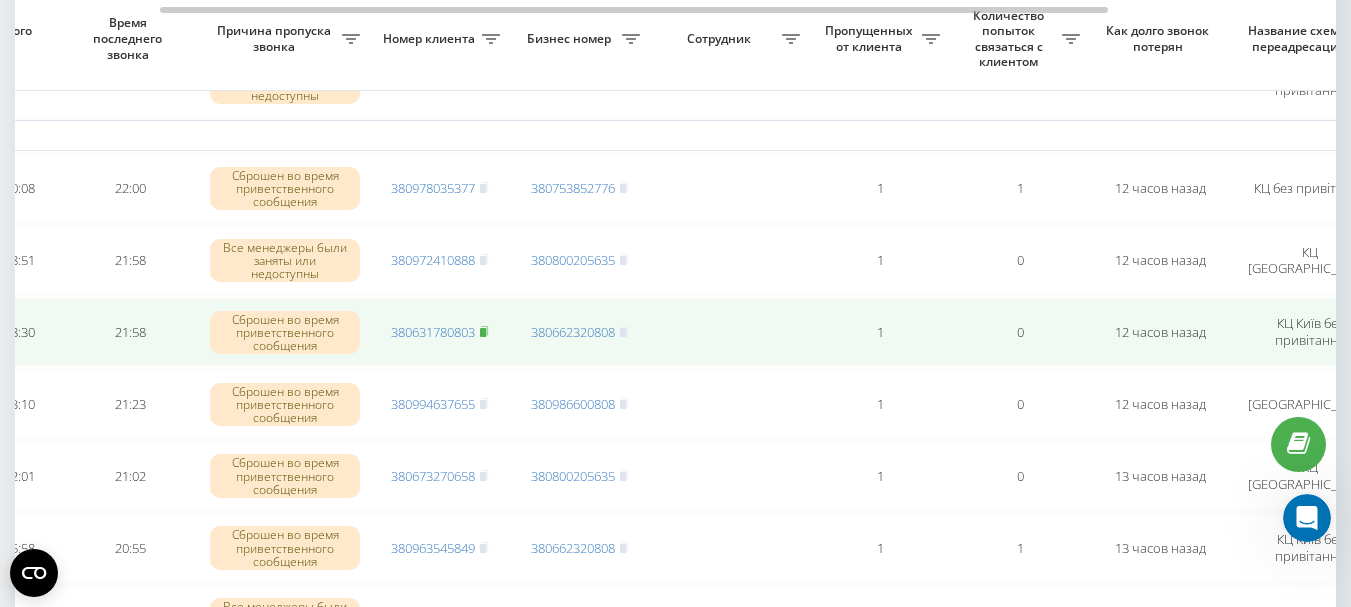 click 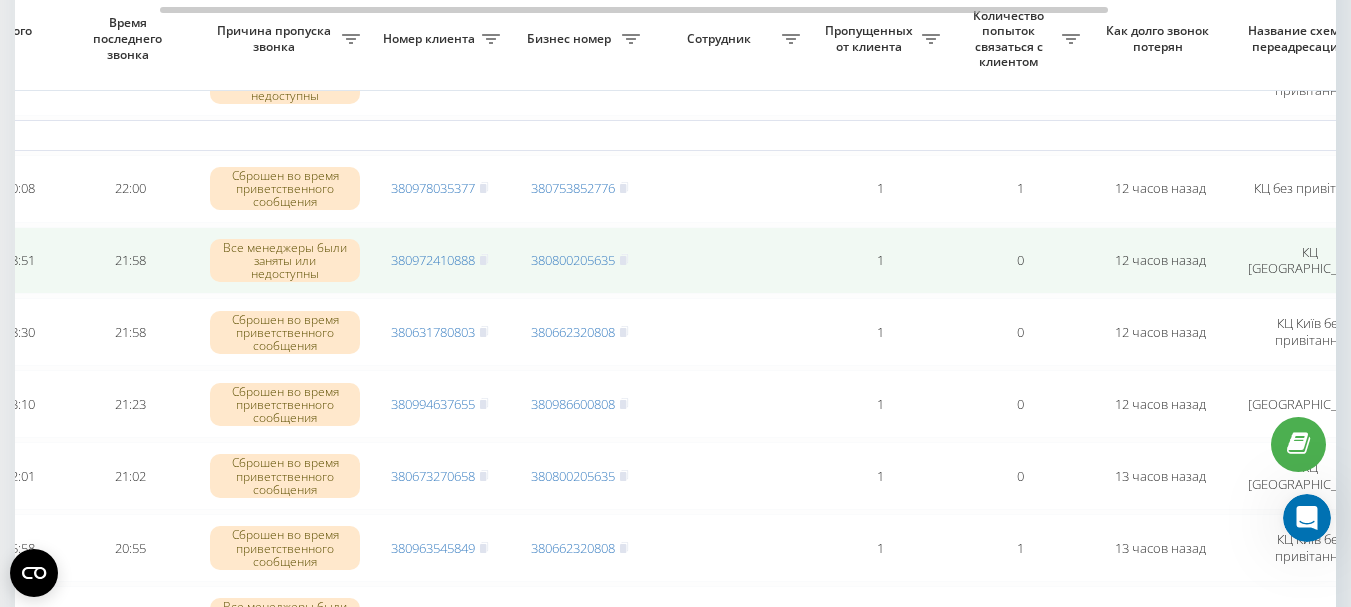scroll, scrollTop: 474, scrollLeft: 0, axis: vertical 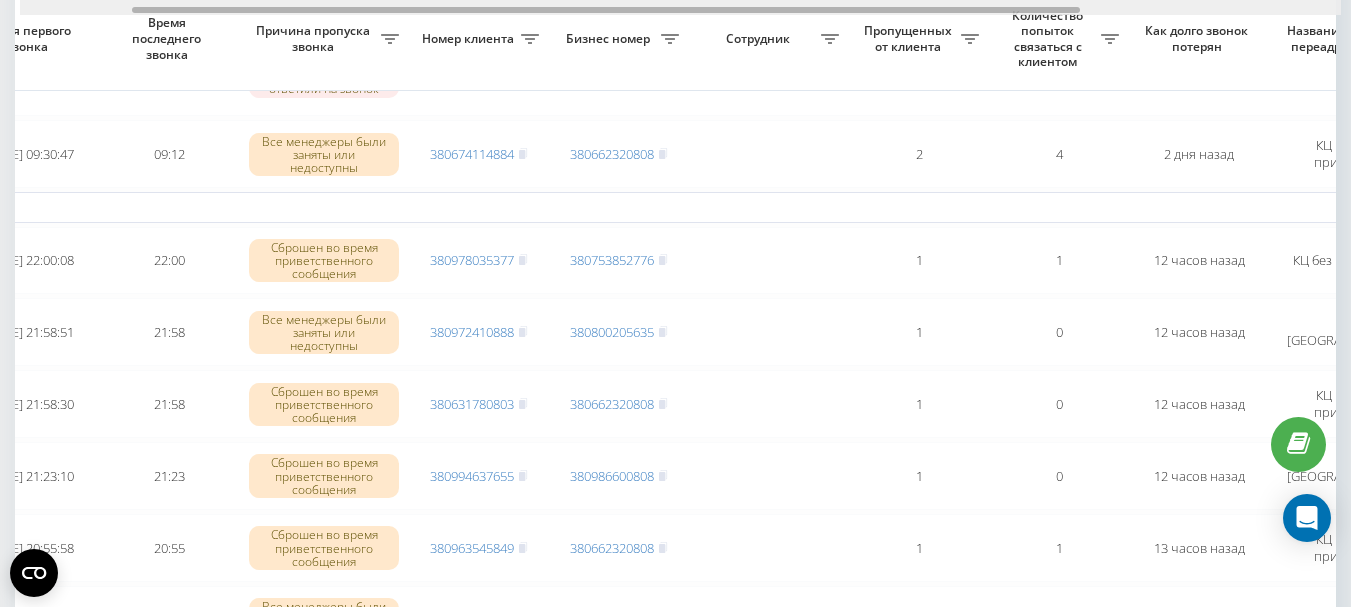 drag, startPoint x: 502, startPoint y: 9, endPoint x: 614, endPoint y: 21, distance: 112.64102 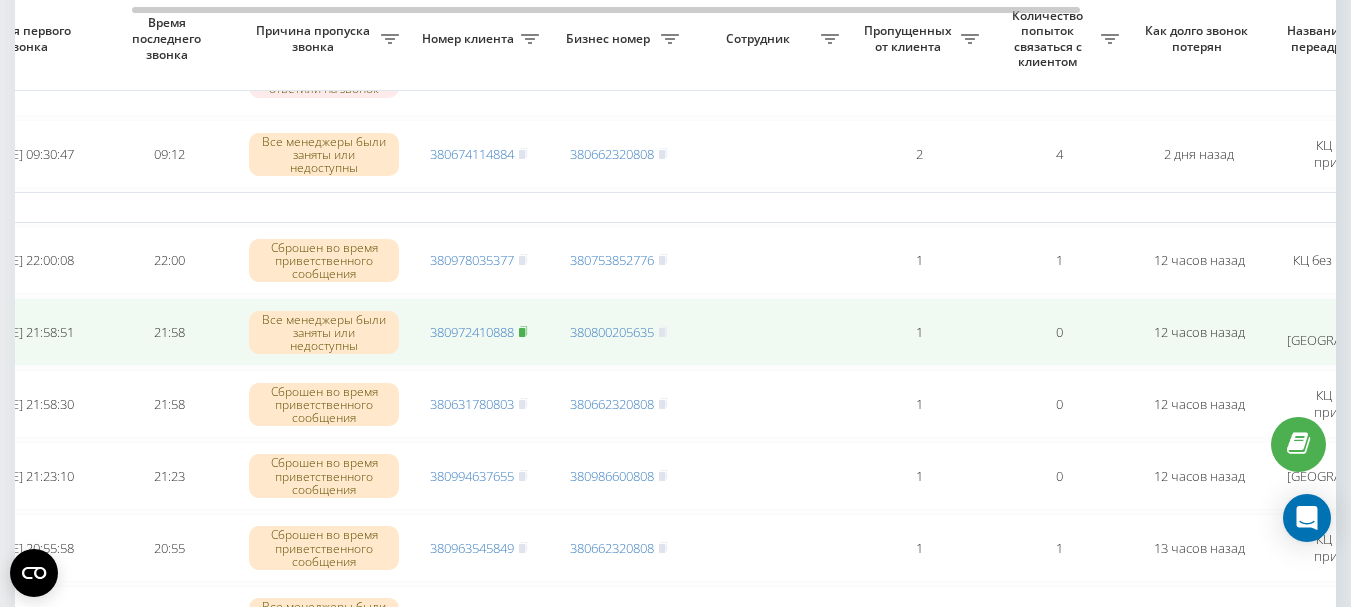 click 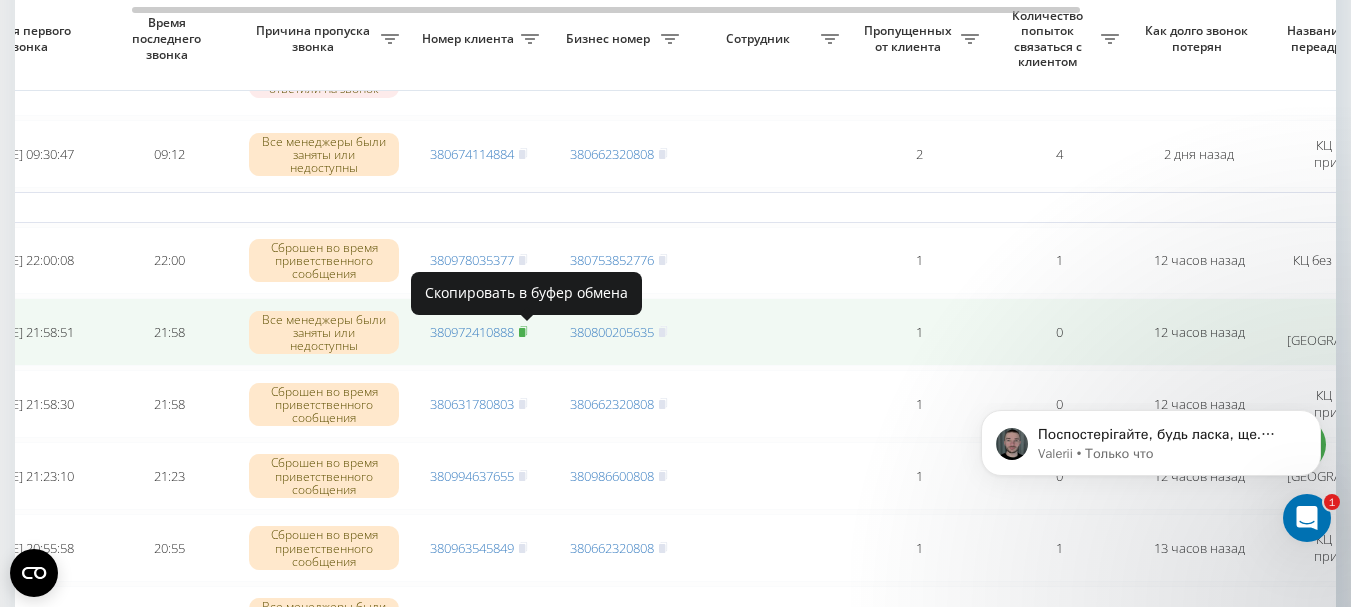 scroll, scrollTop: 0, scrollLeft: 0, axis: both 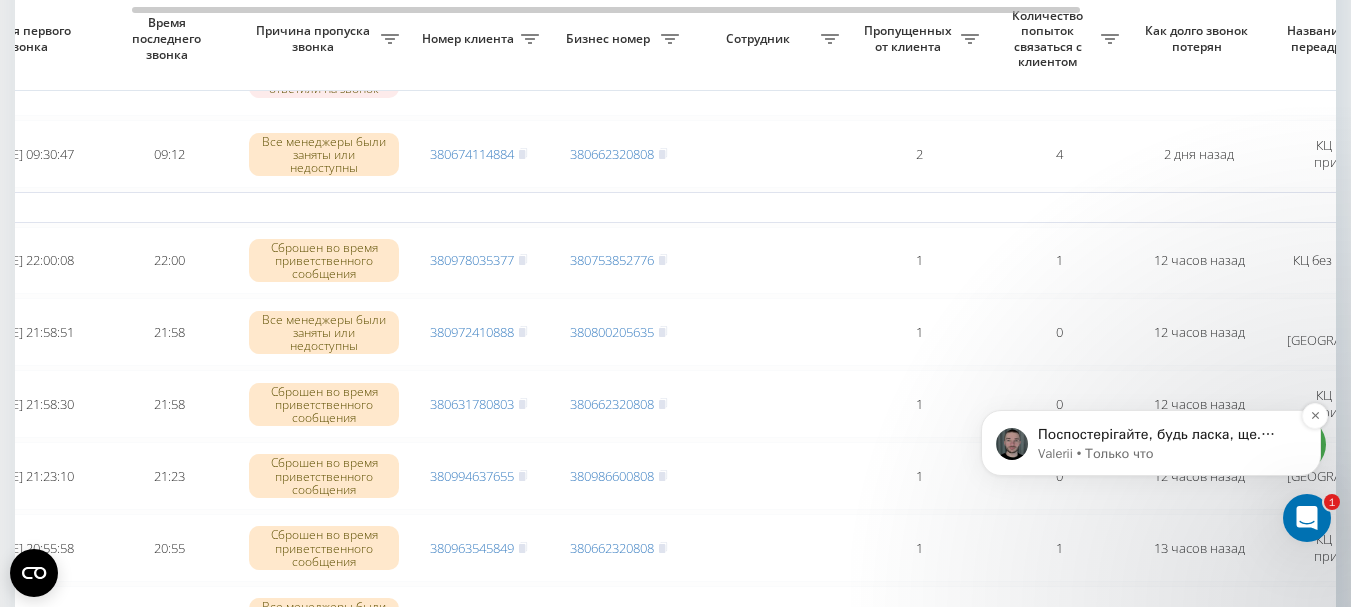 click on "Поспостерігайте, будь ласка, ще. Якщо звіт буде довго оновлюватися — напишіть, будь ласка." at bounding box center [1167, 435] 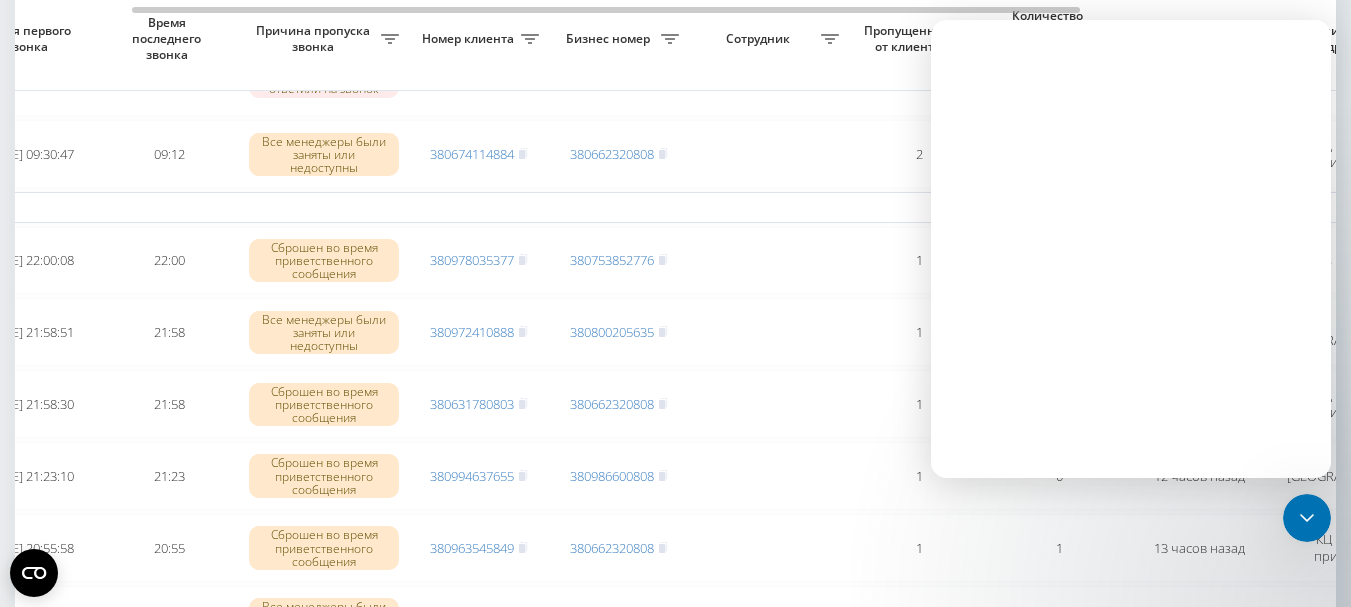 scroll, scrollTop: 0, scrollLeft: 0, axis: both 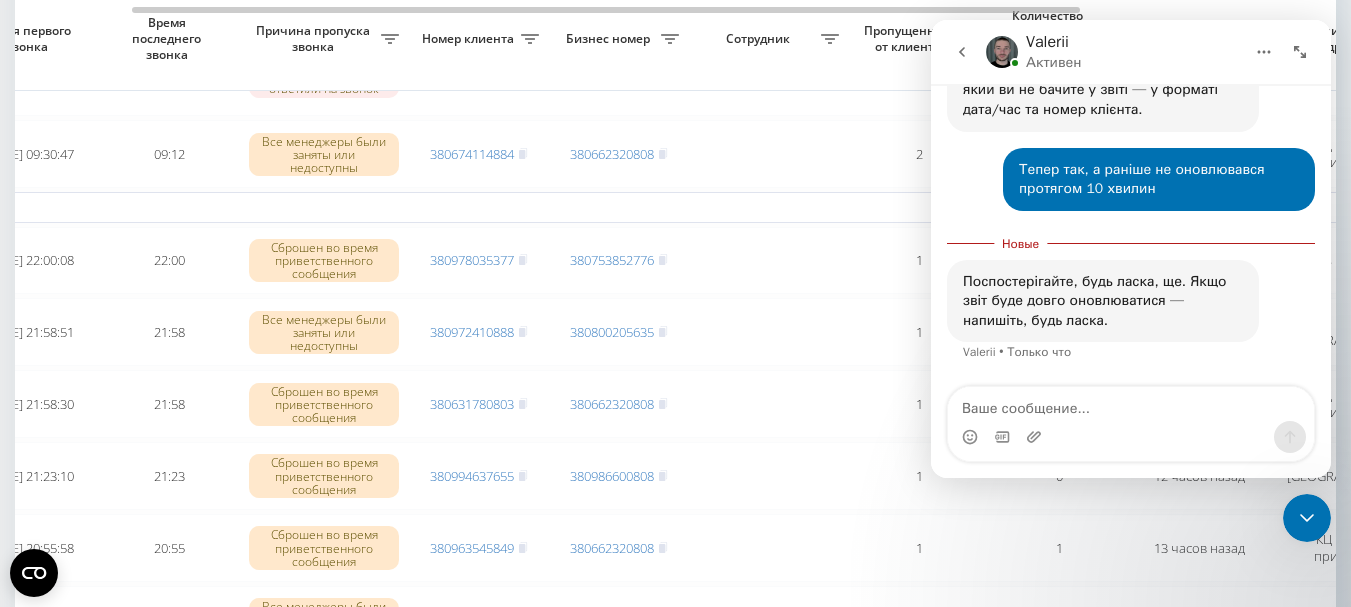 click at bounding box center (1131, 404) 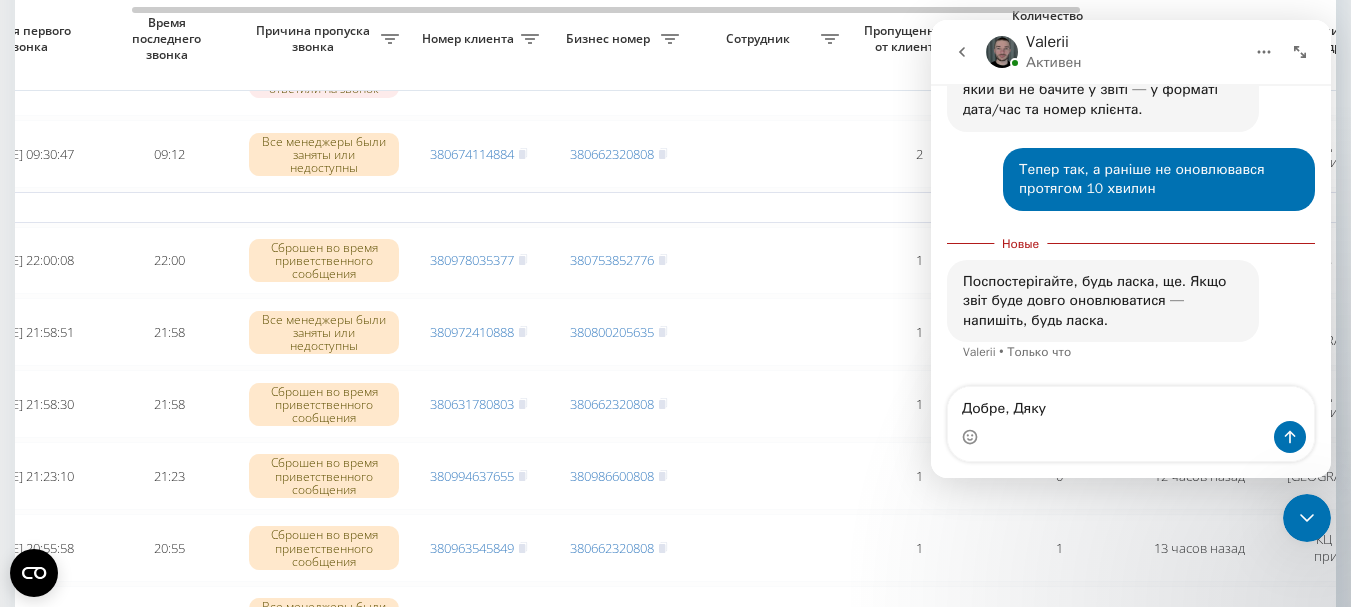 type on "Добре, Дякую" 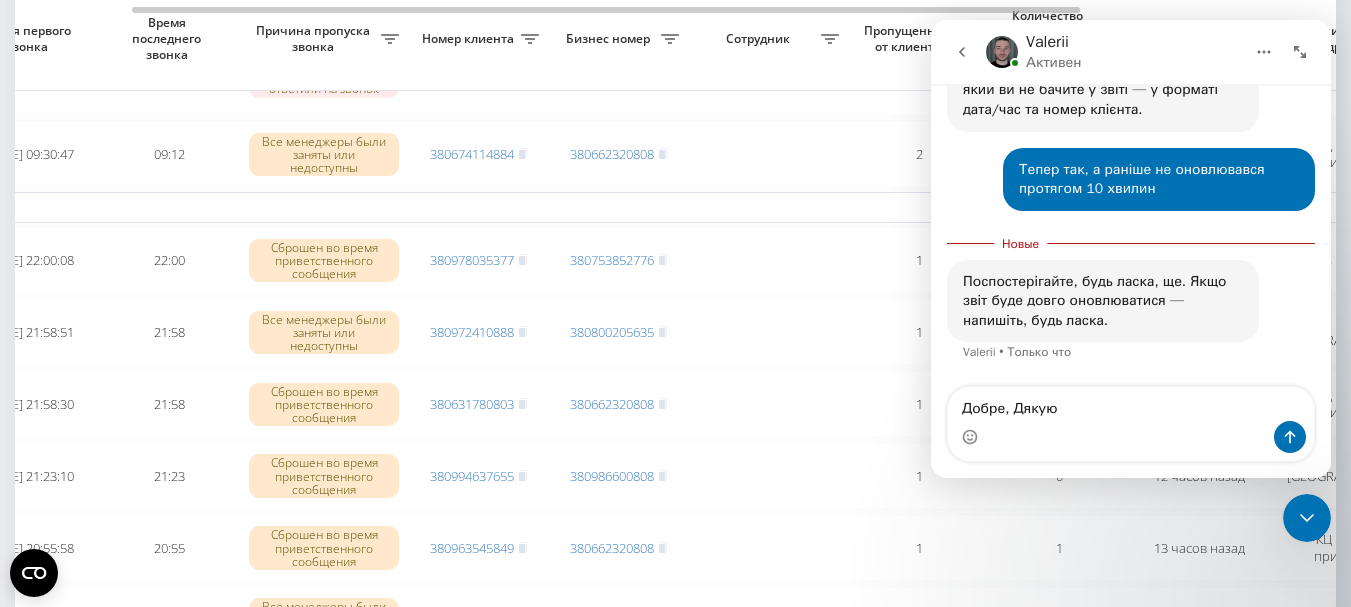 type 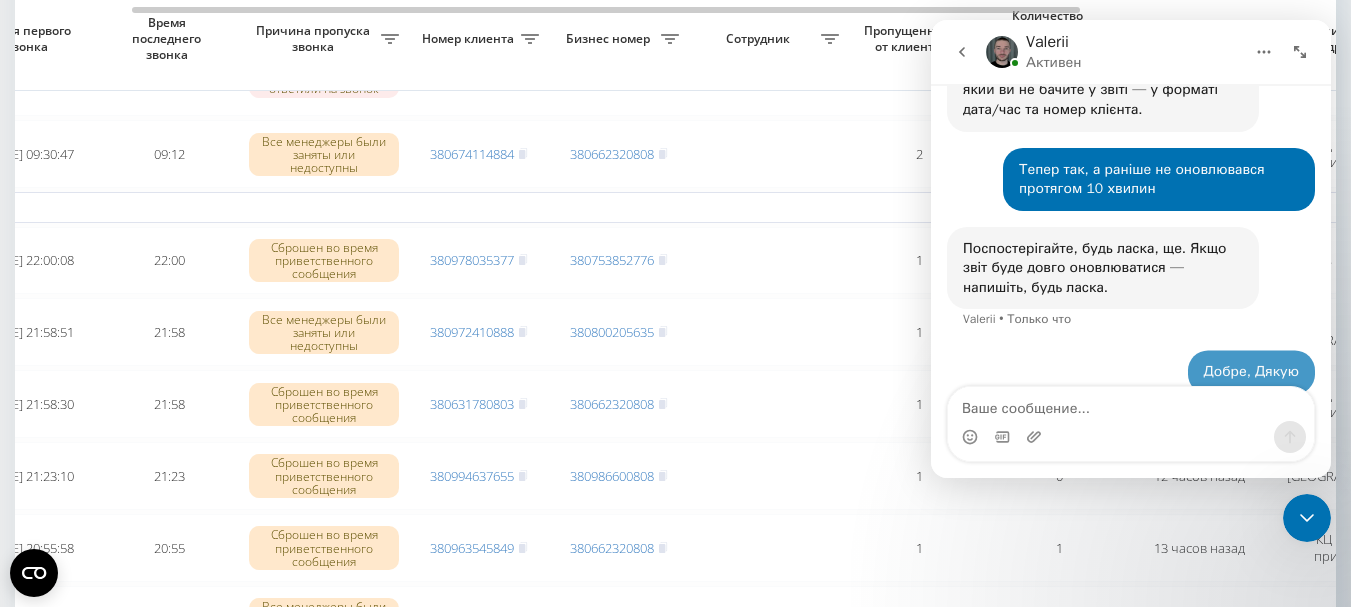 scroll, scrollTop: 555, scrollLeft: 0, axis: vertical 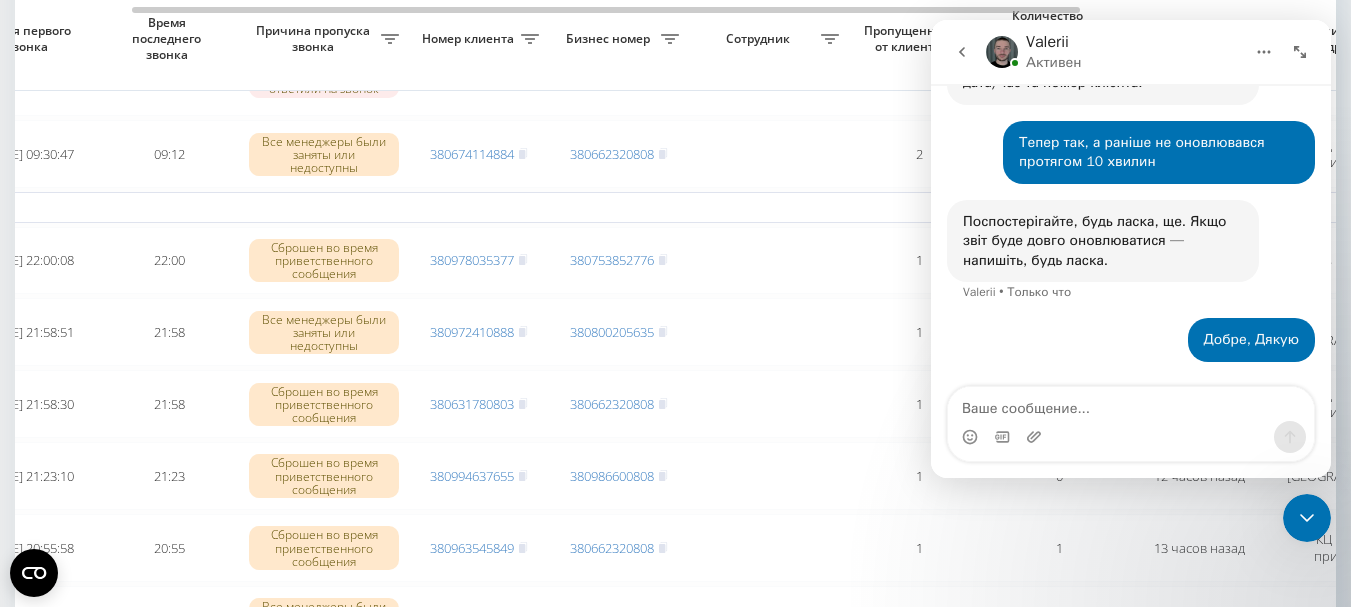 drag, startPoint x: 1302, startPoint y: 524, endPoint x: 1975, endPoint y: 960, distance: 801.88837 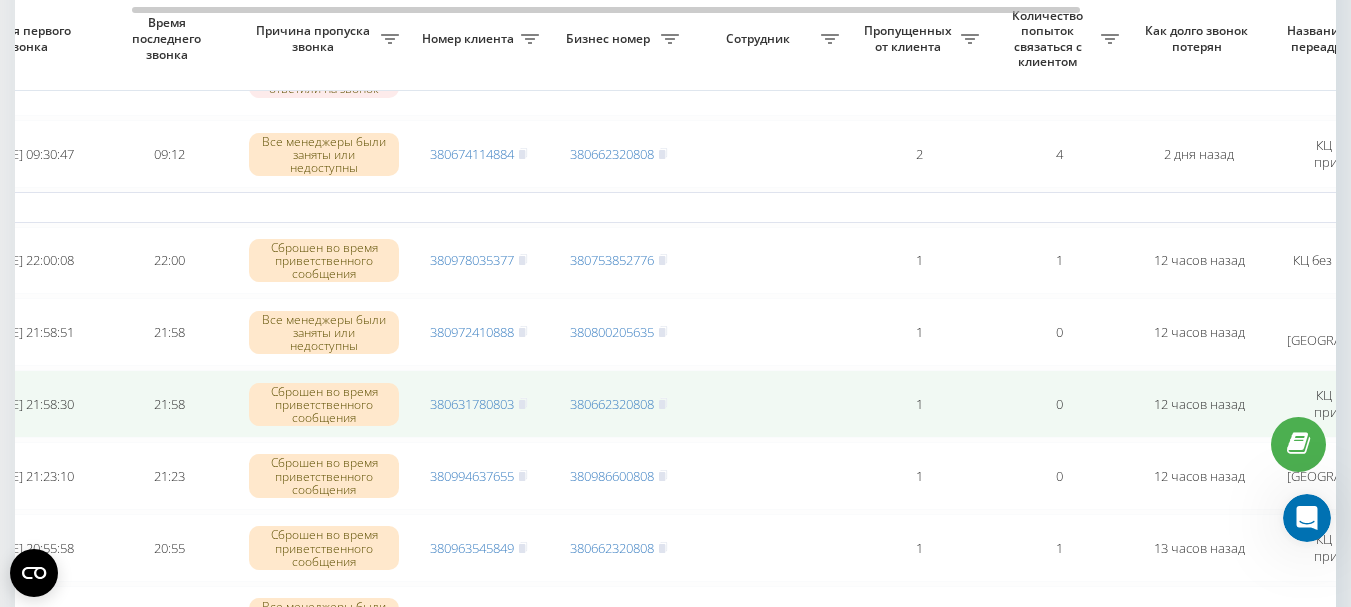 scroll, scrollTop: 0, scrollLeft: 0, axis: both 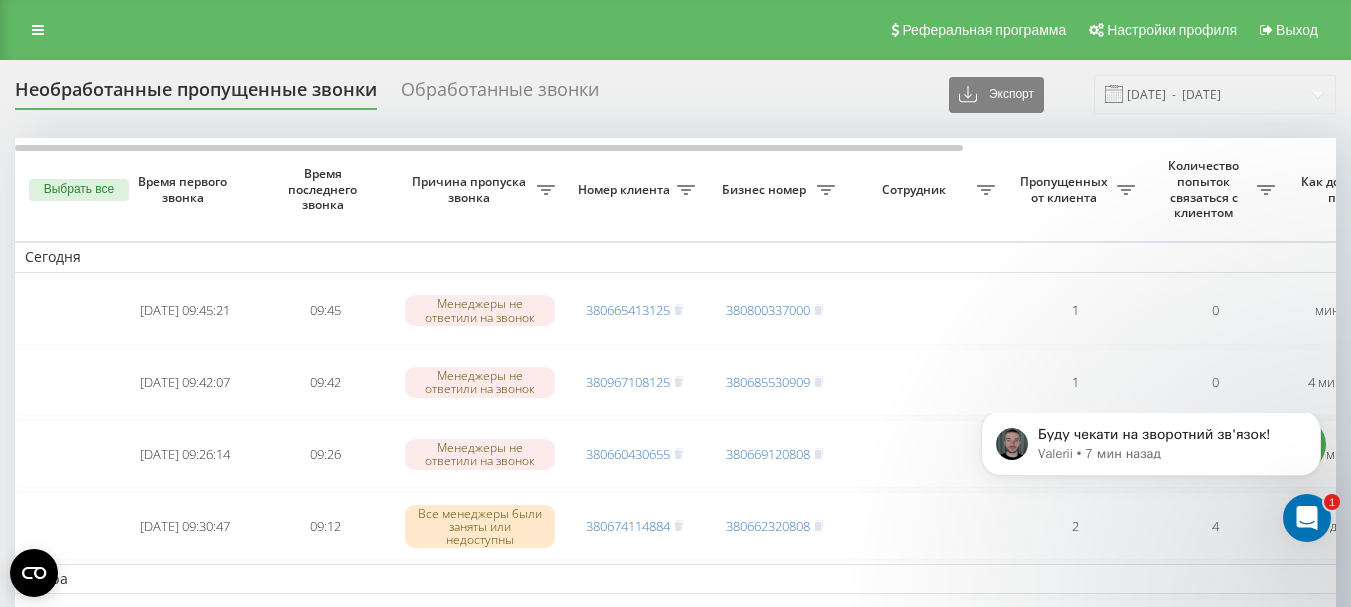click 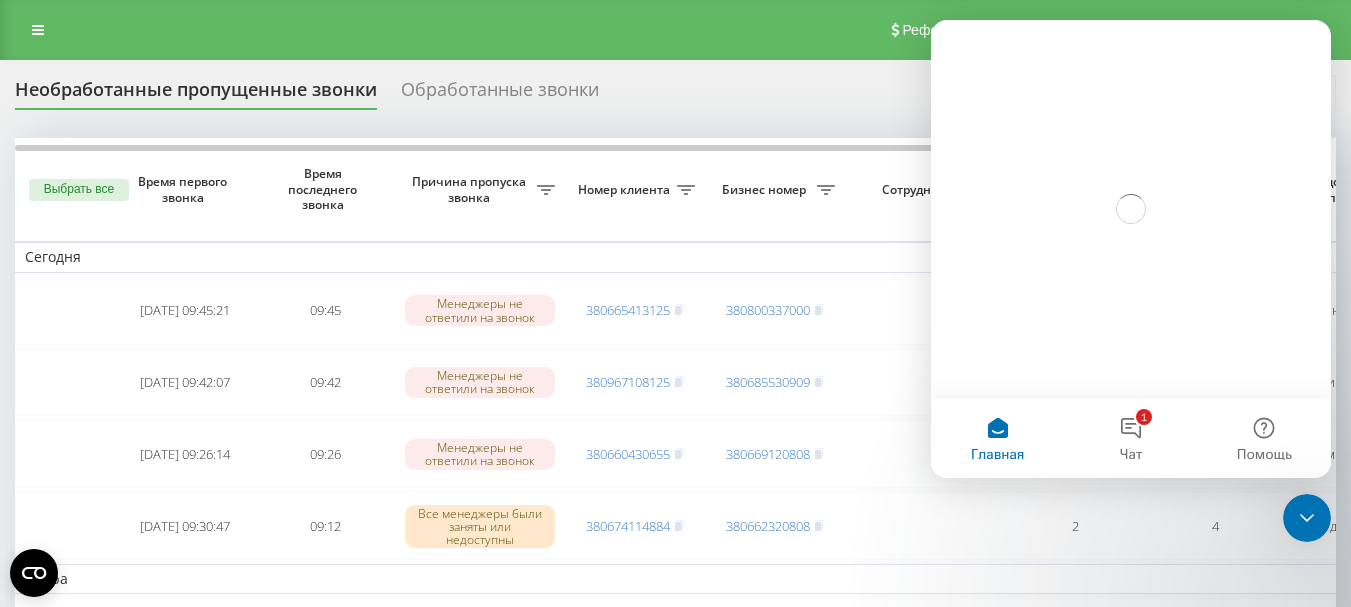 scroll, scrollTop: 0, scrollLeft: 0, axis: both 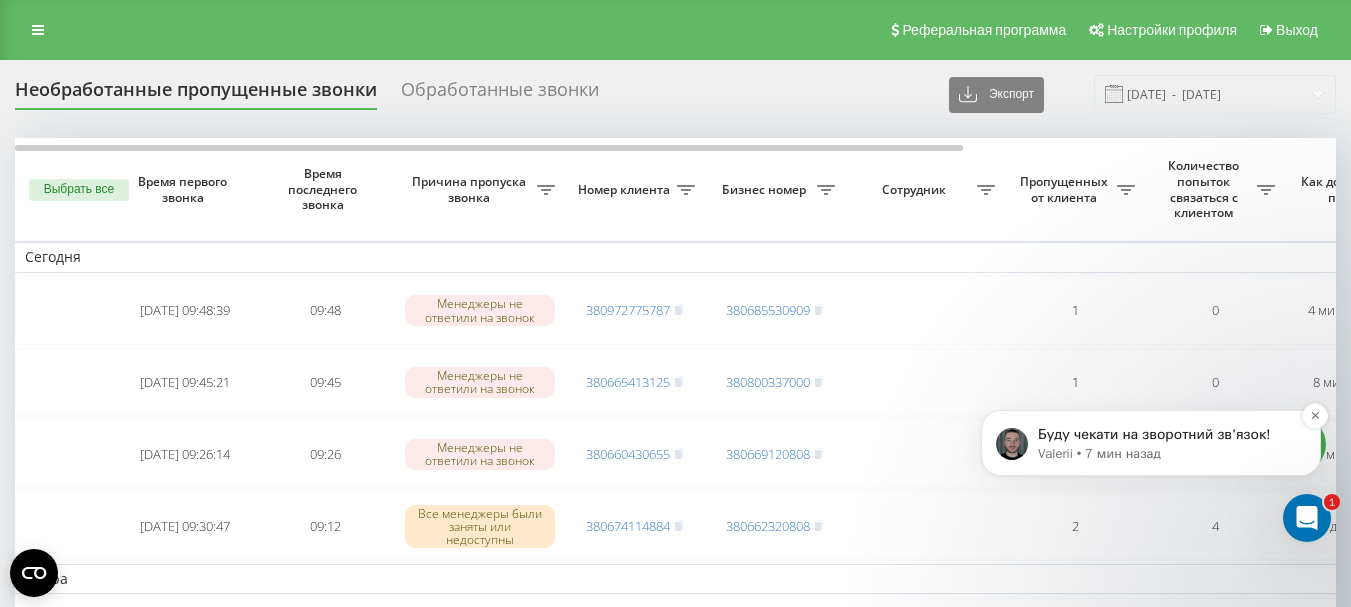 click on "Valerii • 7 мин назад" at bounding box center [1167, 454] 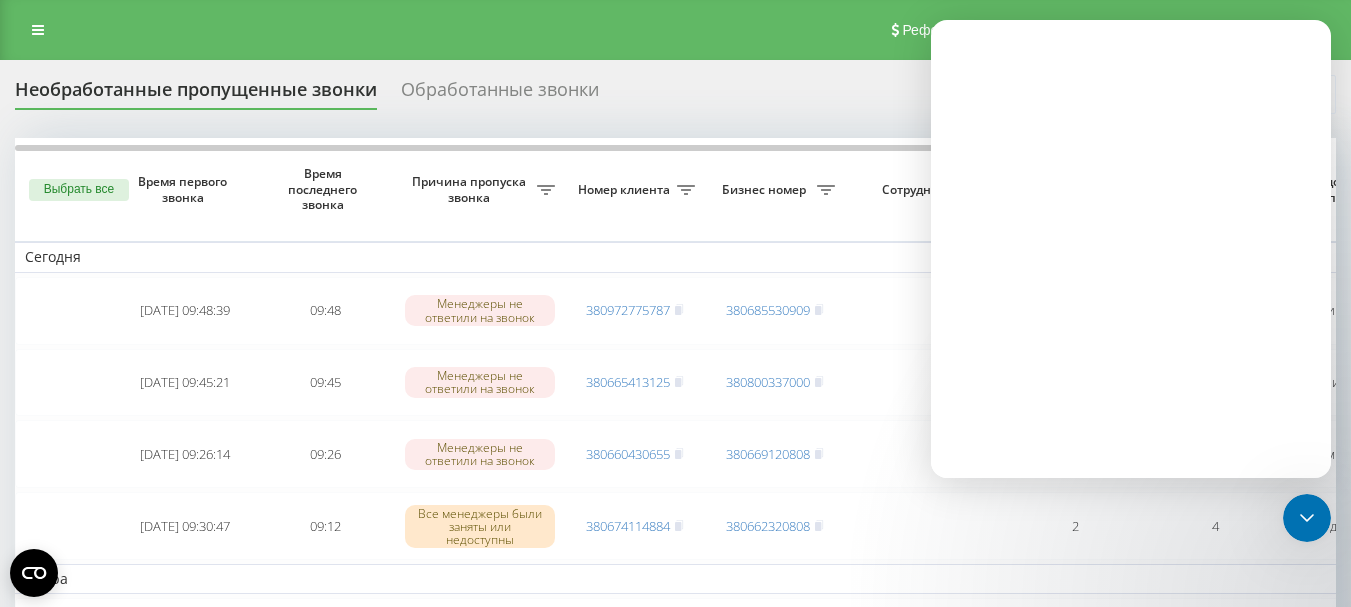 scroll, scrollTop: 0, scrollLeft: 0, axis: both 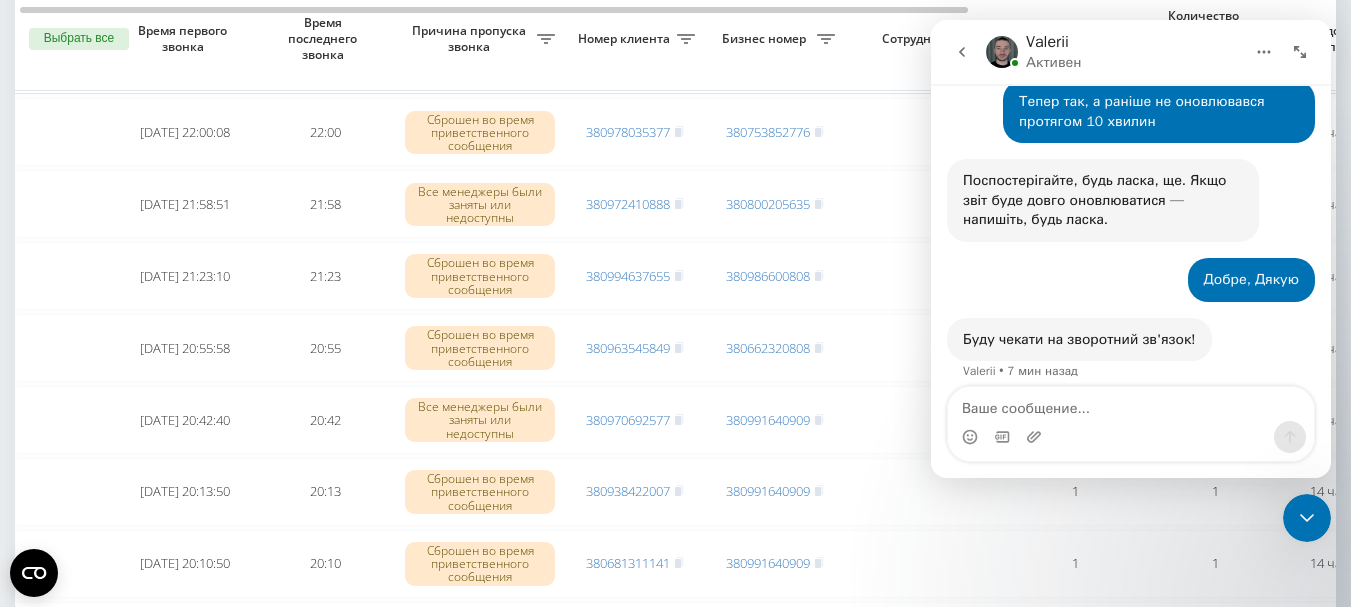 drag, startPoint x: 1297, startPoint y: 510, endPoint x: 2275, endPoint y: 971, distance: 1081.2053 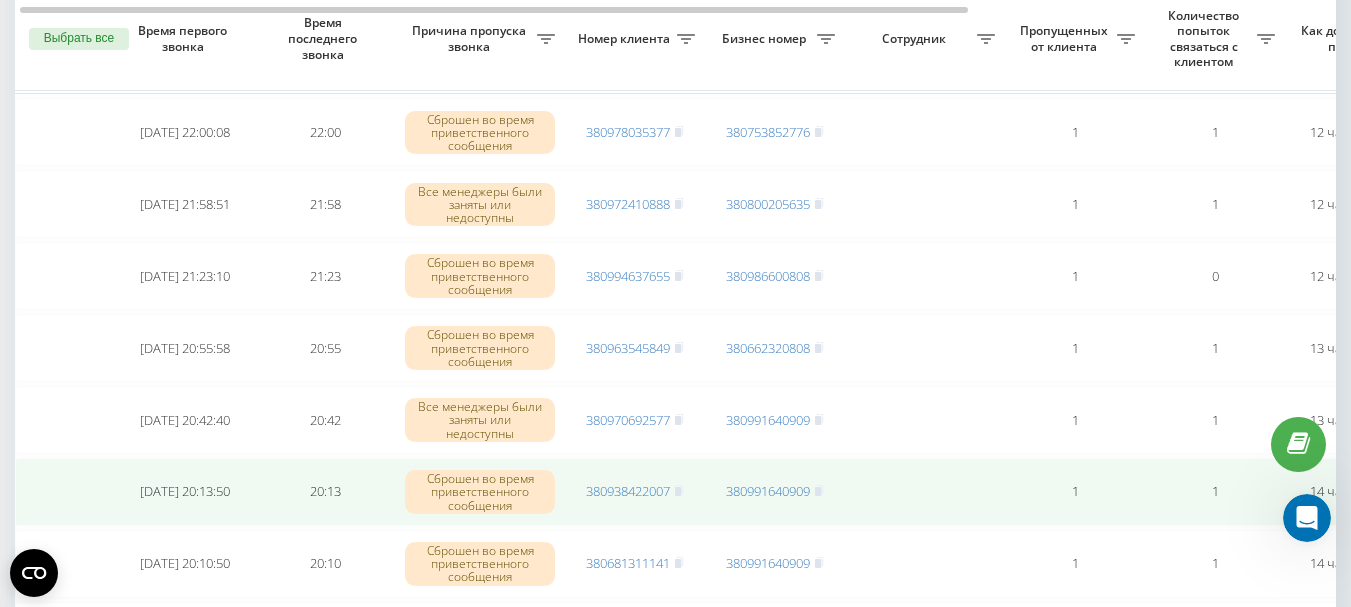 scroll, scrollTop: 0, scrollLeft: 0, axis: both 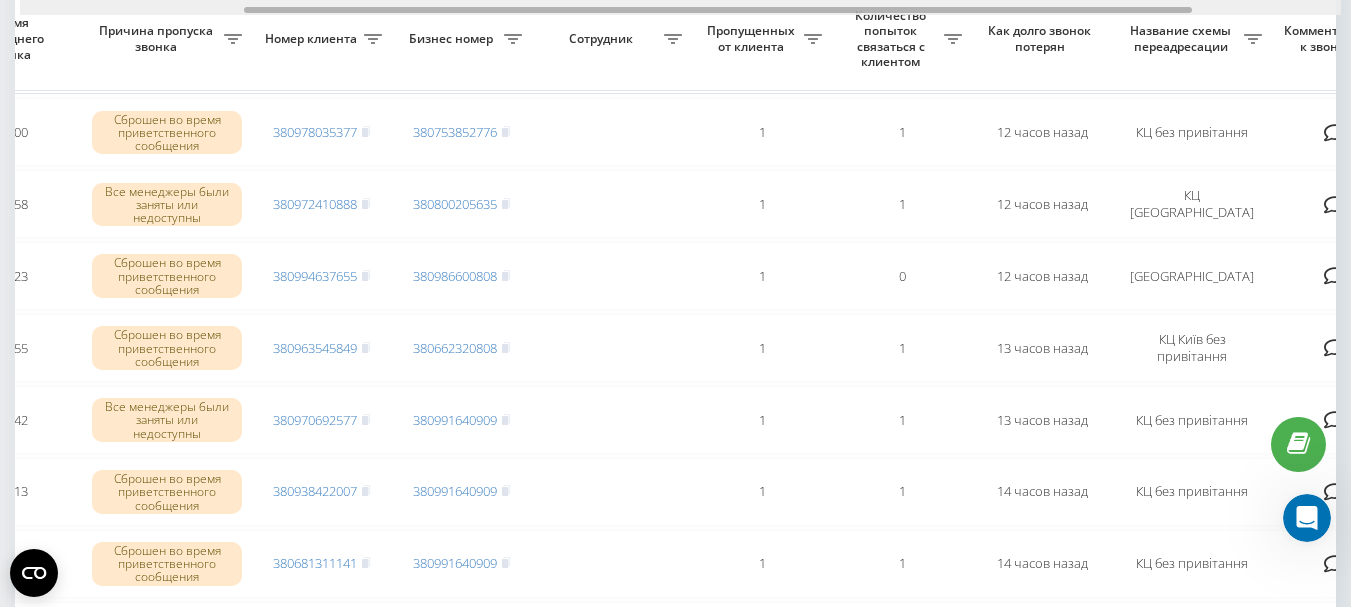 drag, startPoint x: 694, startPoint y: 8, endPoint x: 919, endPoint y: 22, distance: 225.43513 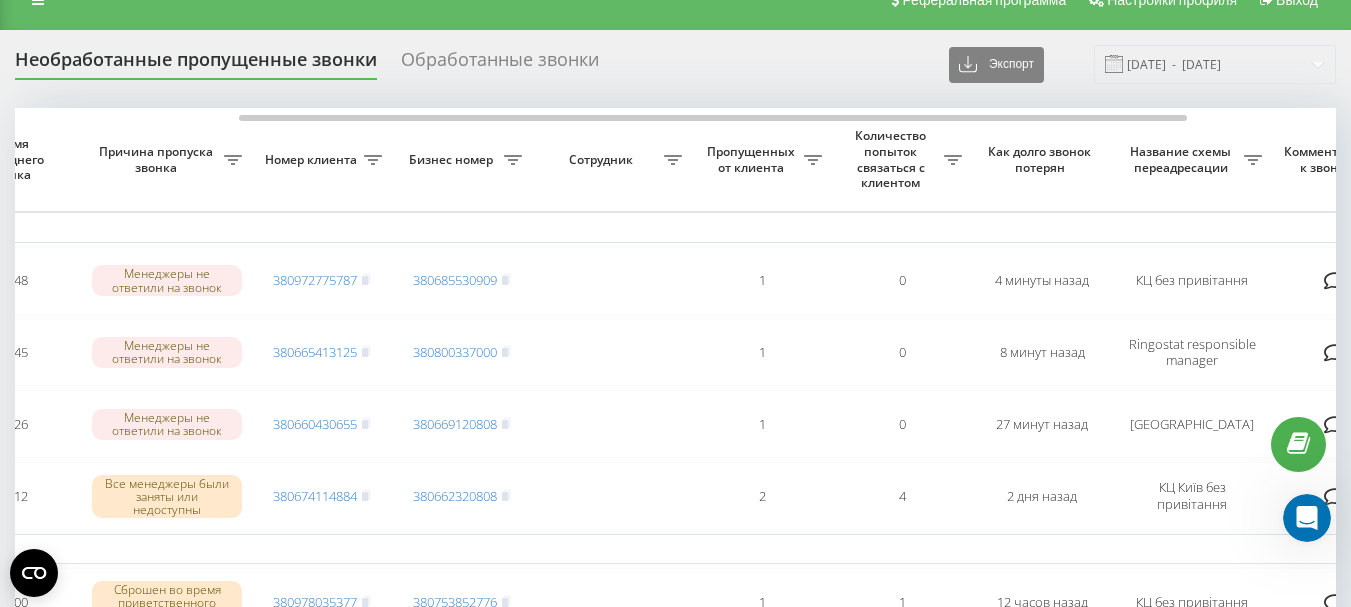 scroll, scrollTop: 0, scrollLeft: 0, axis: both 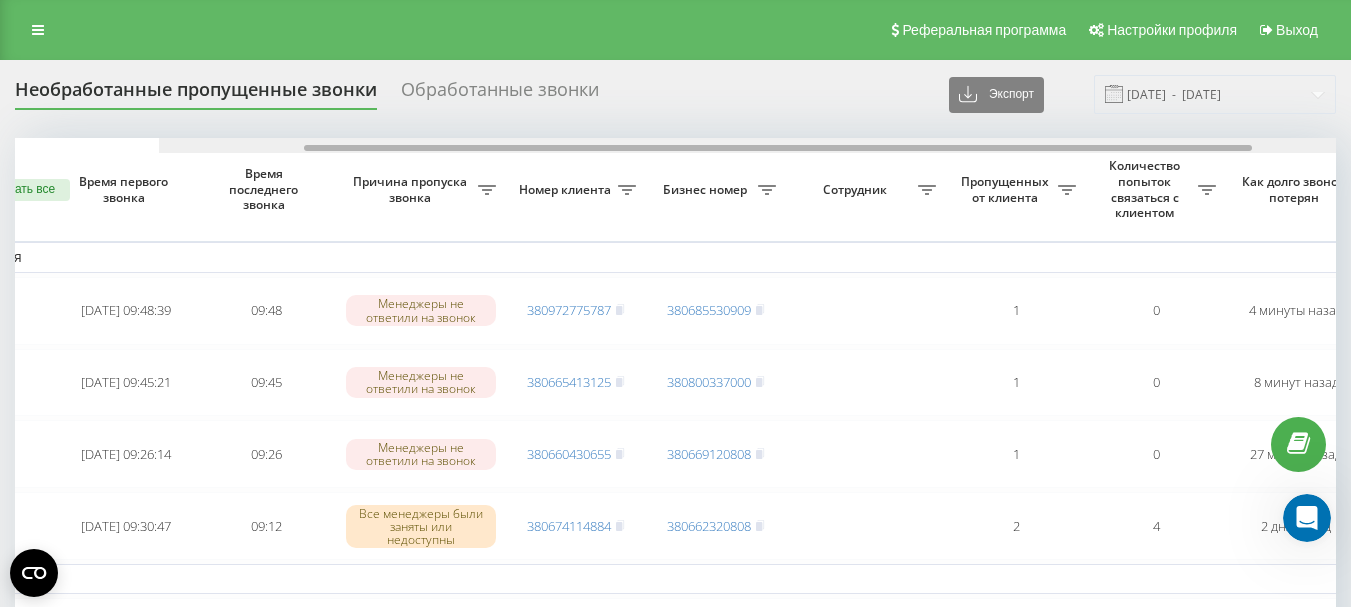 drag, startPoint x: 395, startPoint y: 146, endPoint x: 44, endPoint y: 144, distance: 351.0057 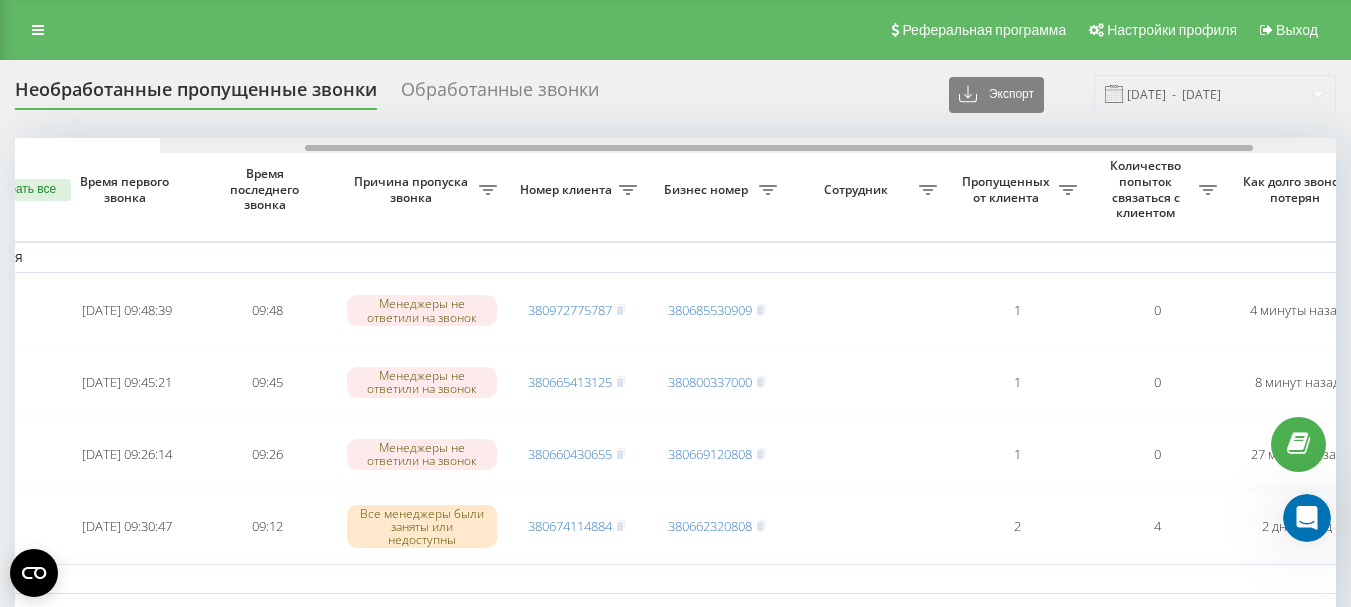 click at bounding box center (820, 145) 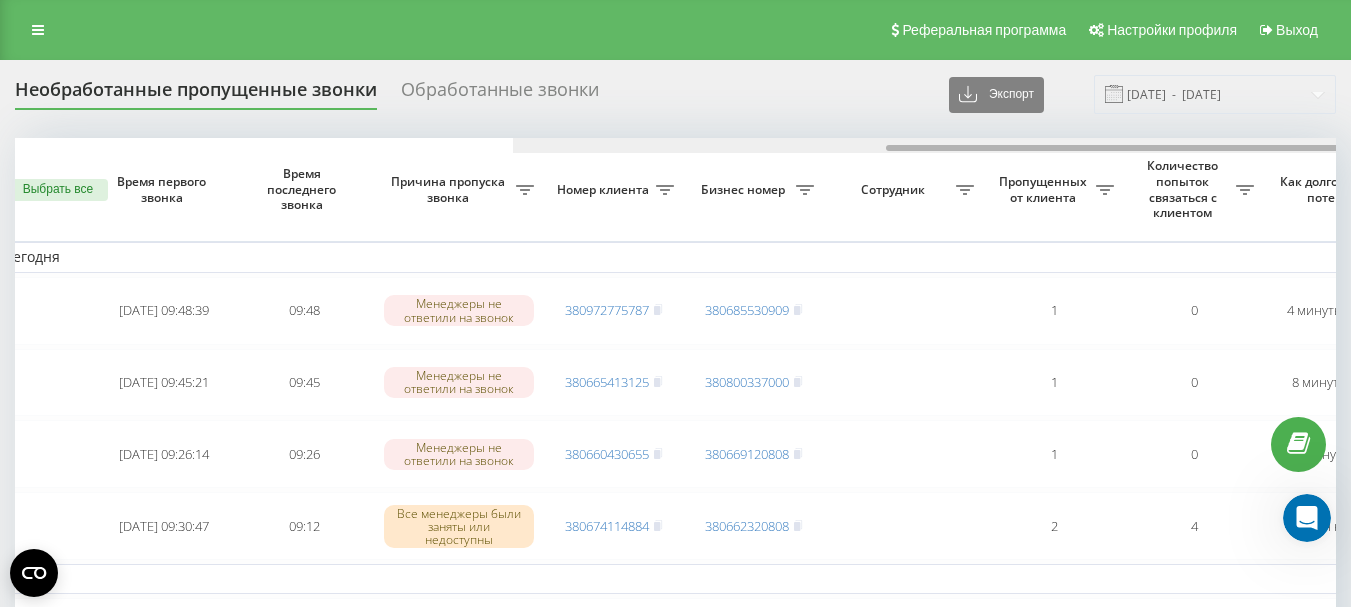 scroll, scrollTop: 0, scrollLeft: 519, axis: horizontal 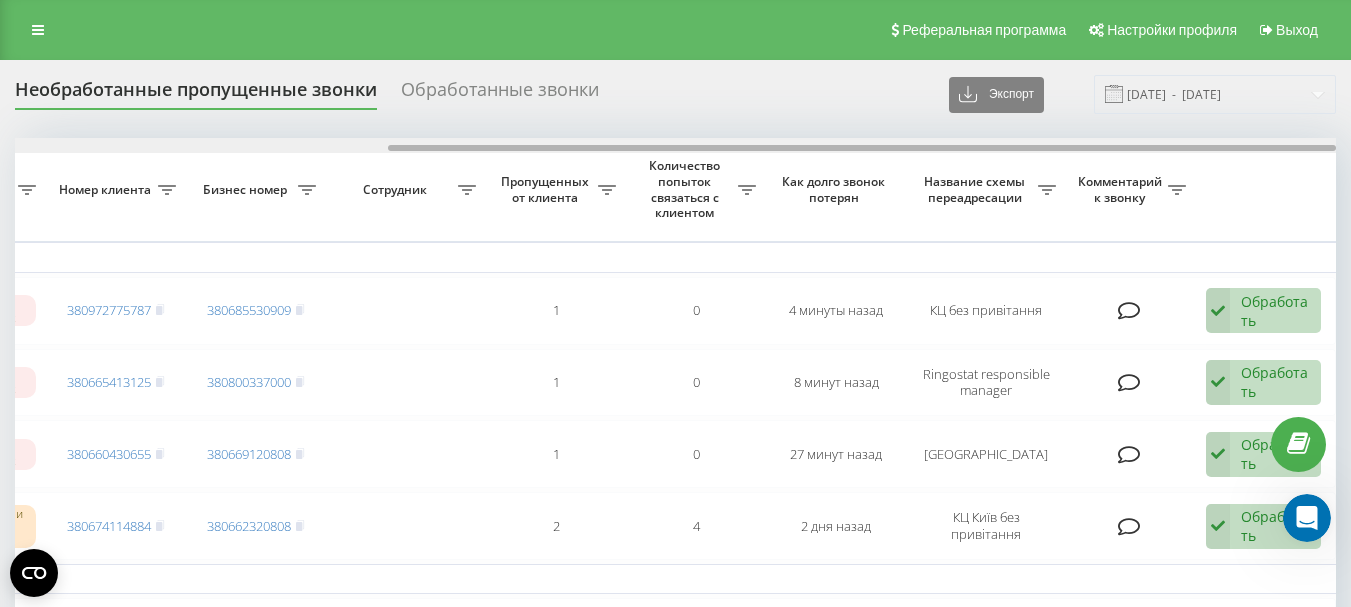 click at bounding box center [675, 145] 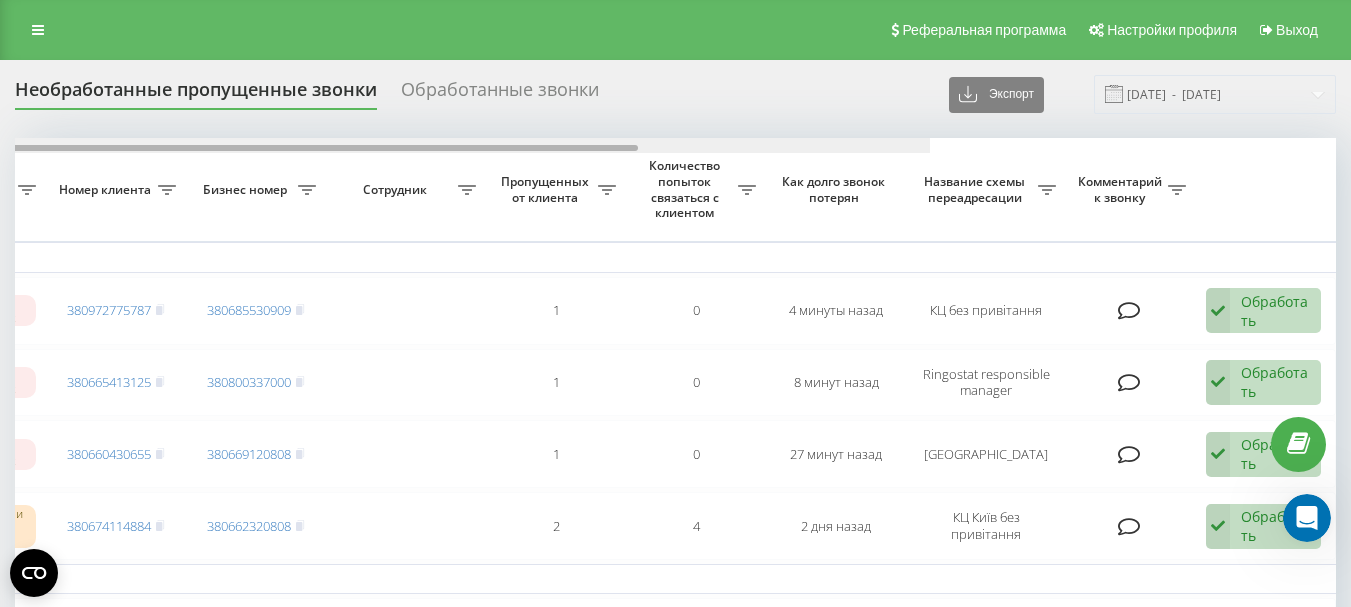 scroll, scrollTop: 0, scrollLeft: 113, axis: horizontal 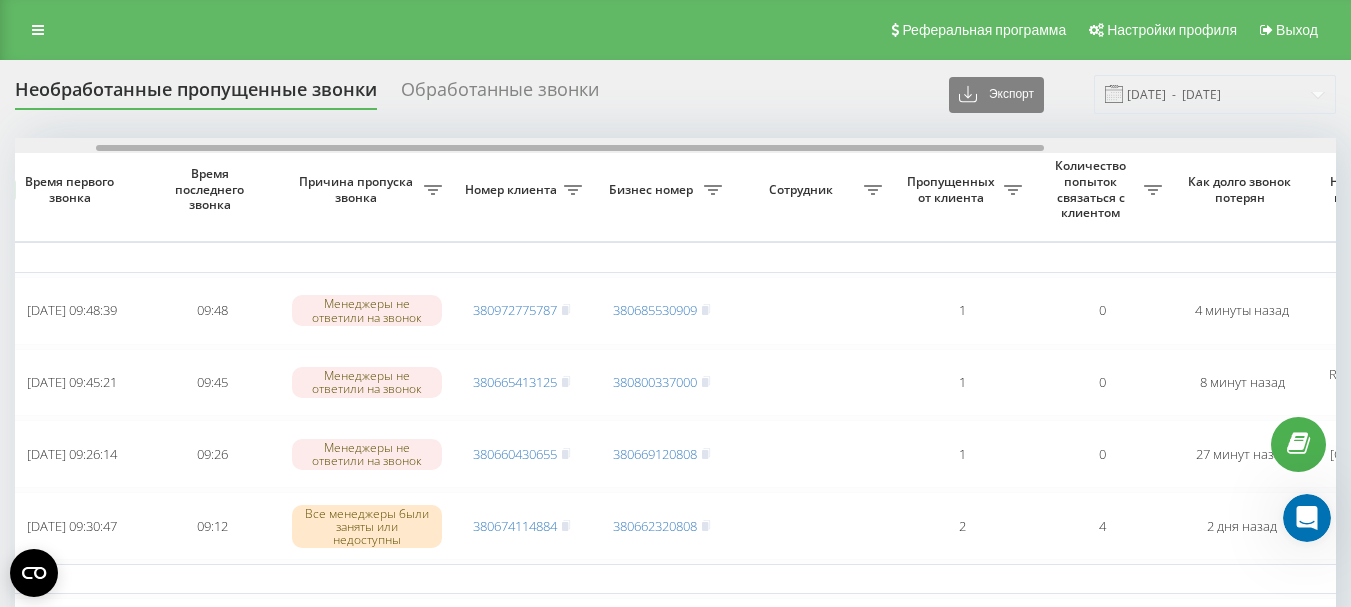 drag, startPoint x: 540, startPoint y: 146, endPoint x: 248, endPoint y: 134, distance: 292.24646 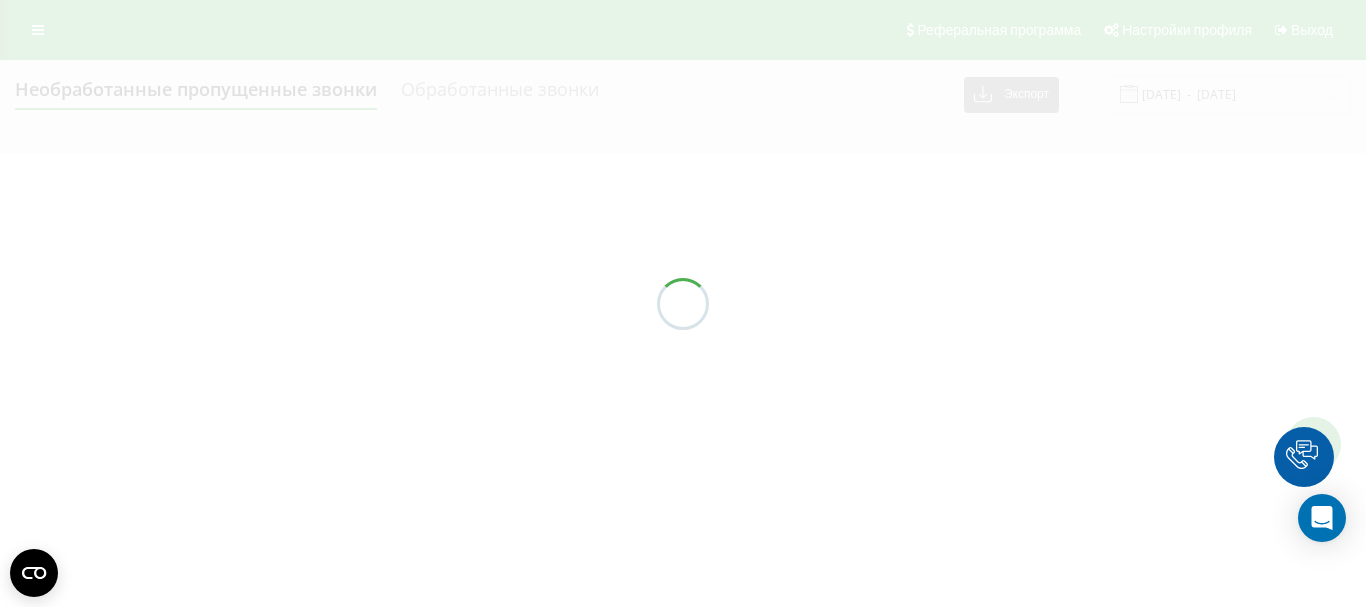 scroll, scrollTop: 0, scrollLeft: 0, axis: both 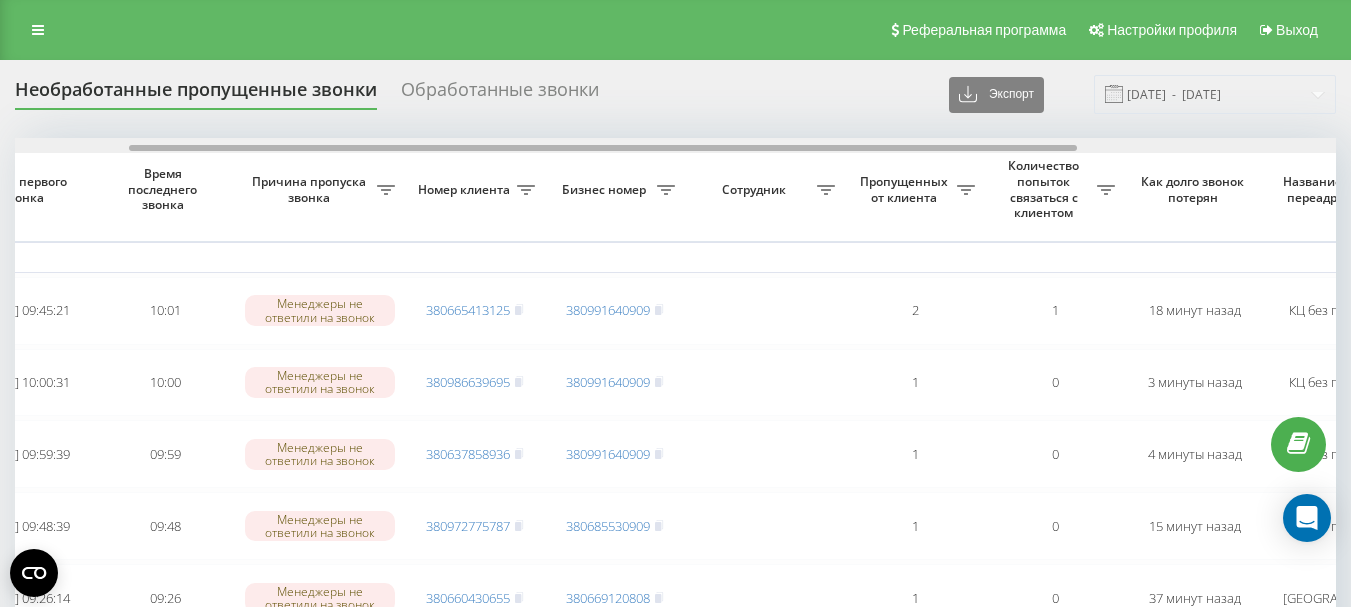 drag, startPoint x: 576, startPoint y: 146, endPoint x: 691, endPoint y: 143, distance: 115.03912 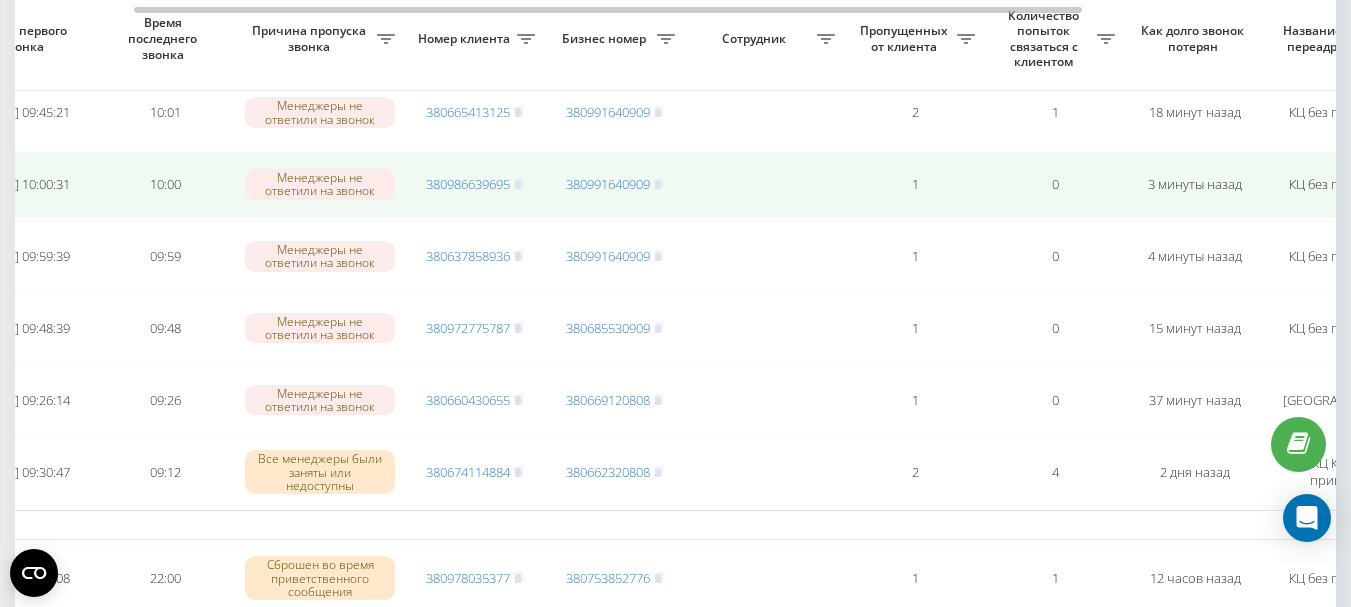 scroll, scrollTop: 200, scrollLeft: 0, axis: vertical 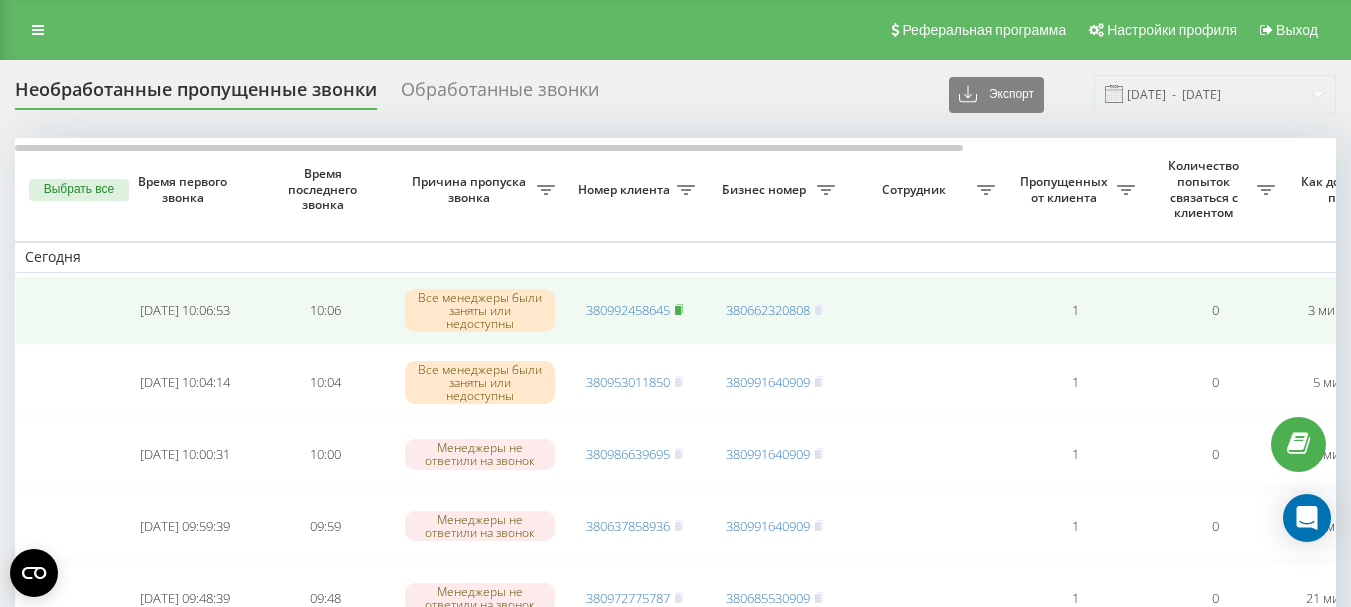 click 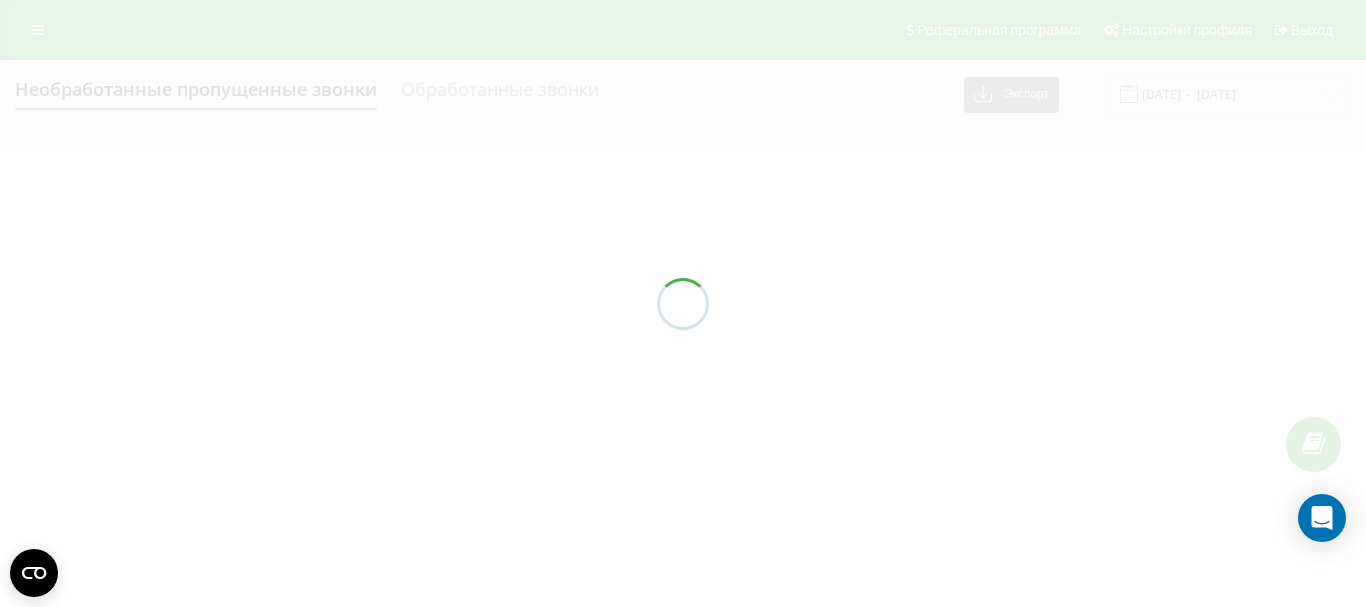 scroll, scrollTop: 0, scrollLeft: 0, axis: both 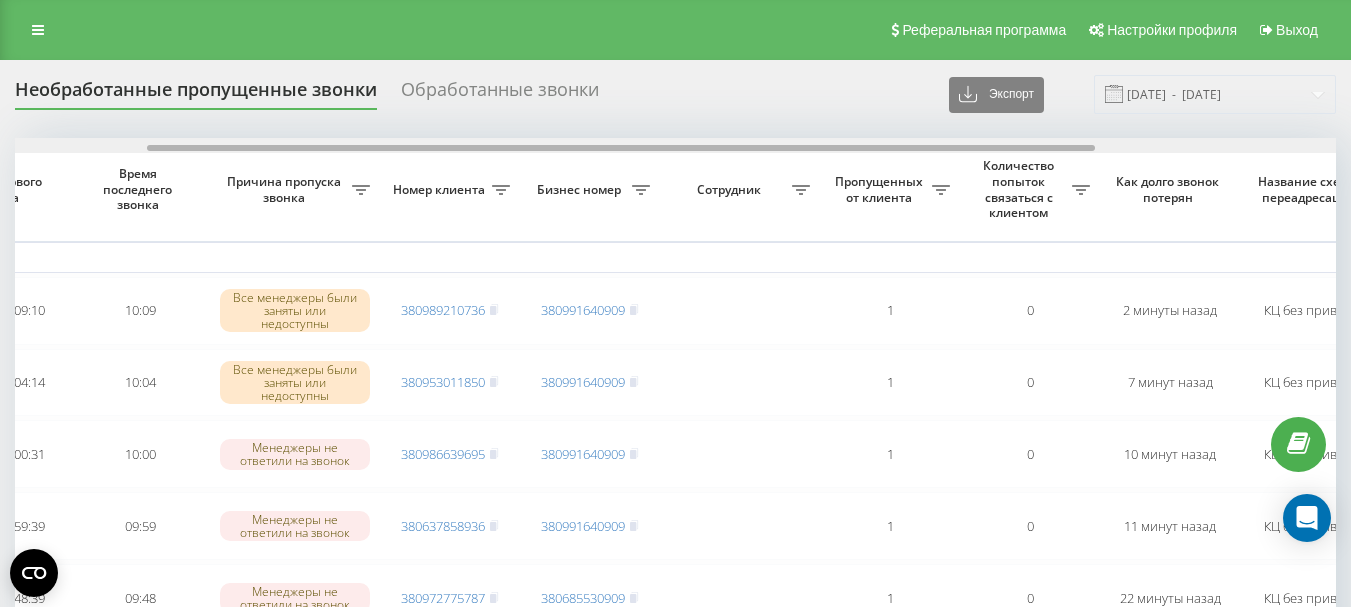 drag, startPoint x: 547, startPoint y: 149, endPoint x: 680, endPoint y: 152, distance: 133.03383 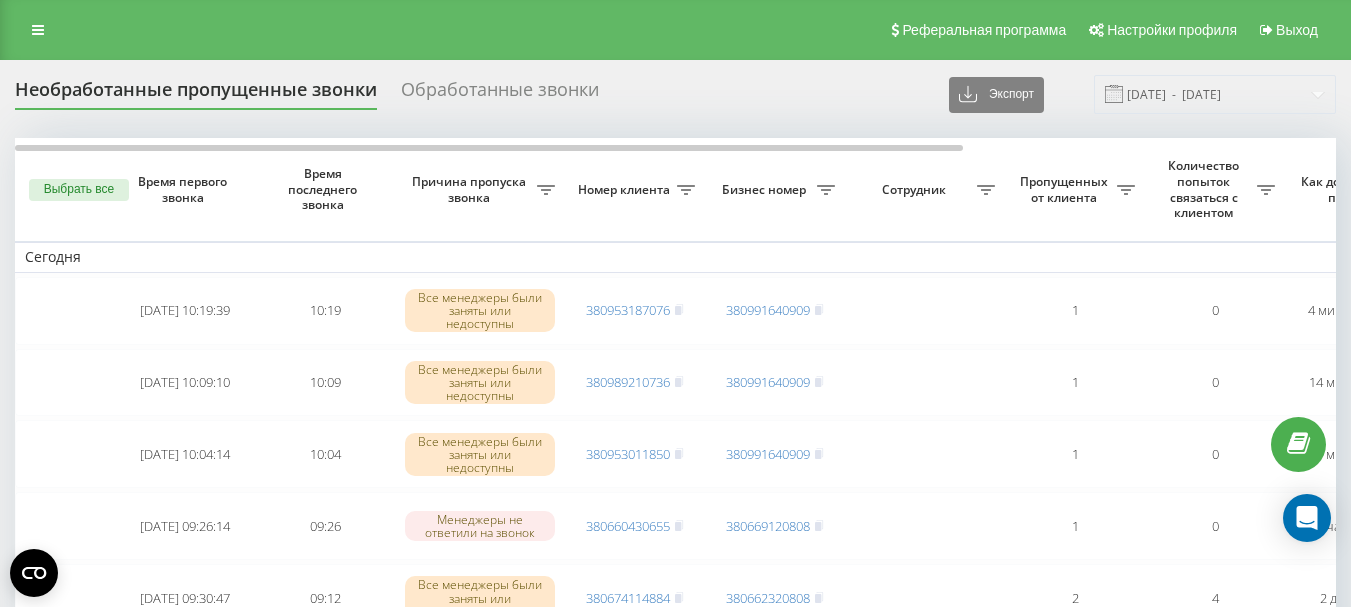 scroll, scrollTop: 0, scrollLeft: 0, axis: both 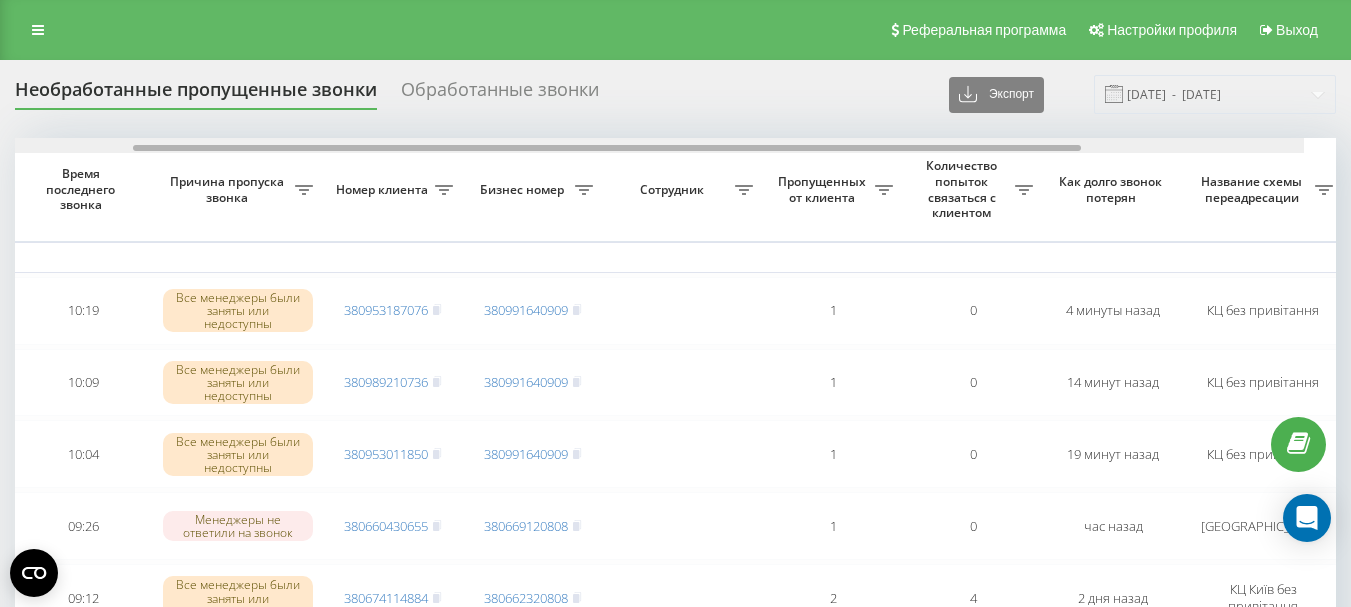 drag, startPoint x: 653, startPoint y: 145, endPoint x: 827, endPoint y: 150, distance: 174.07182 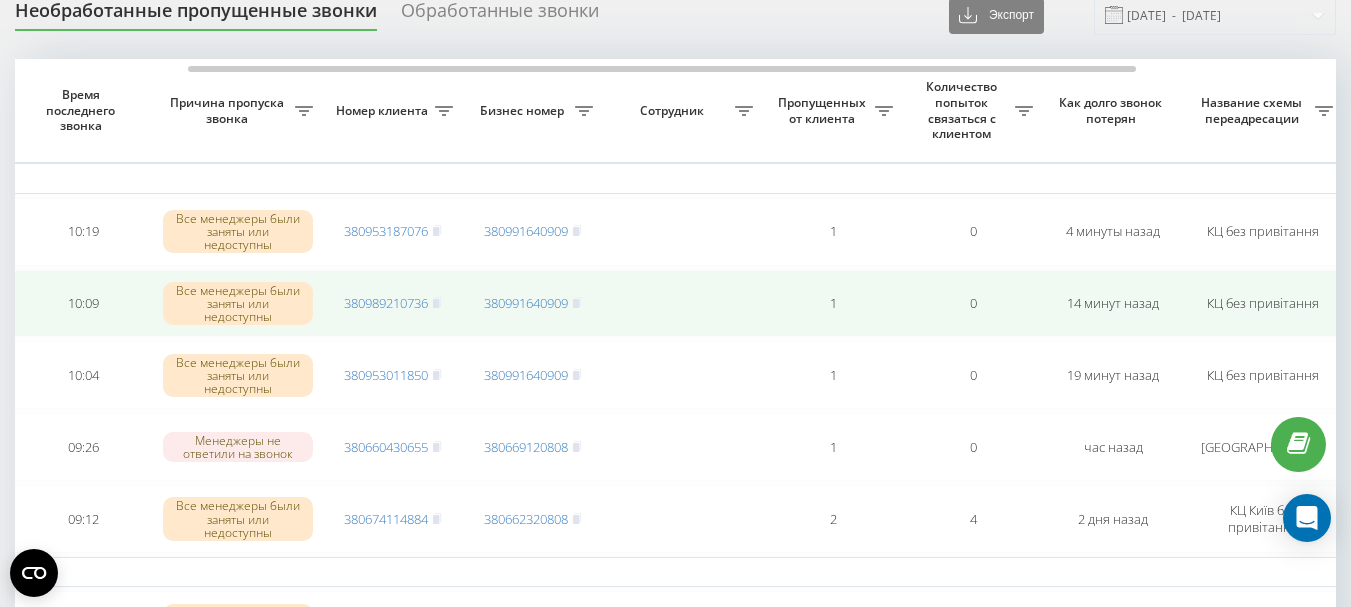 scroll, scrollTop: 100, scrollLeft: 0, axis: vertical 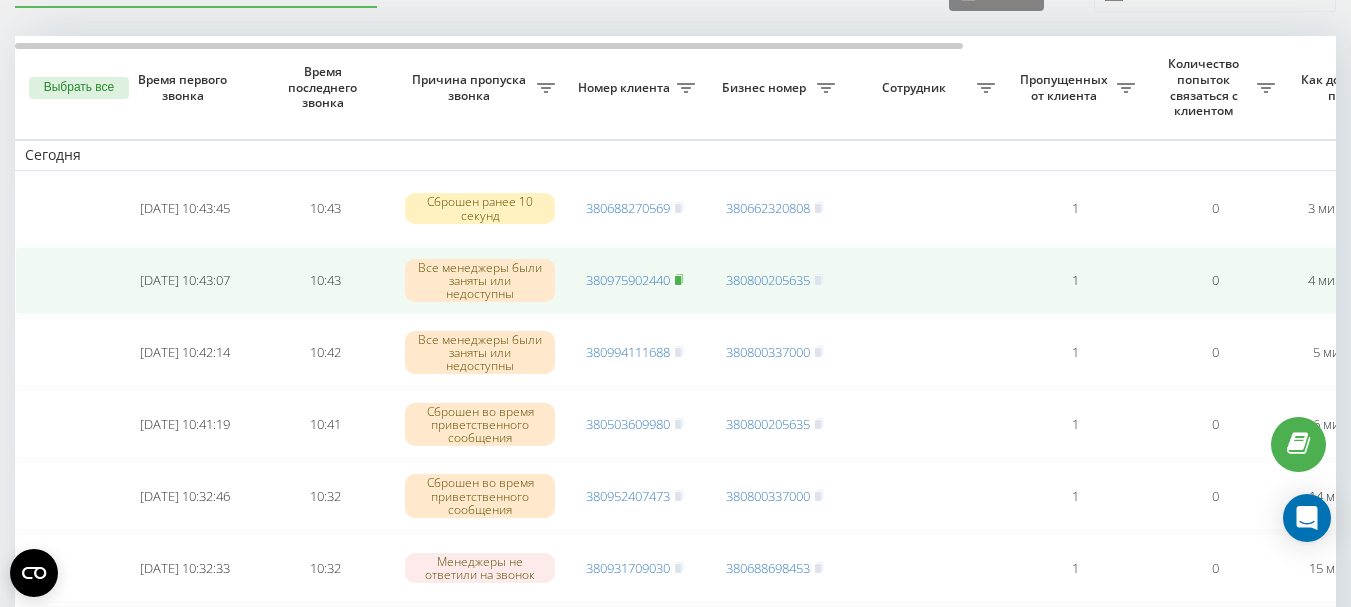 click 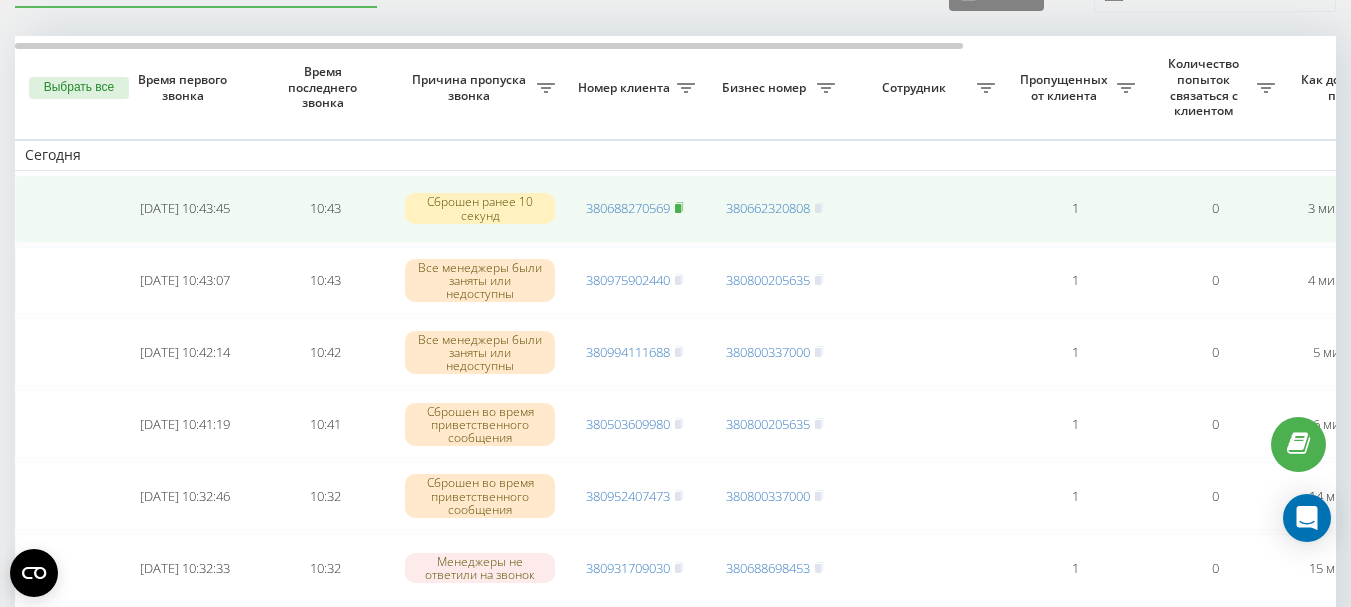 click 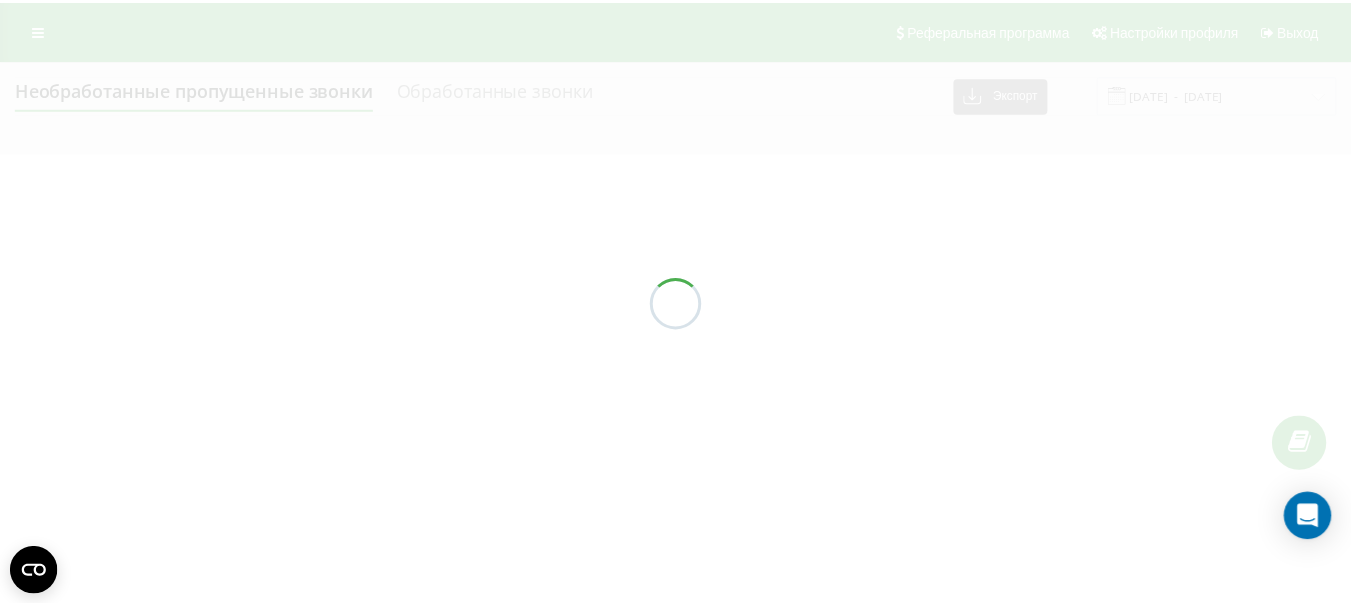 scroll, scrollTop: 0, scrollLeft: 0, axis: both 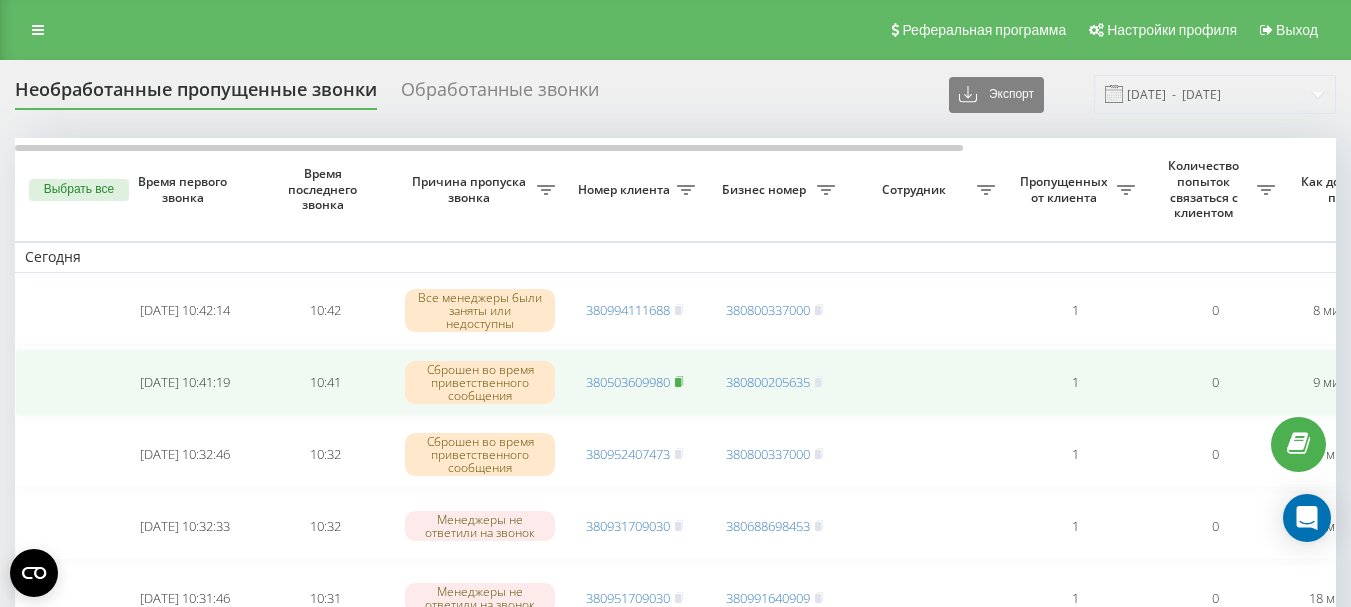 click 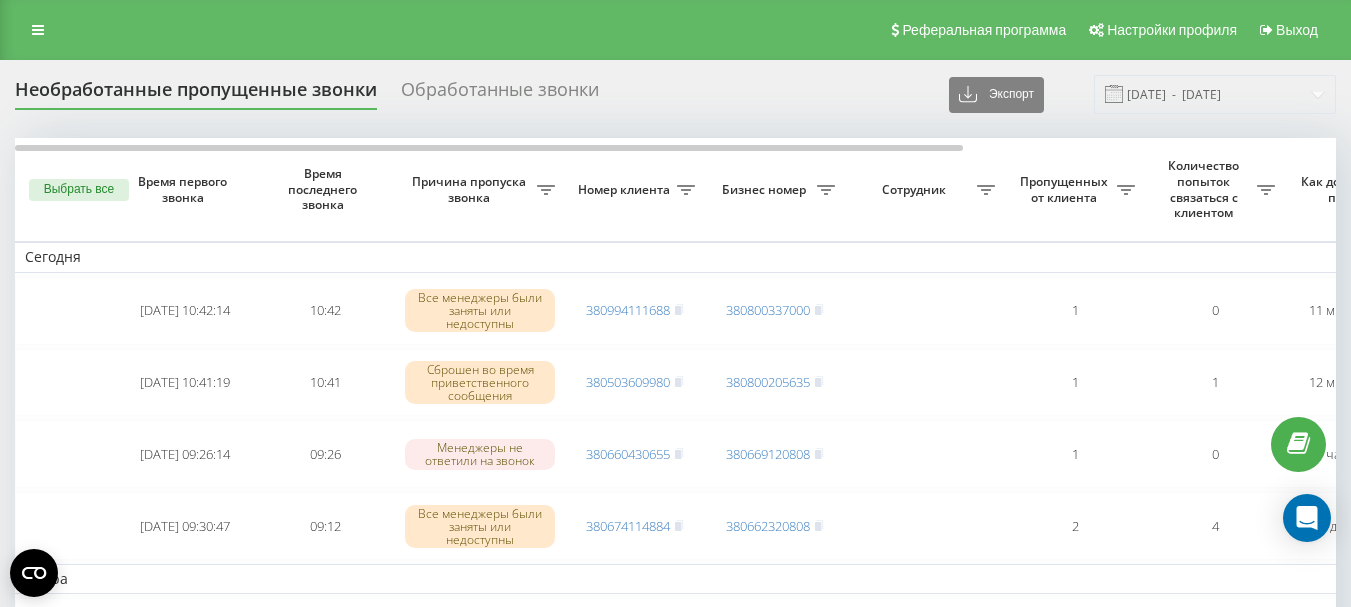 scroll, scrollTop: 0, scrollLeft: 0, axis: both 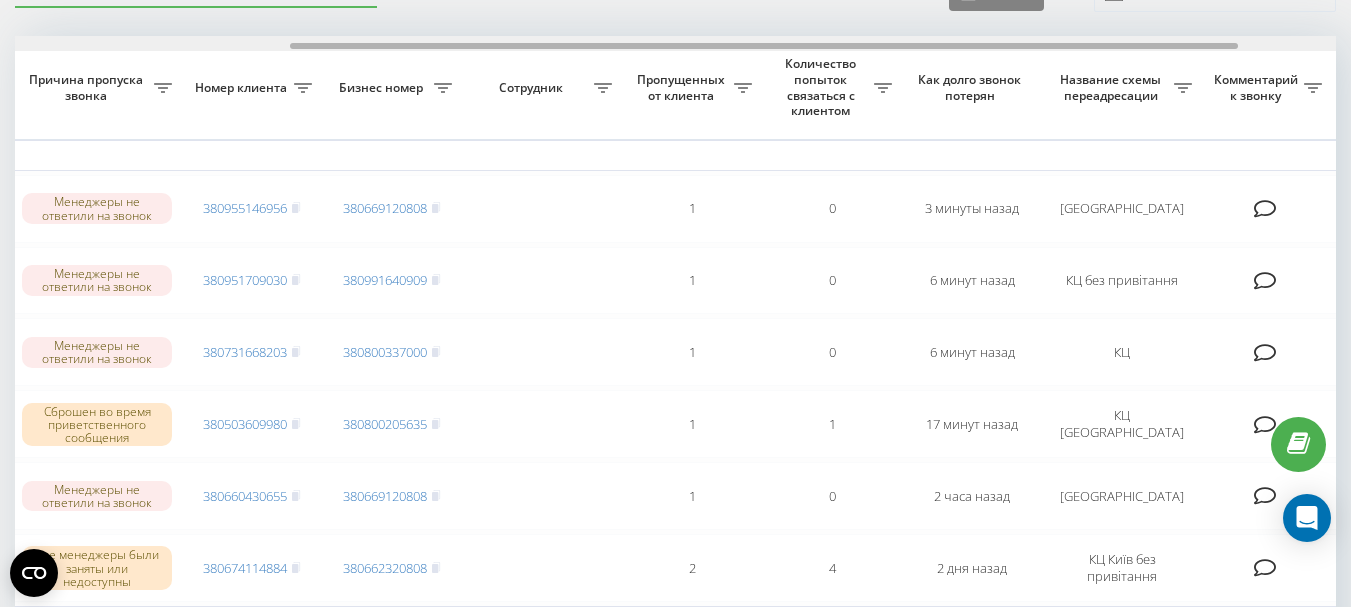 drag, startPoint x: 545, startPoint y: 43, endPoint x: 820, endPoint y: 50, distance: 275.08908 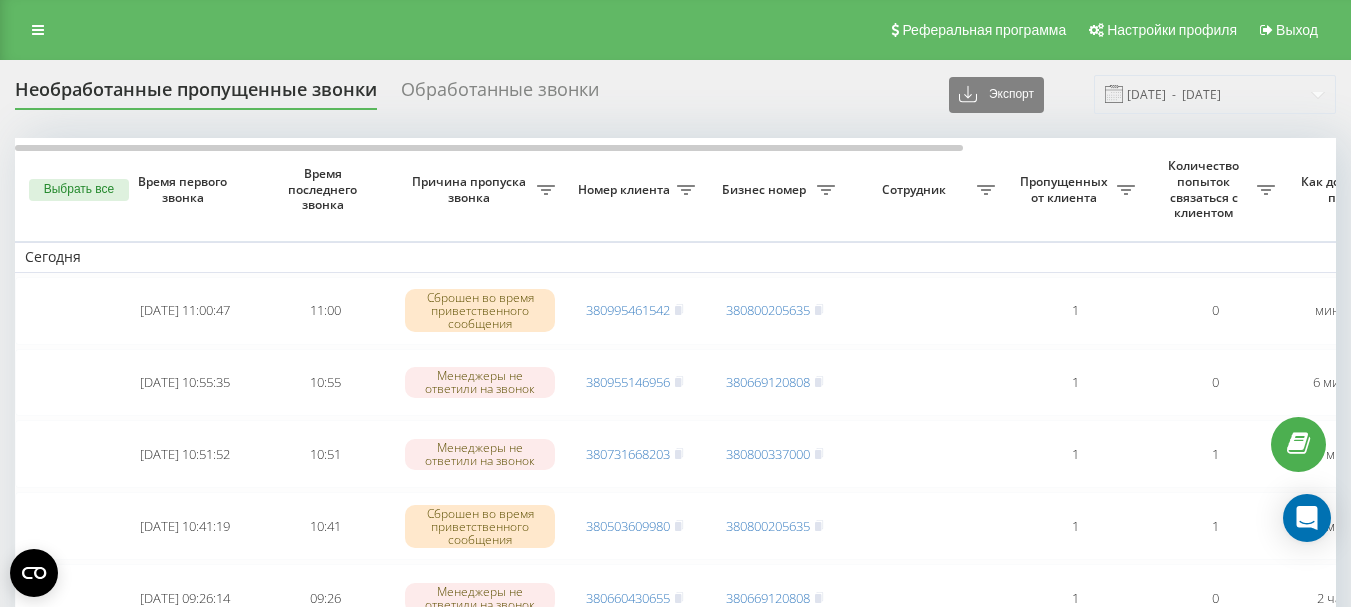 scroll, scrollTop: 102, scrollLeft: 0, axis: vertical 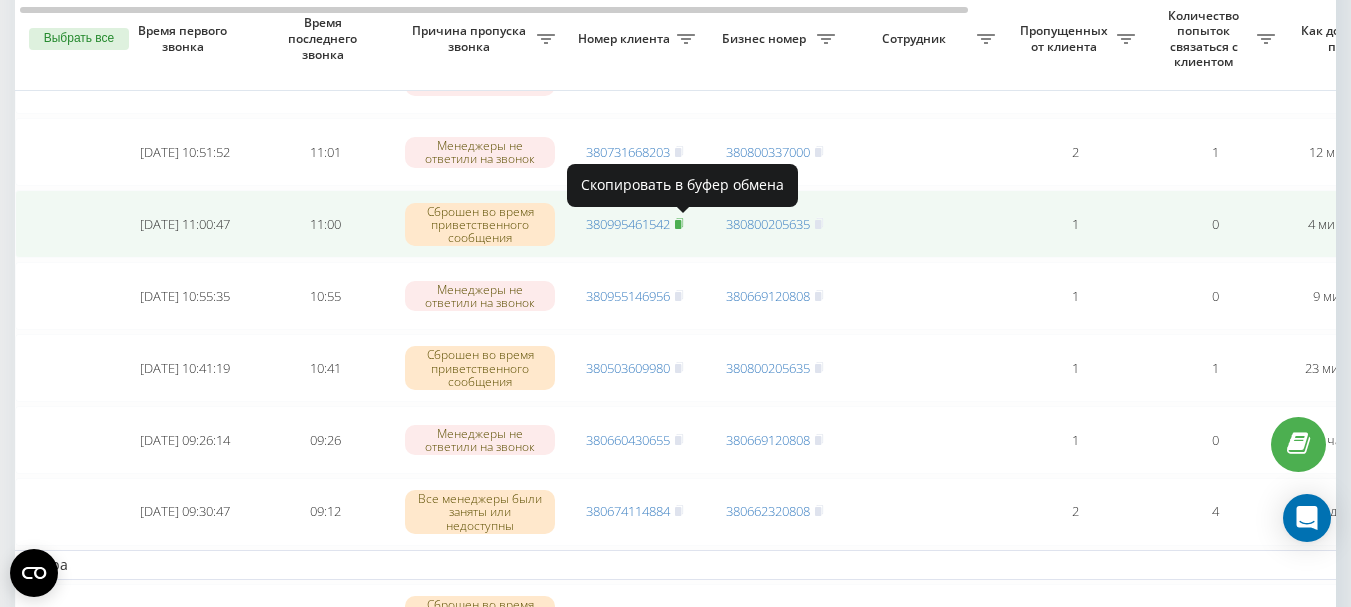 click 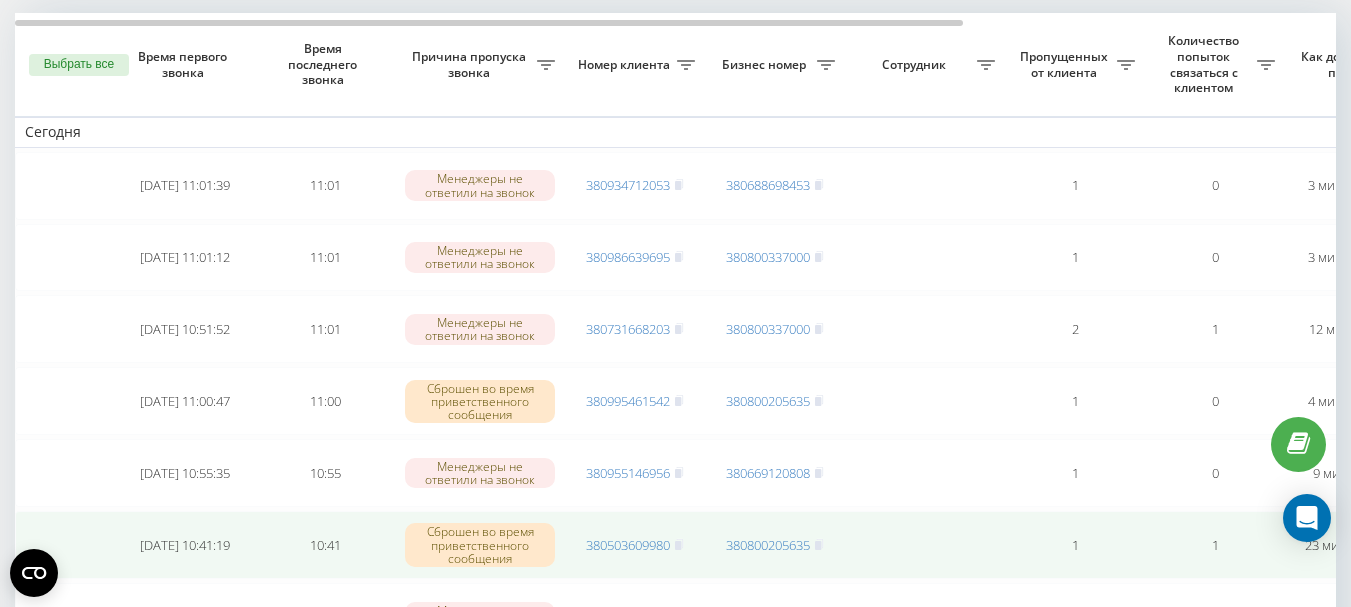 scroll, scrollTop: 102, scrollLeft: 0, axis: vertical 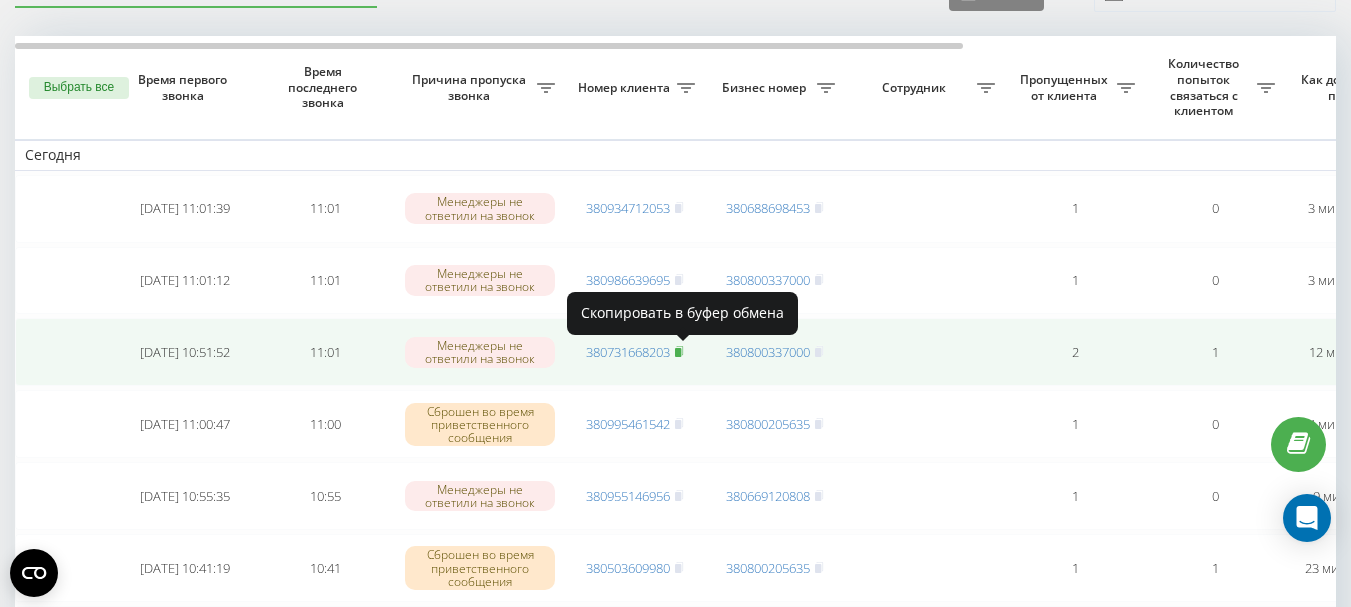 click 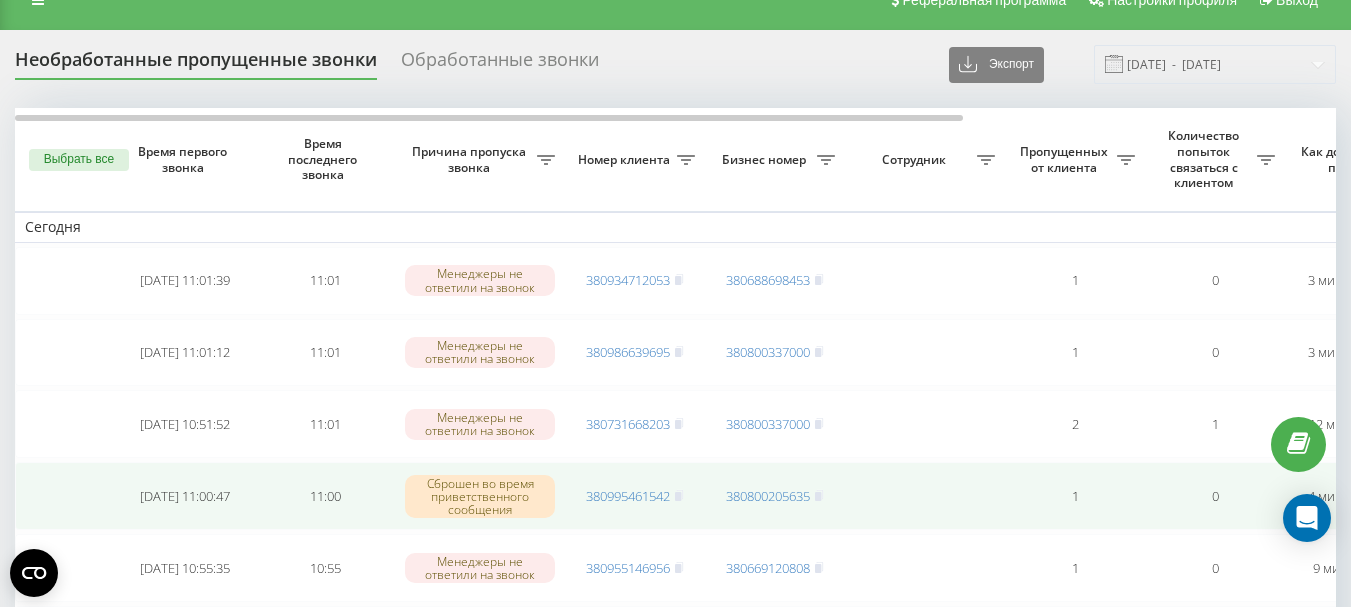 scroll, scrollTop: 2, scrollLeft: 0, axis: vertical 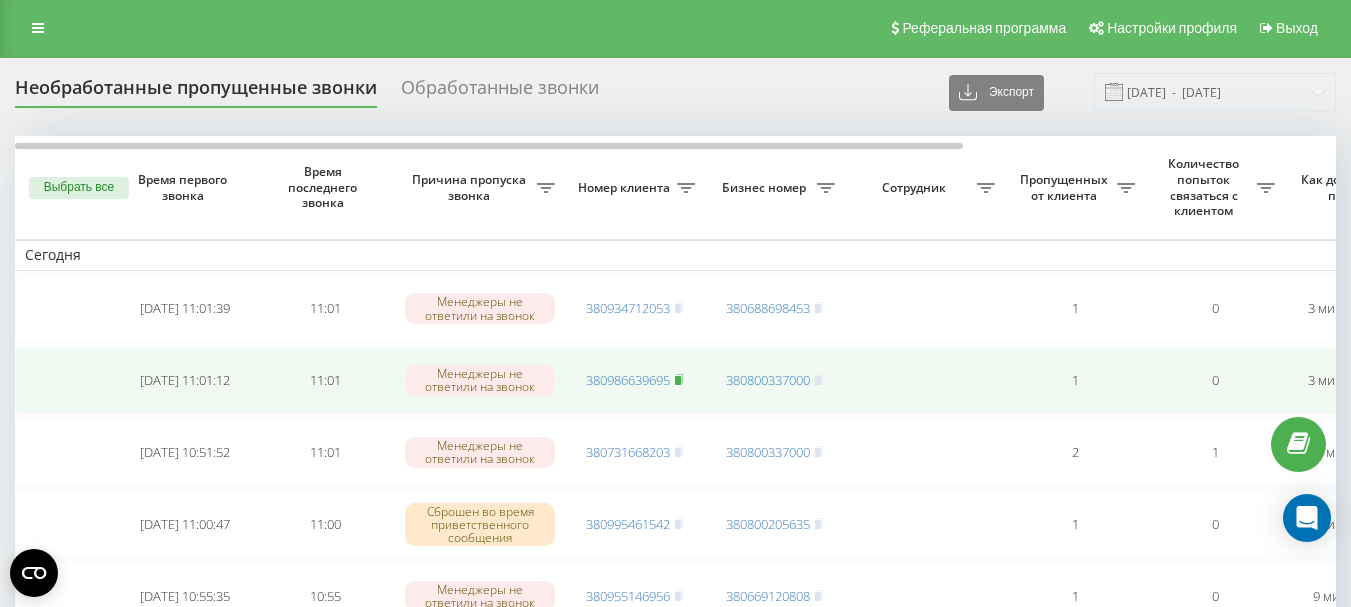 click 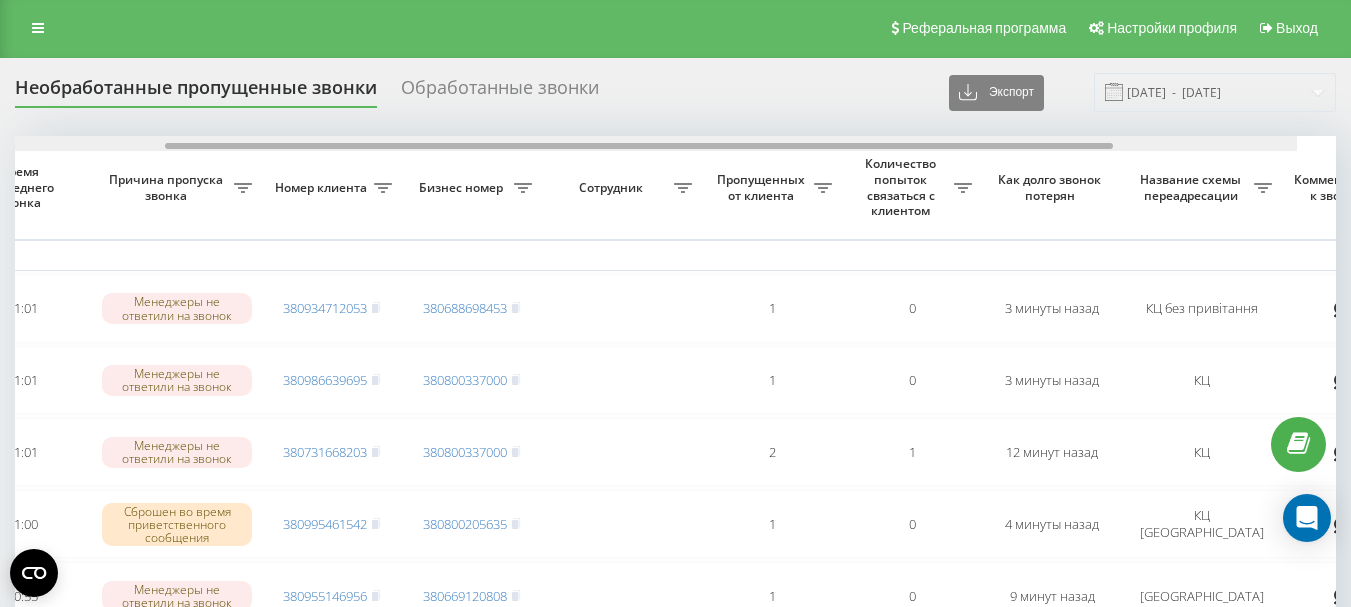 scroll, scrollTop: 0, scrollLeft: 308, axis: horizontal 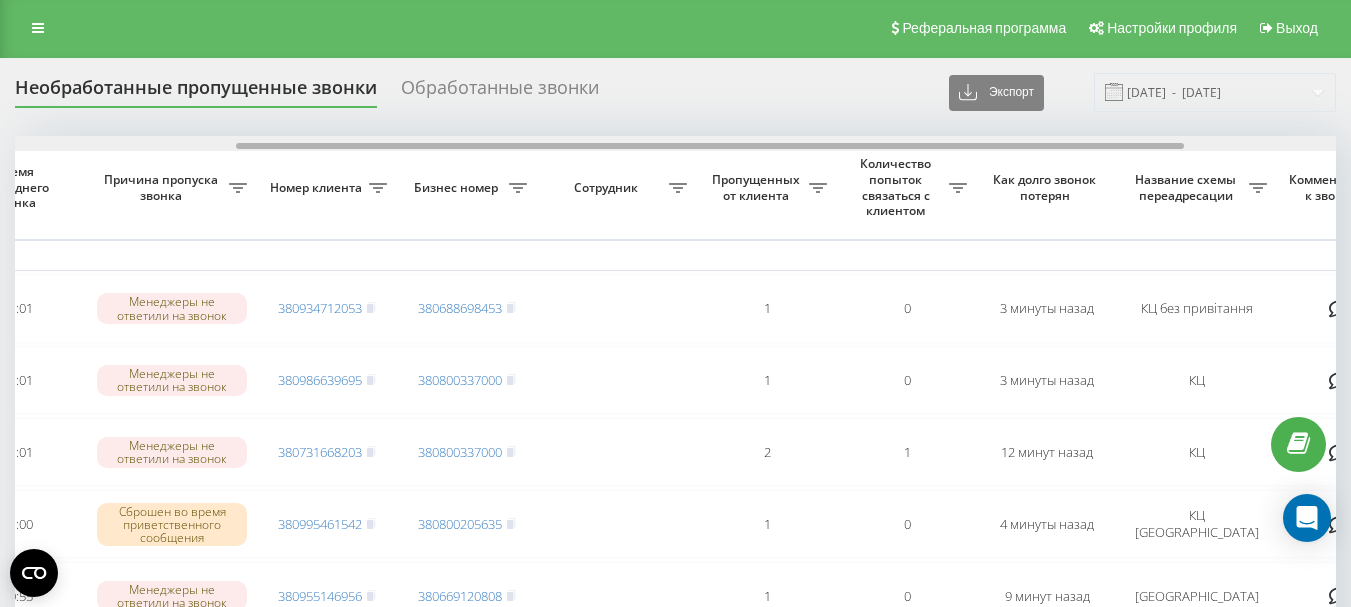 drag, startPoint x: 660, startPoint y: 145, endPoint x: 881, endPoint y: 150, distance: 221.05655 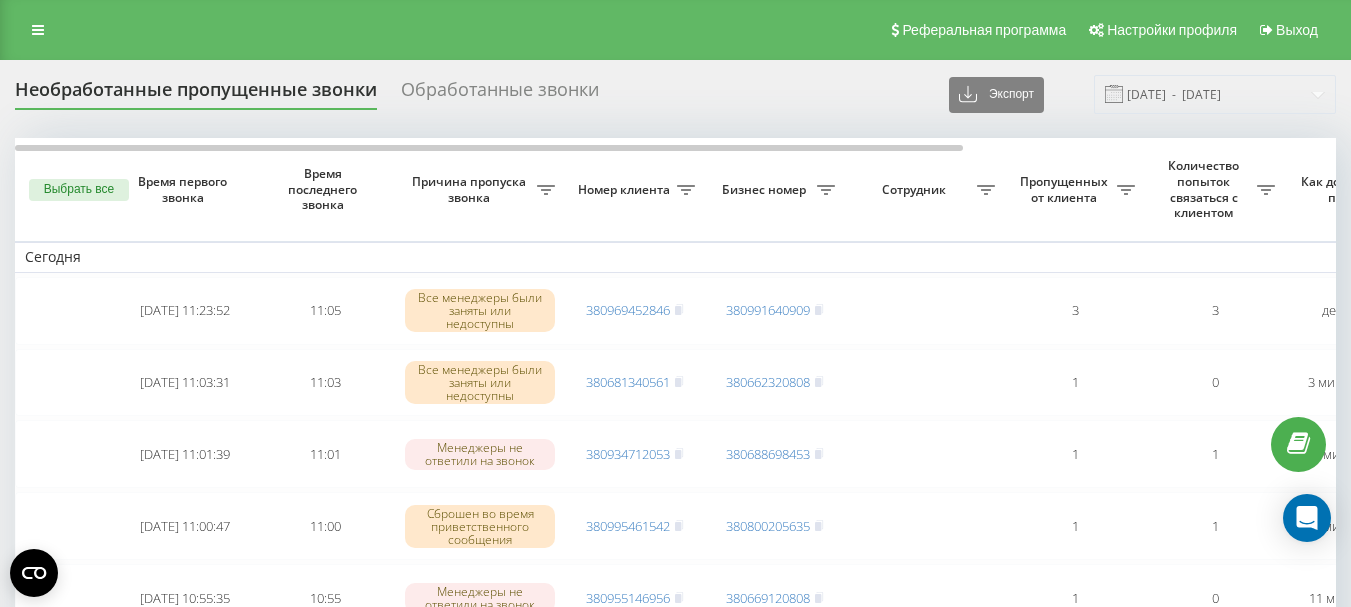 scroll, scrollTop: 2, scrollLeft: 0, axis: vertical 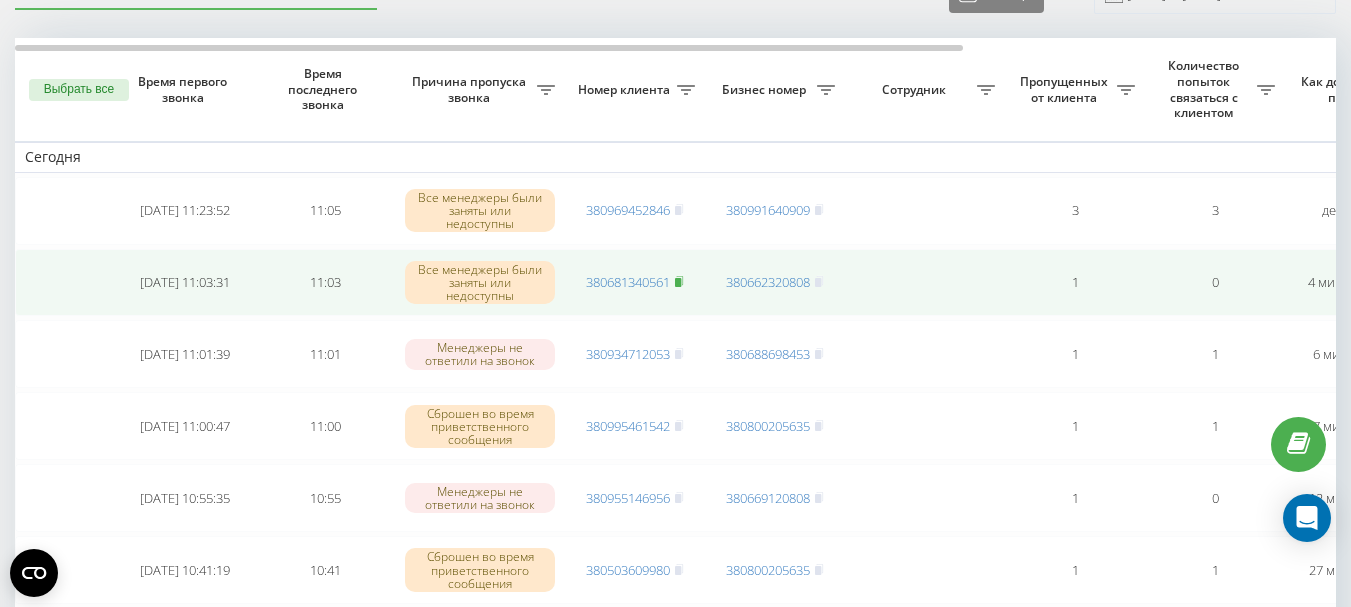 click 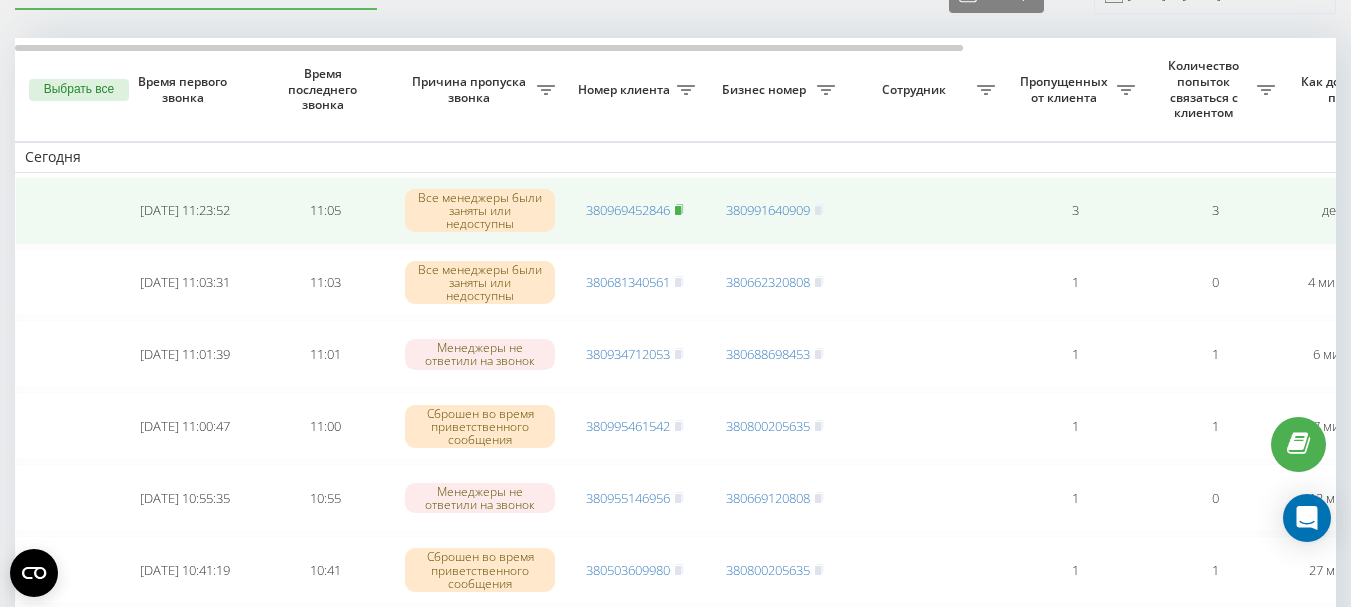 click 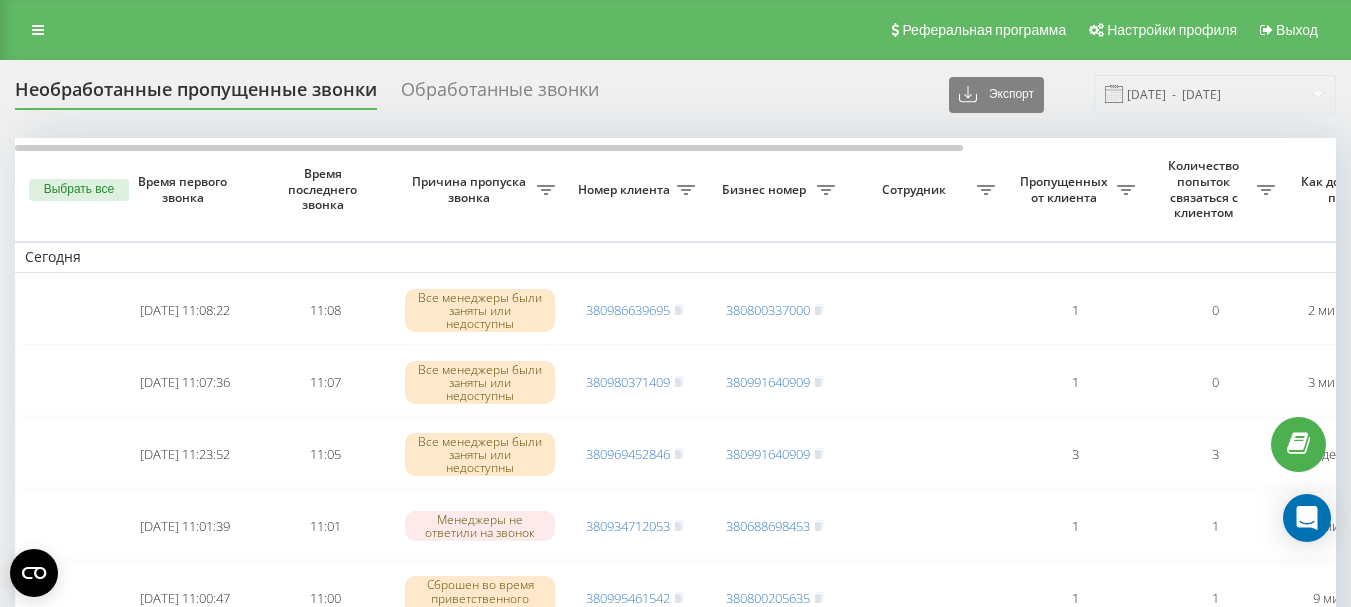 scroll, scrollTop: 102, scrollLeft: 0, axis: vertical 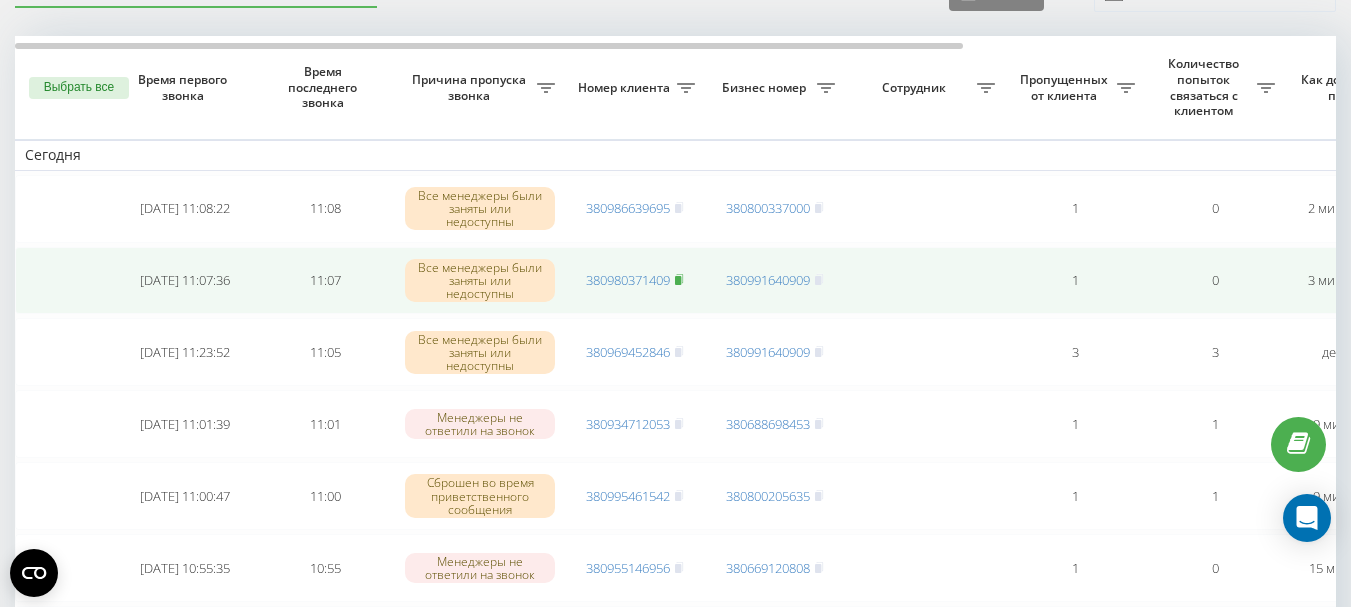 click 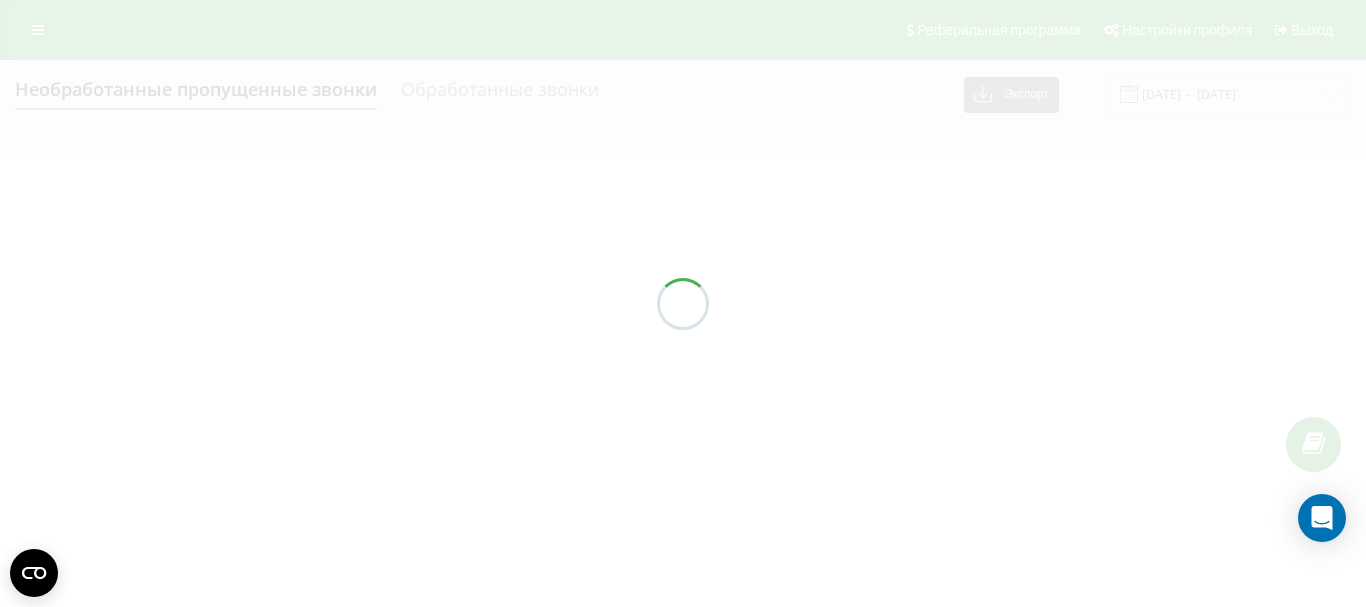 scroll, scrollTop: 0, scrollLeft: 0, axis: both 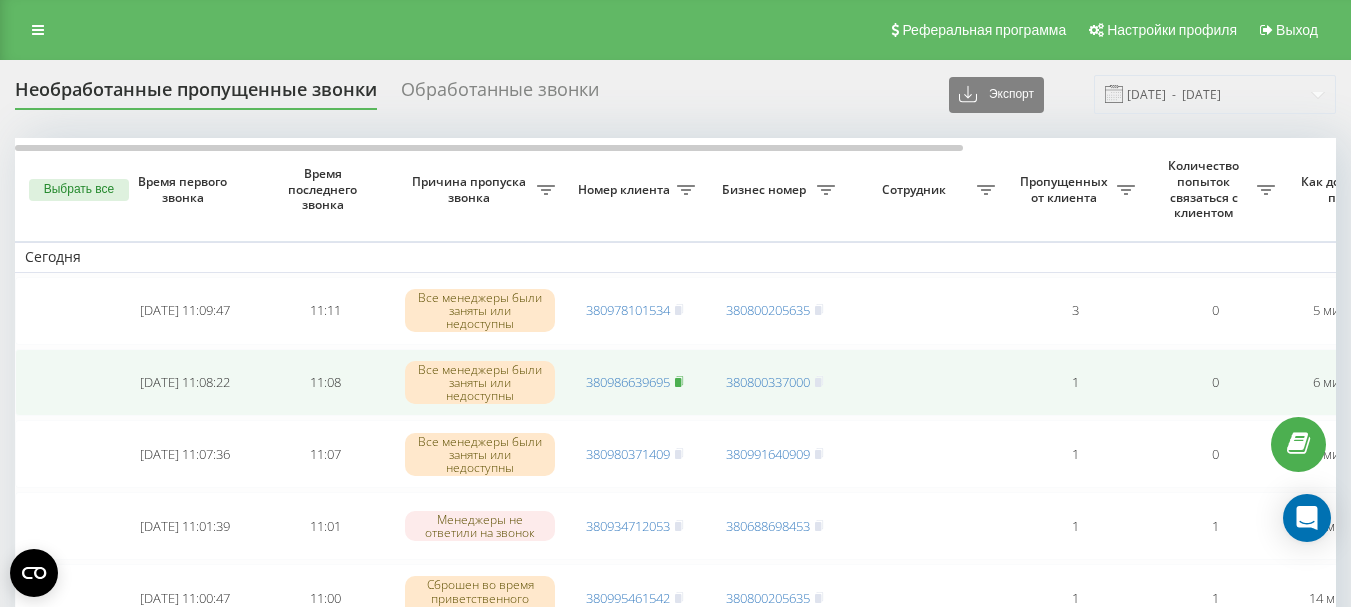 click 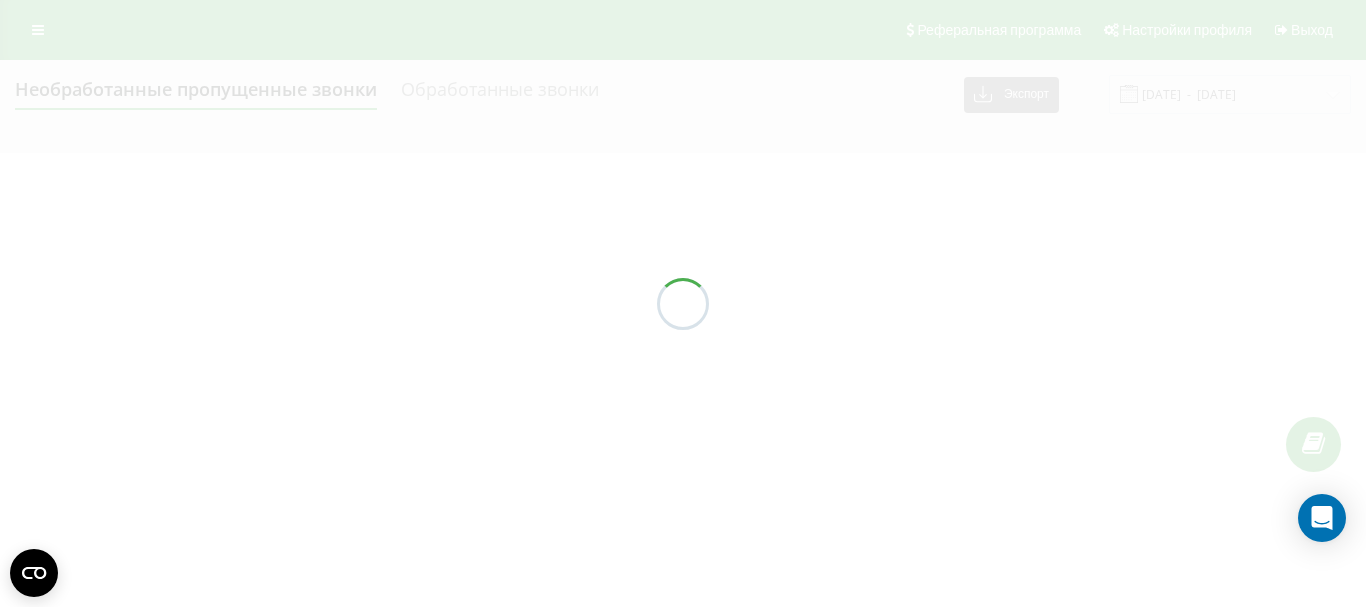 scroll, scrollTop: 0, scrollLeft: 0, axis: both 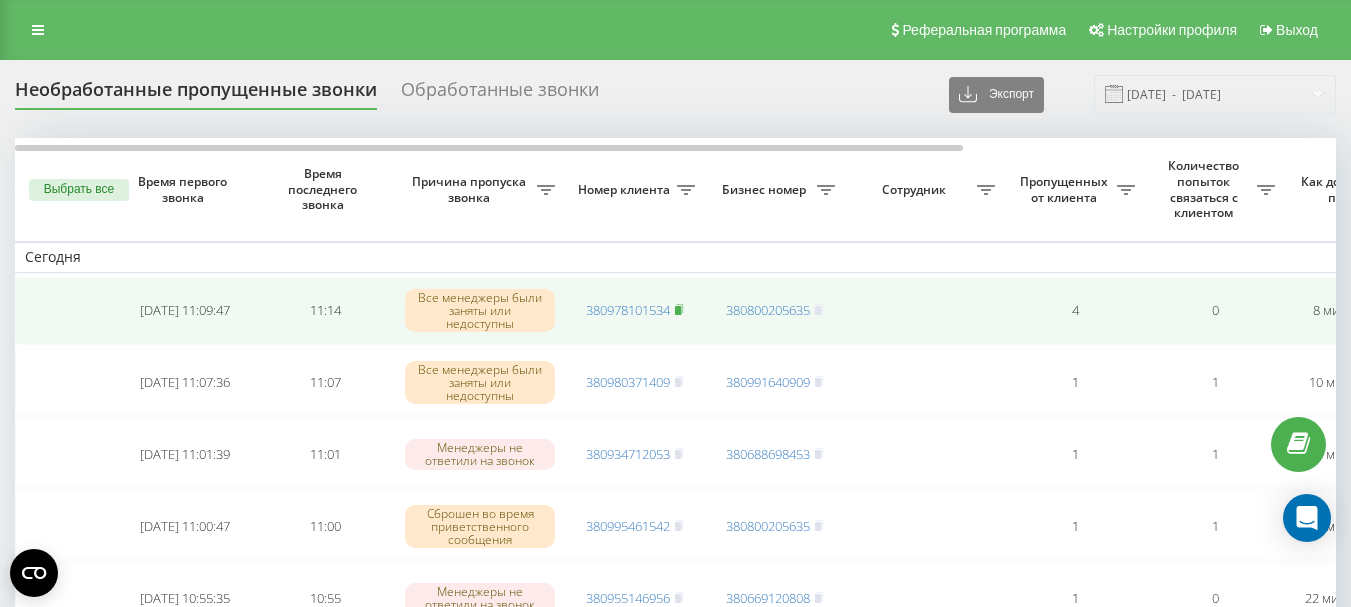 click 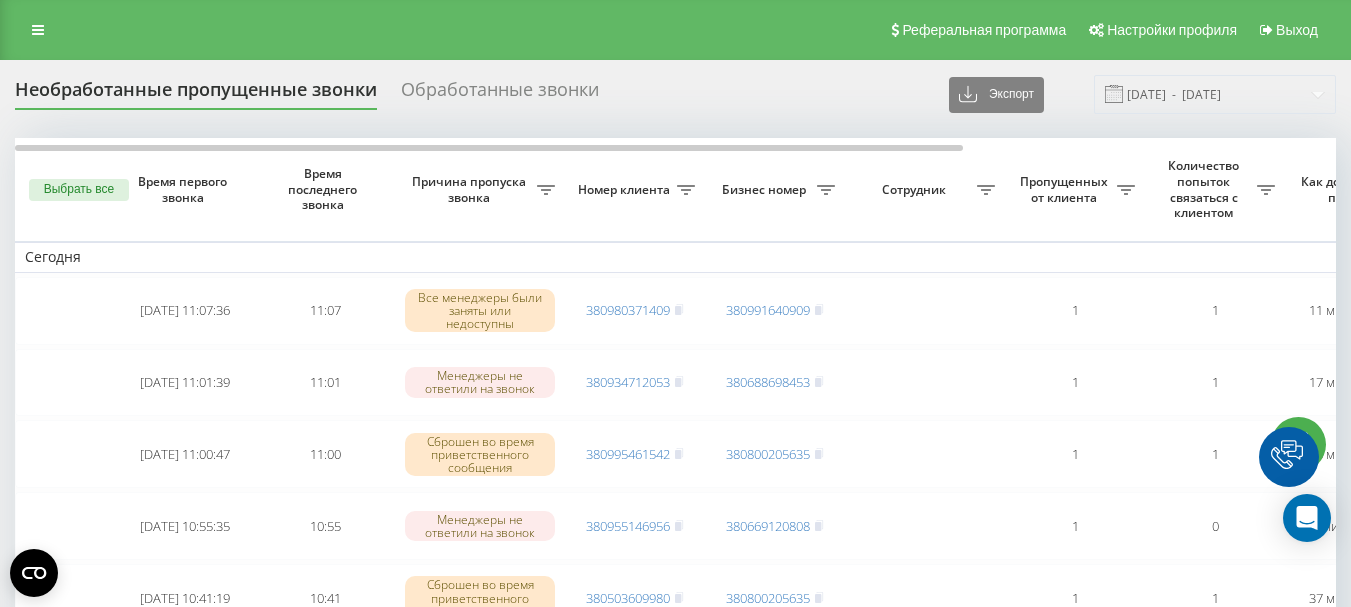 scroll, scrollTop: 0, scrollLeft: 0, axis: both 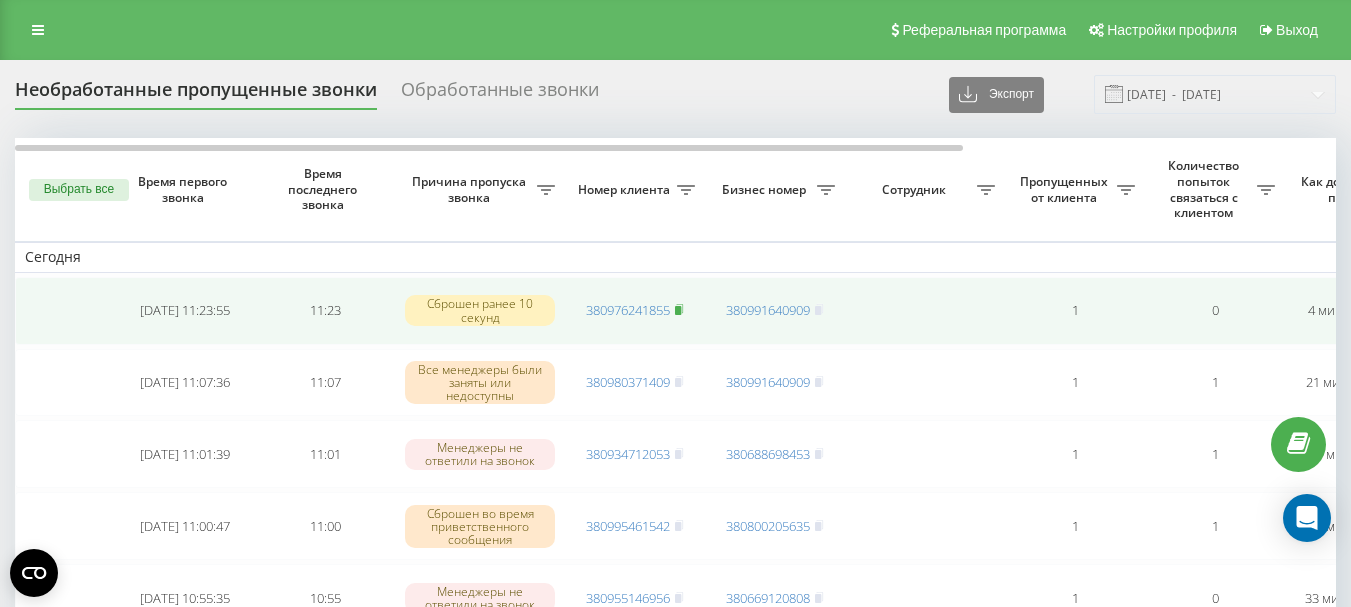 click 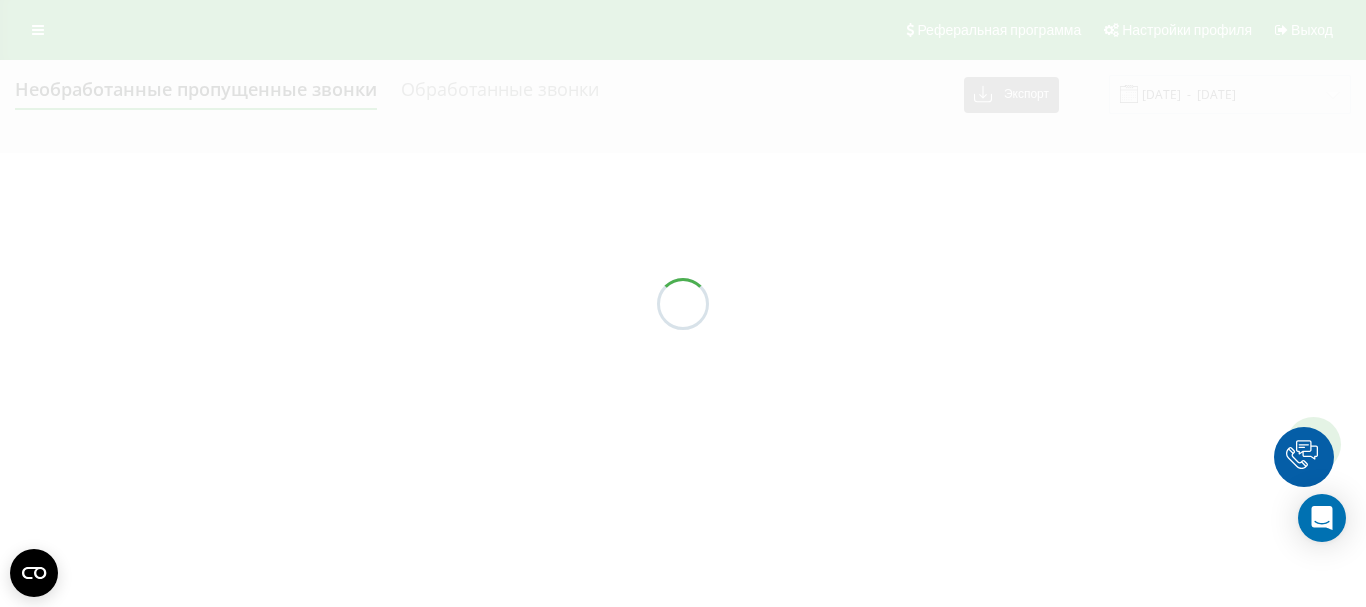 scroll, scrollTop: 0, scrollLeft: 0, axis: both 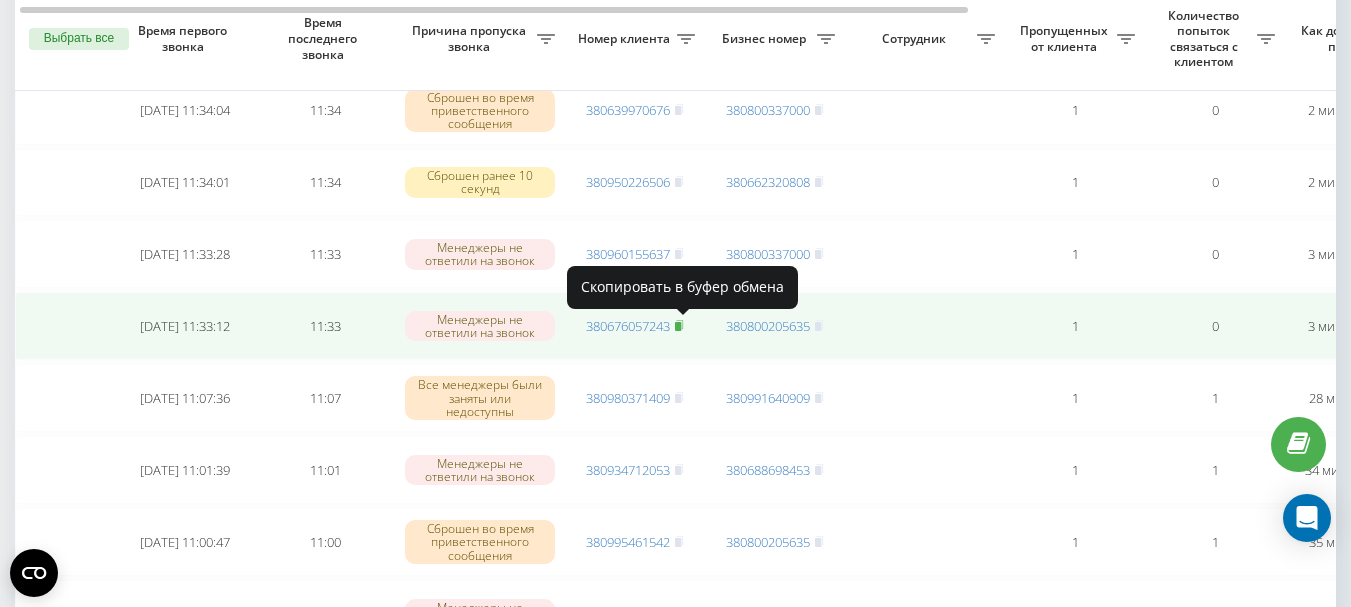 click 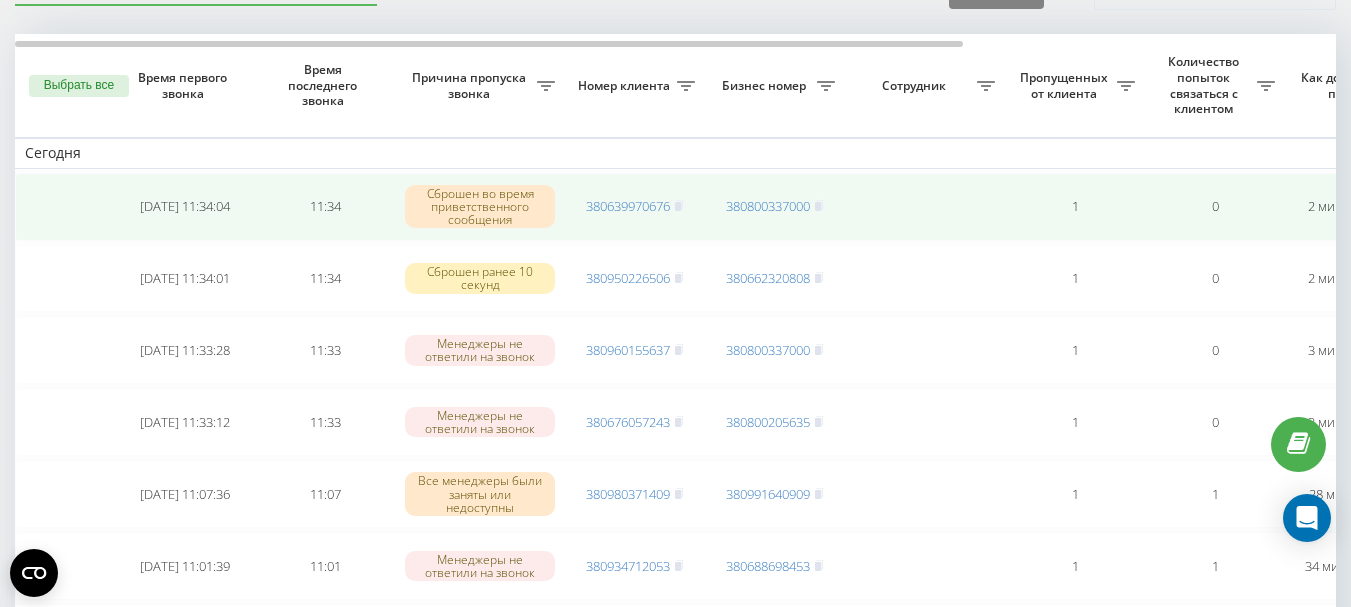 scroll, scrollTop: 0, scrollLeft: 0, axis: both 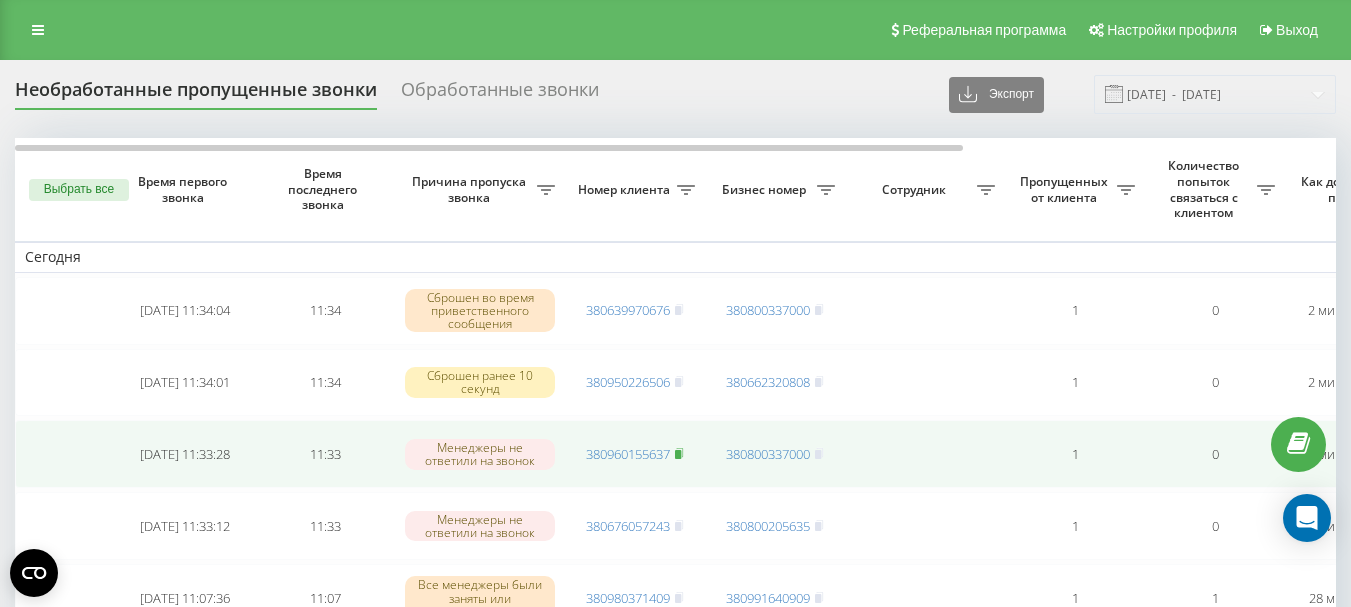 click 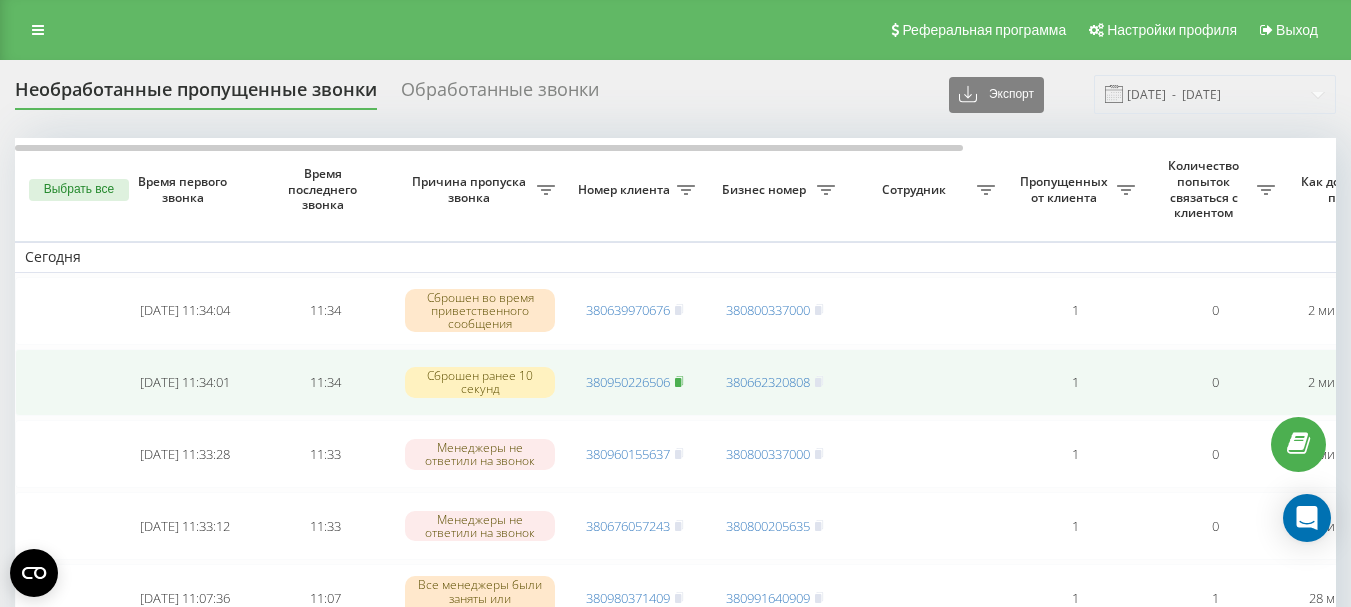 click 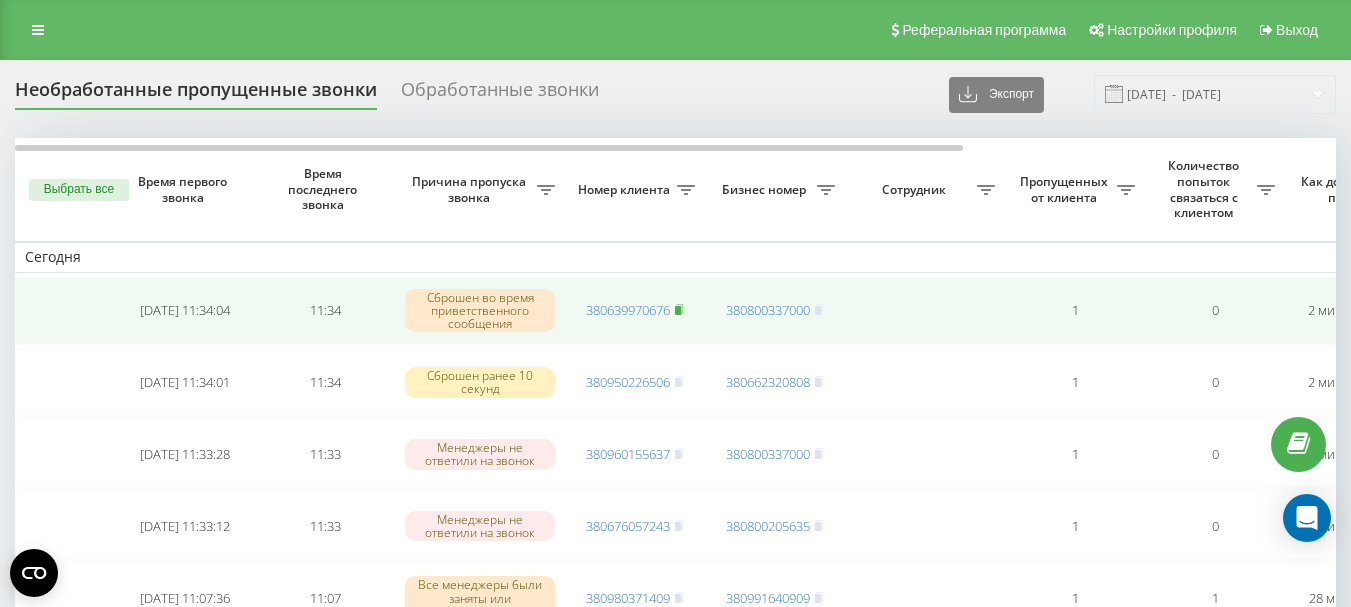 click 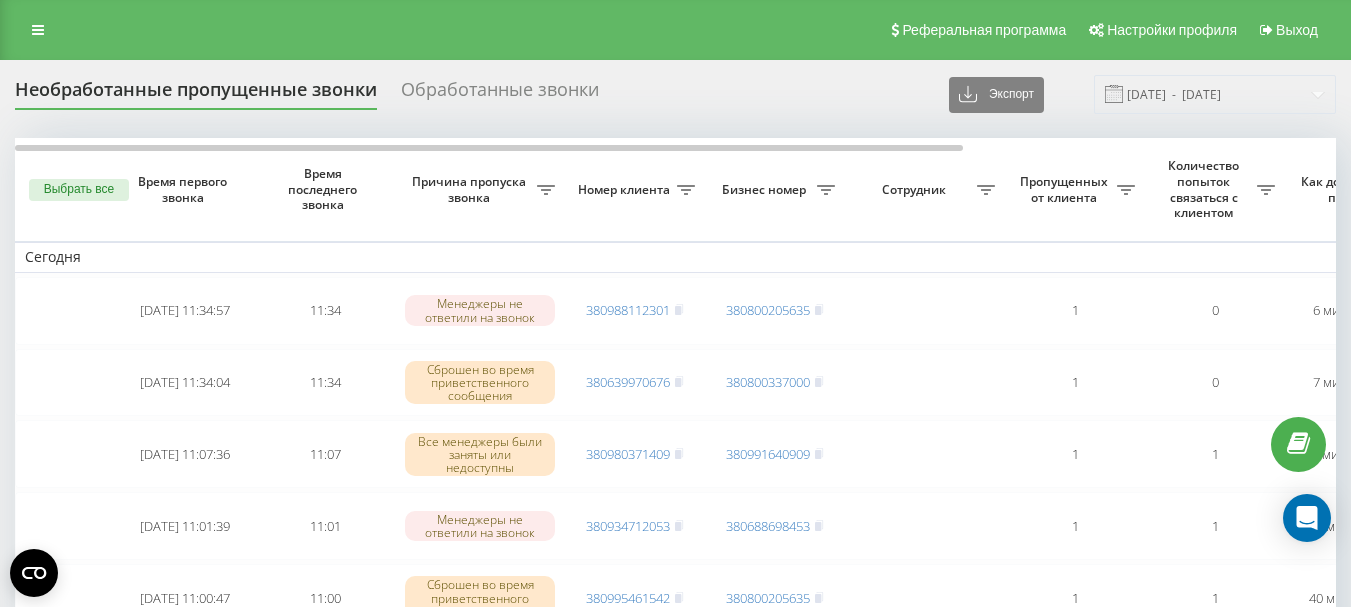 scroll, scrollTop: 0, scrollLeft: 0, axis: both 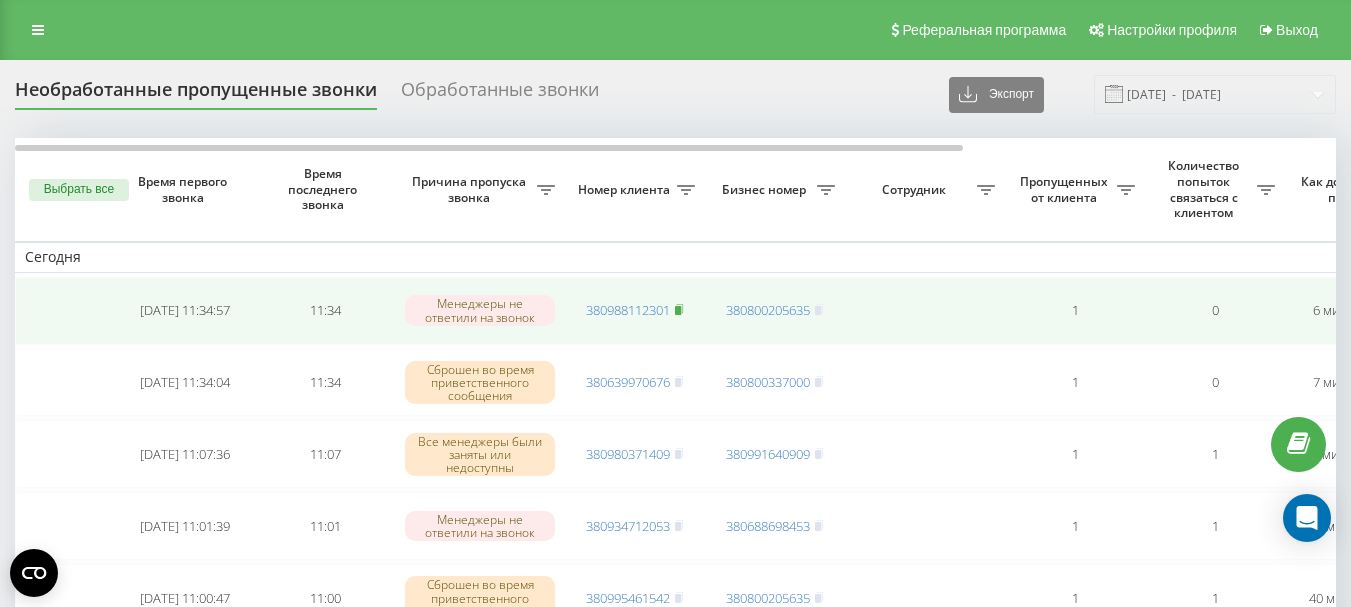 click 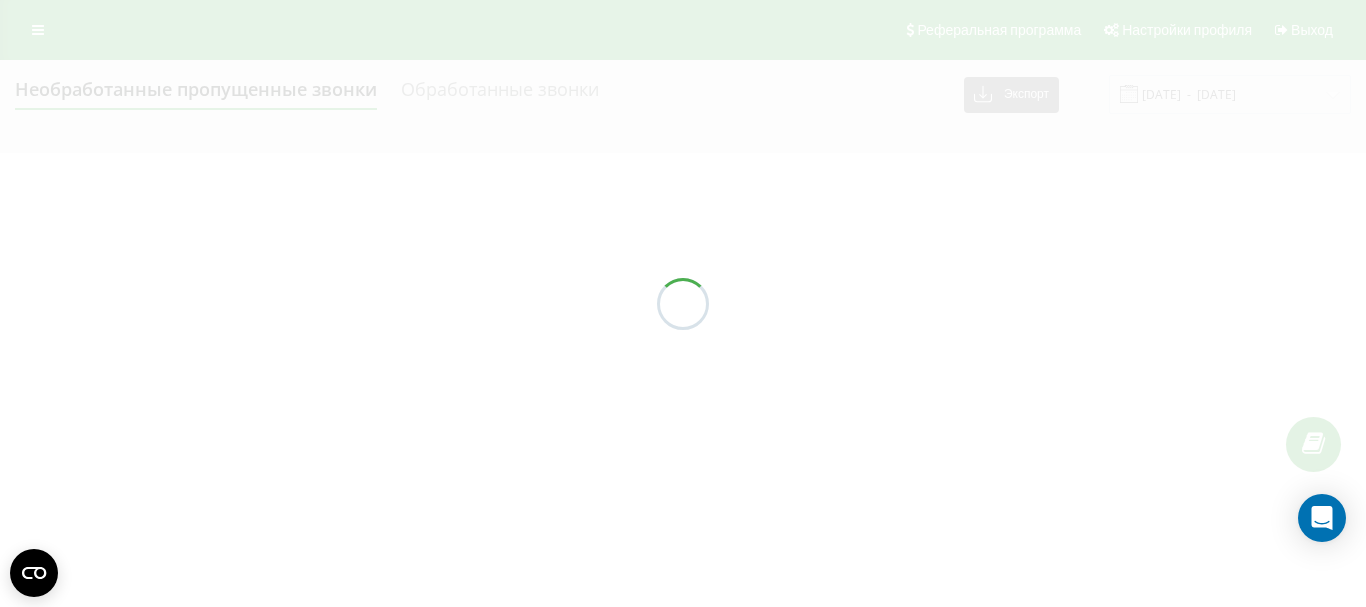 scroll, scrollTop: 0, scrollLeft: 0, axis: both 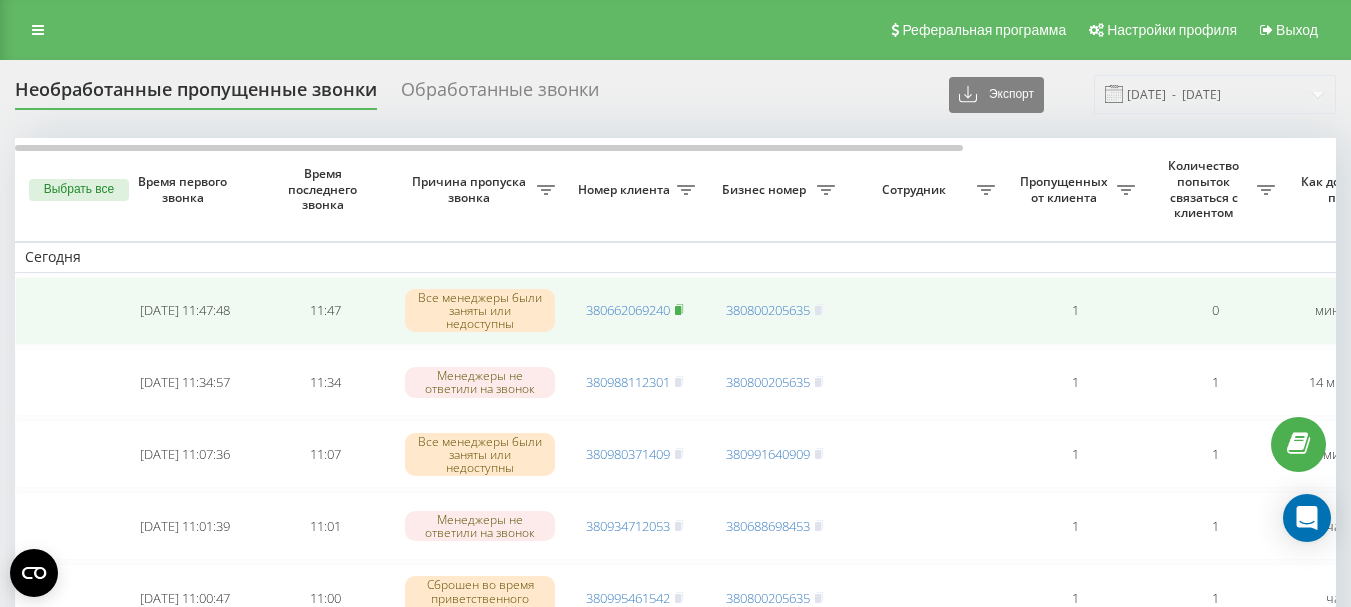 click 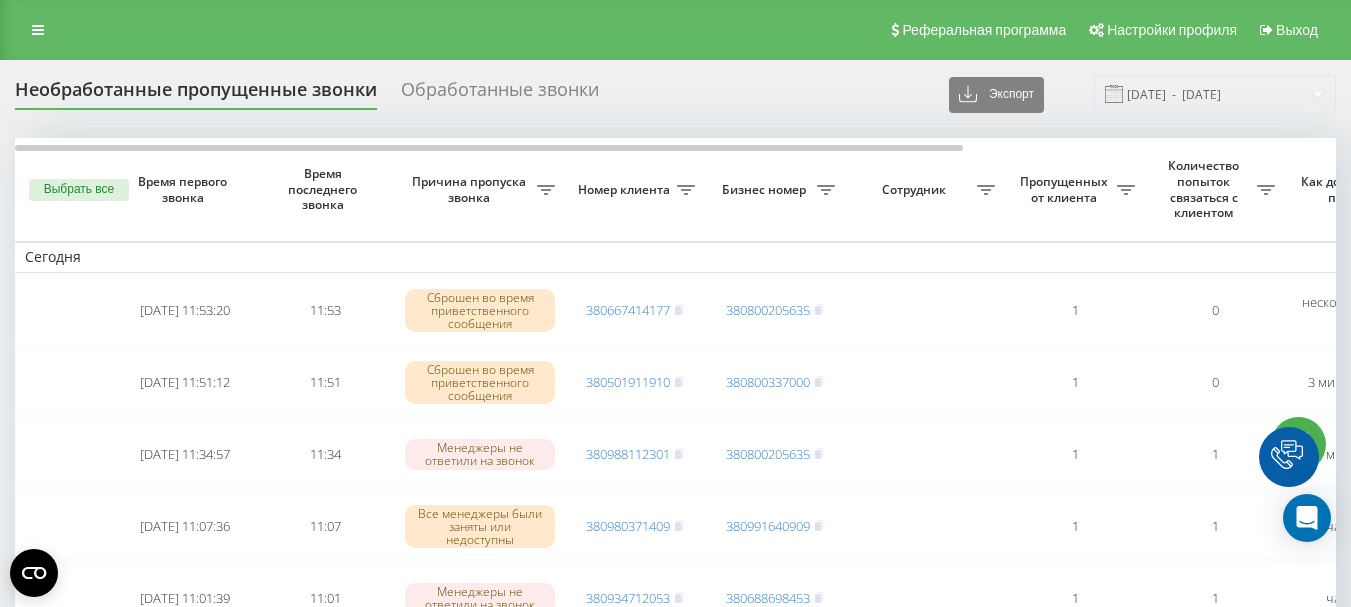 scroll, scrollTop: 0, scrollLeft: 0, axis: both 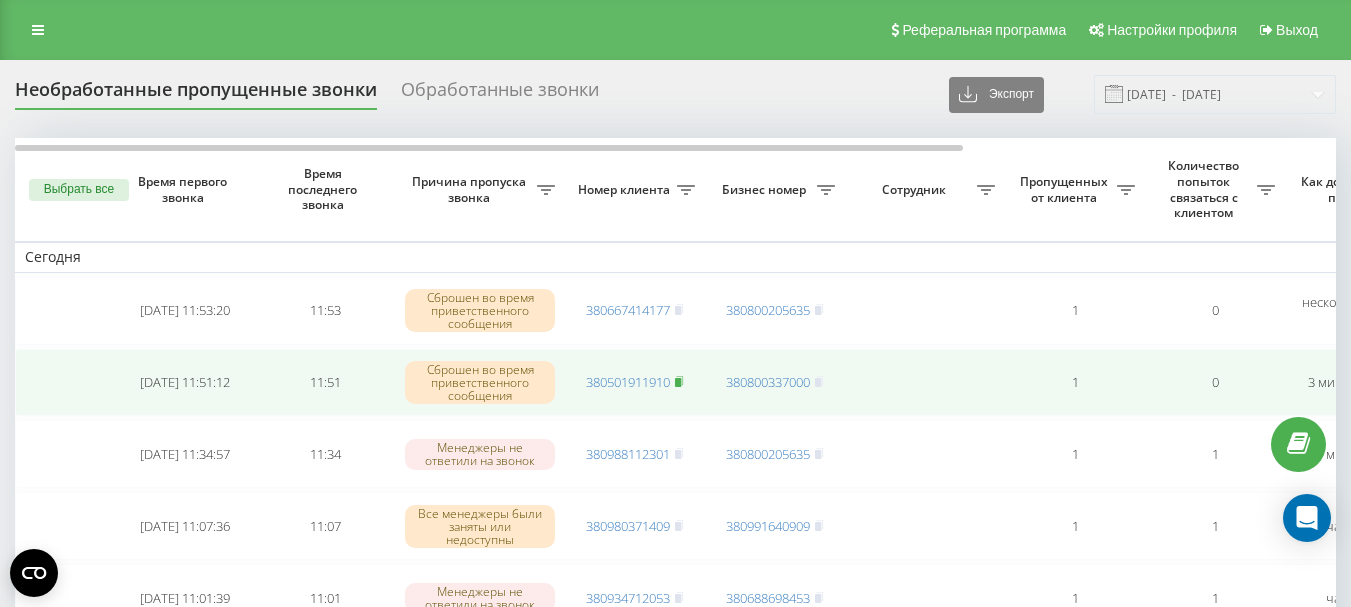click 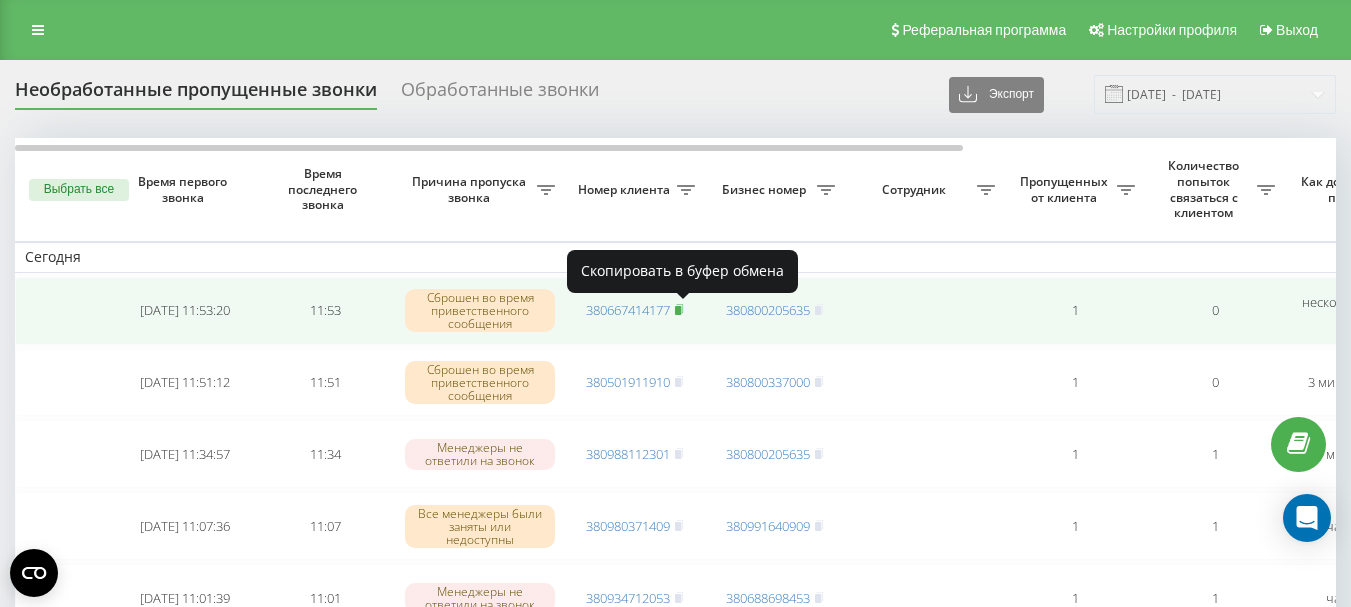 click 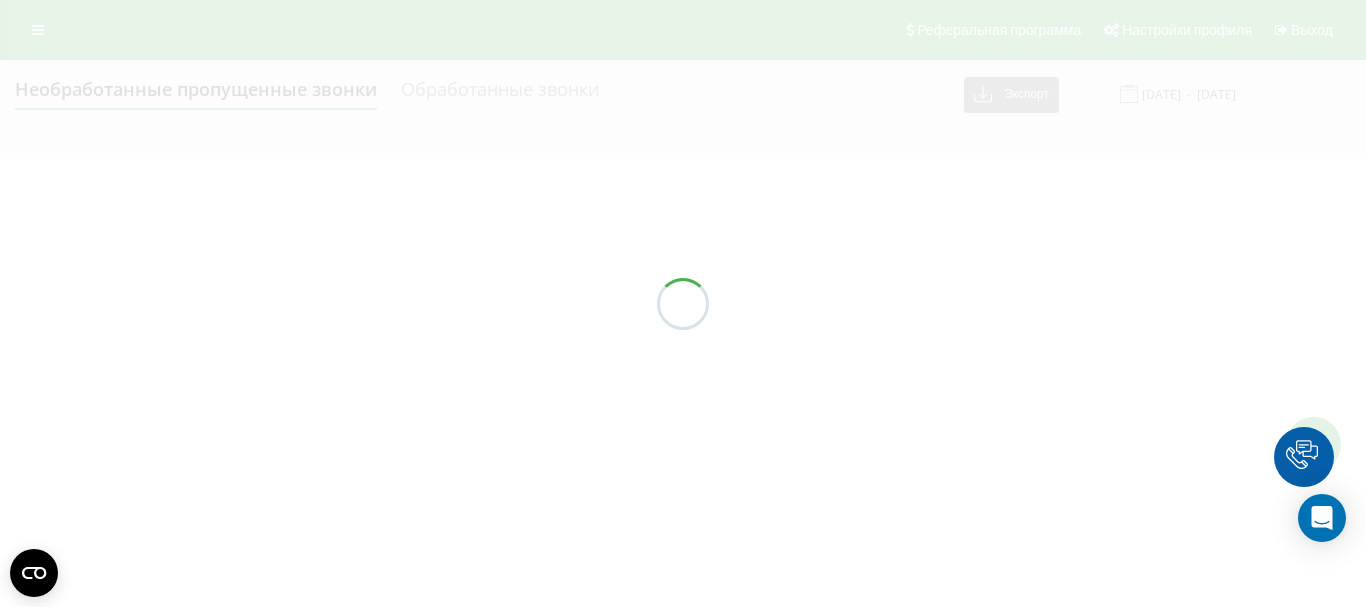 scroll, scrollTop: 0, scrollLeft: 0, axis: both 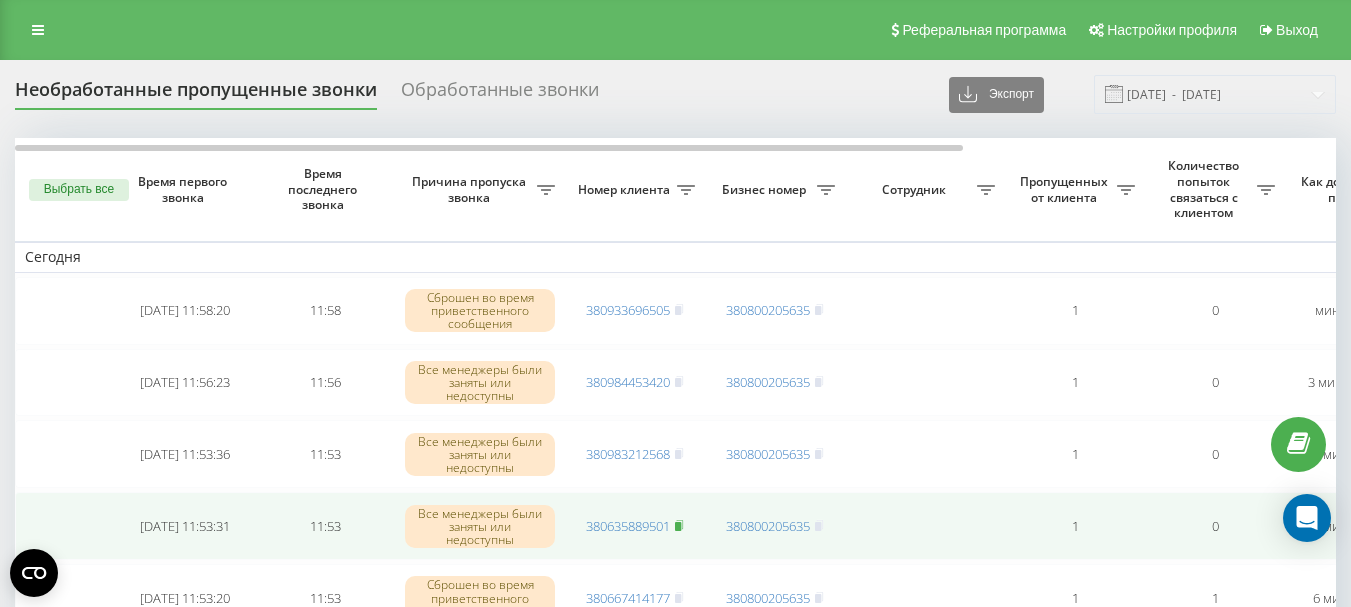 click 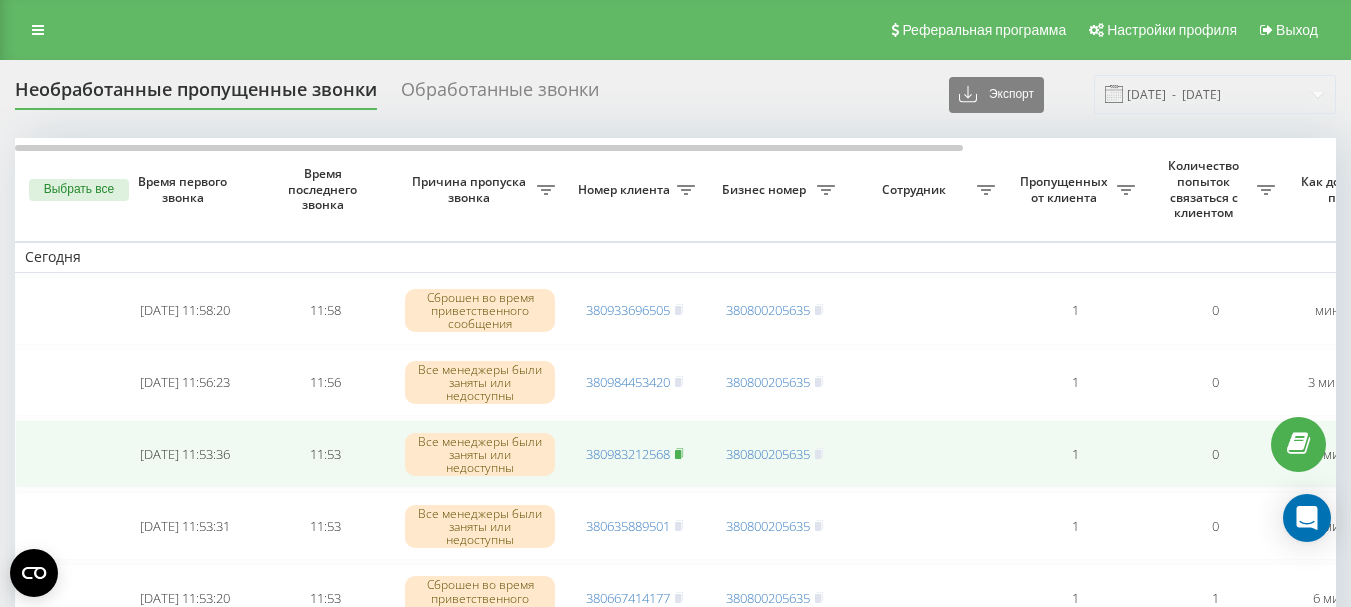 click 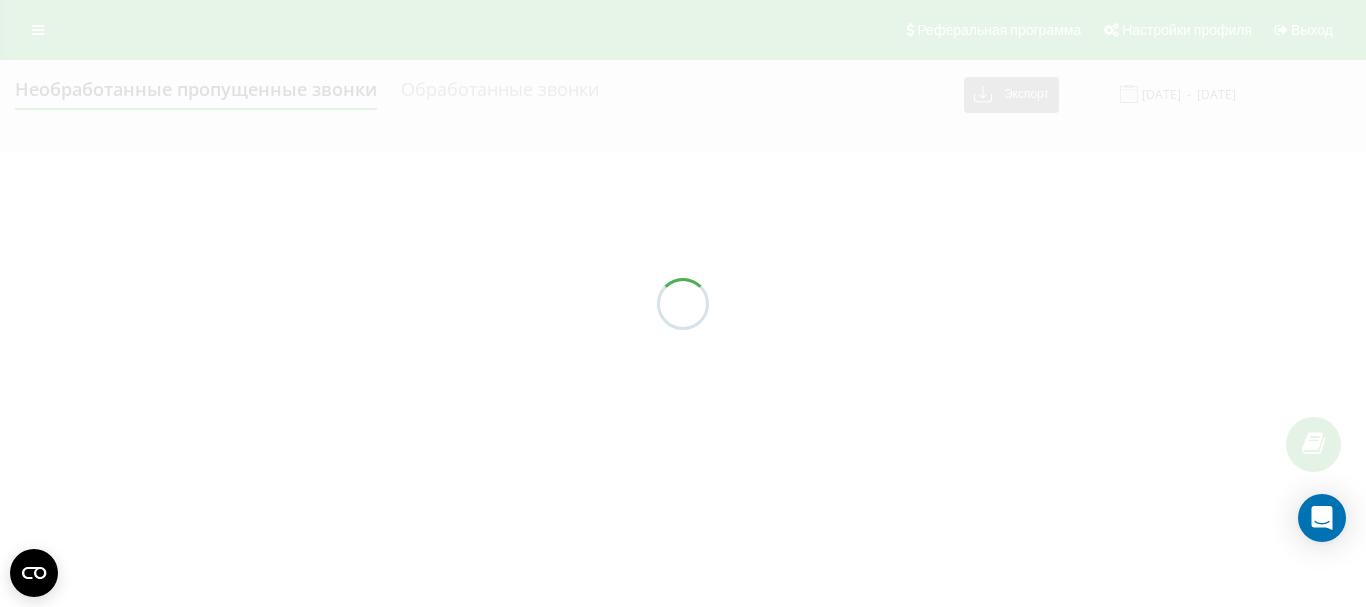 scroll, scrollTop: 0, scrollLeft: 0, axis: both 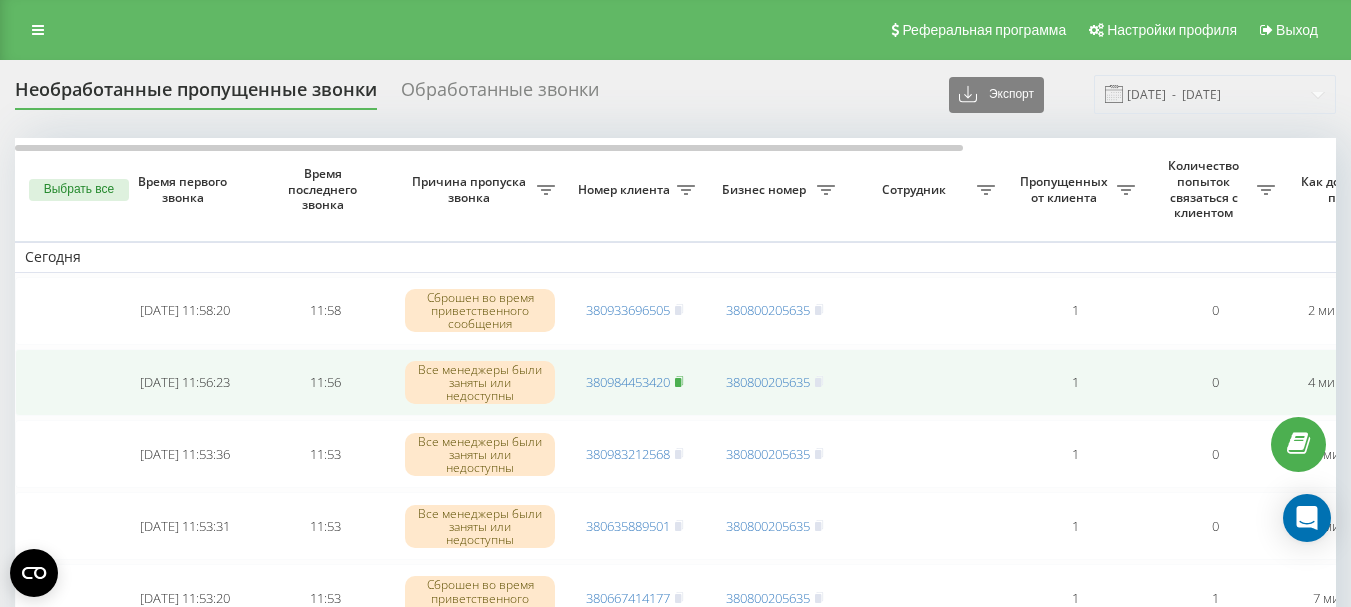 click 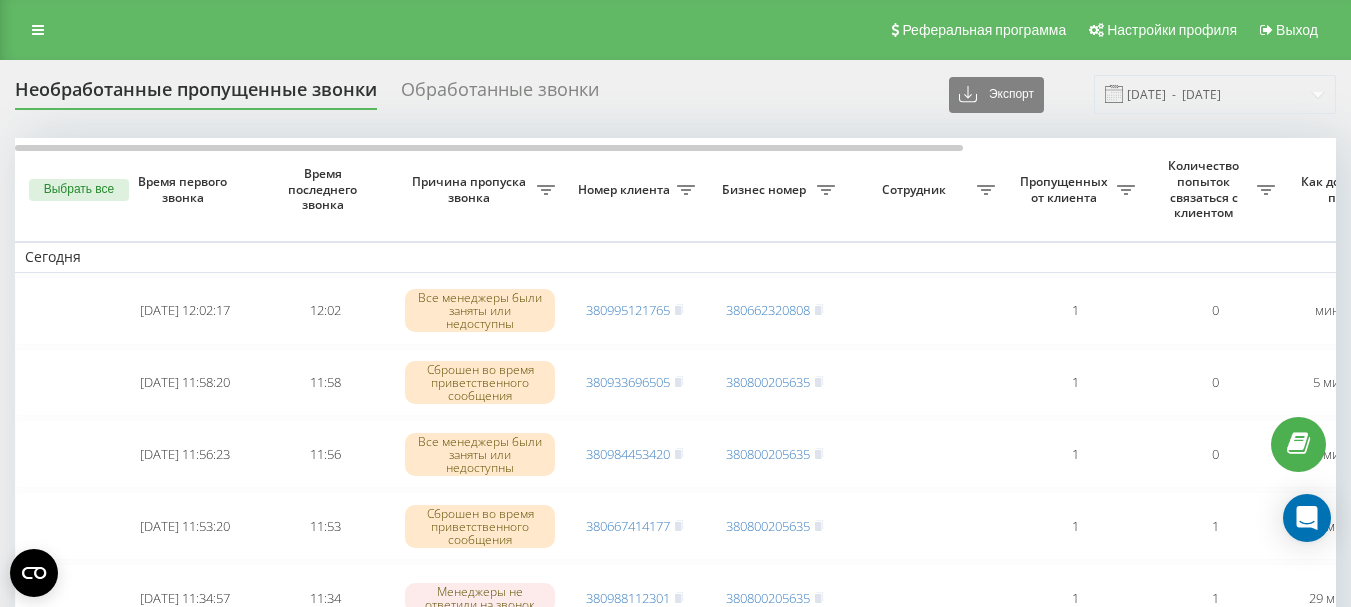 scroll, scrollTop: 0, scrollLeft: 0, axis: both 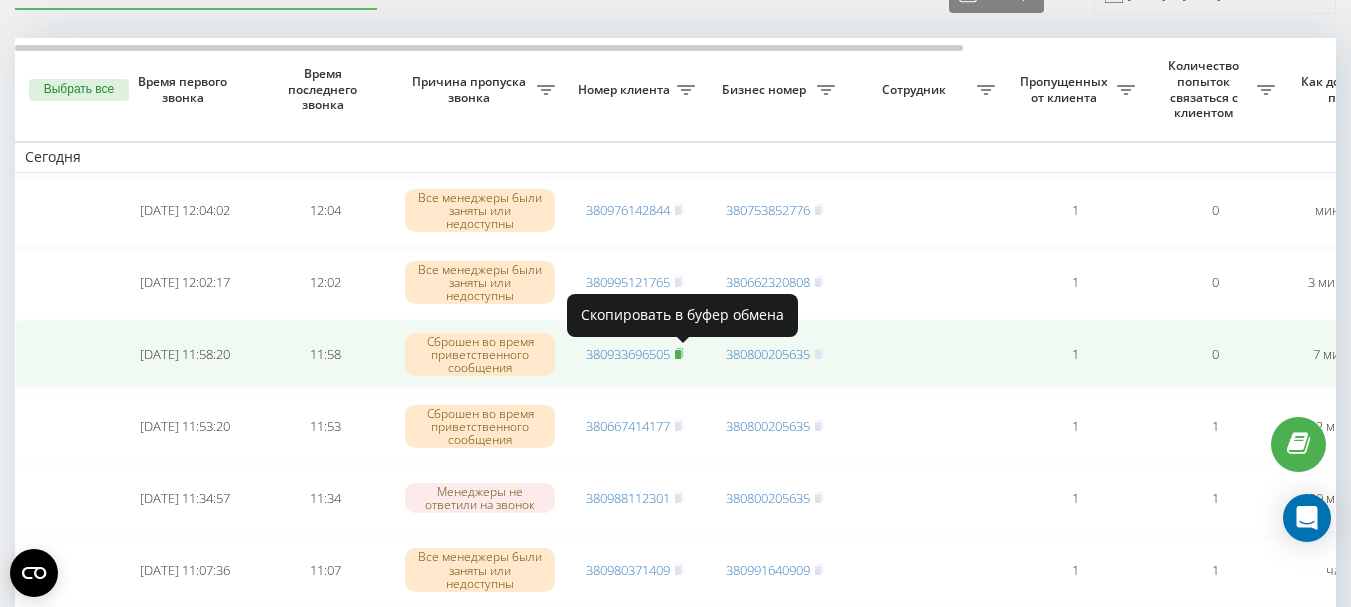 click 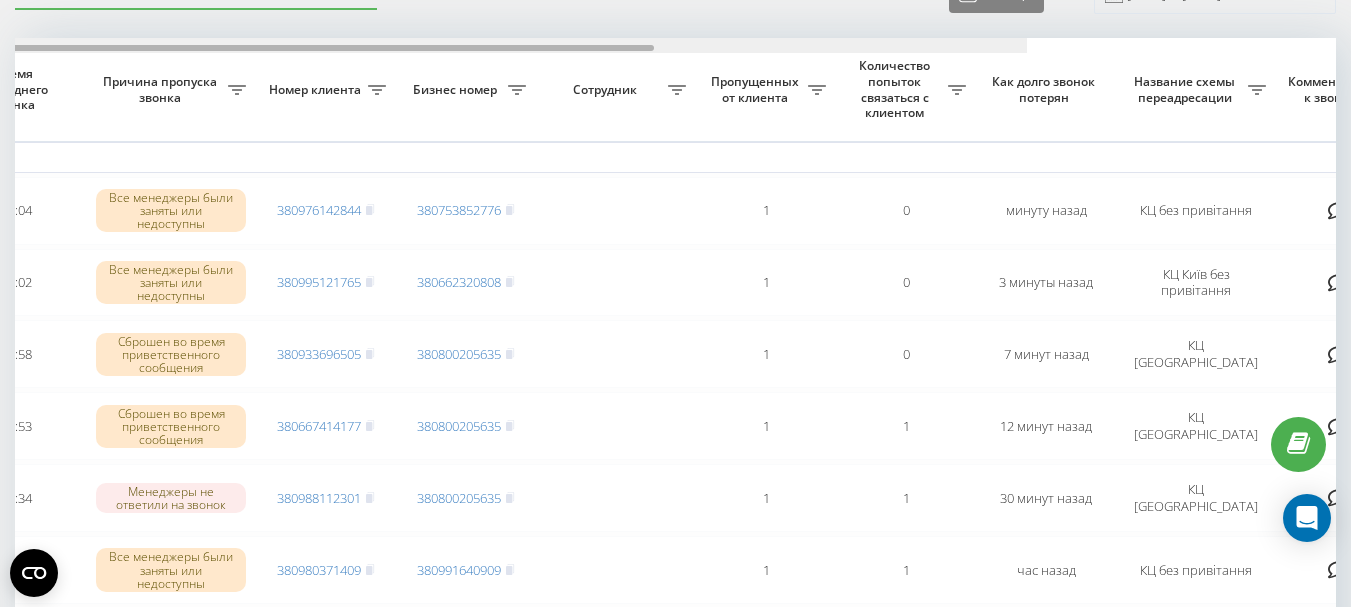 scroll, scrollTop: 0, scrollLeft: 0, axis: both 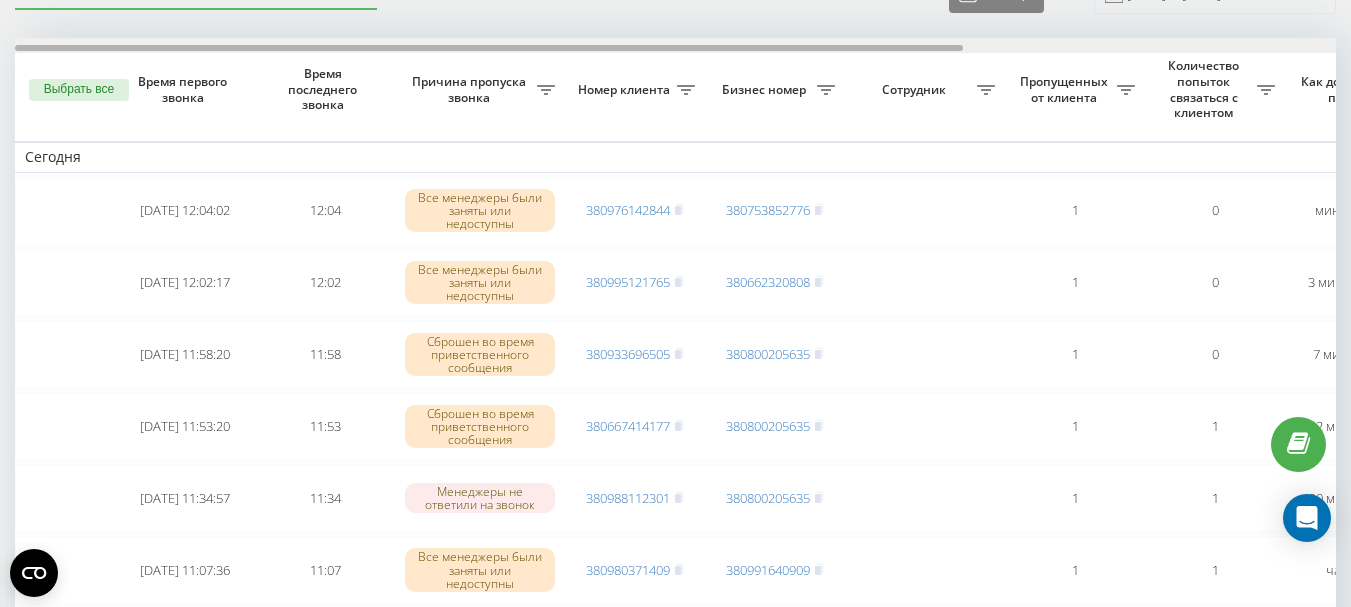 drag, startPoint x: 711, startPoint y: 48, endPoint x: 491, endPoint y: 79, distance: 222.17336 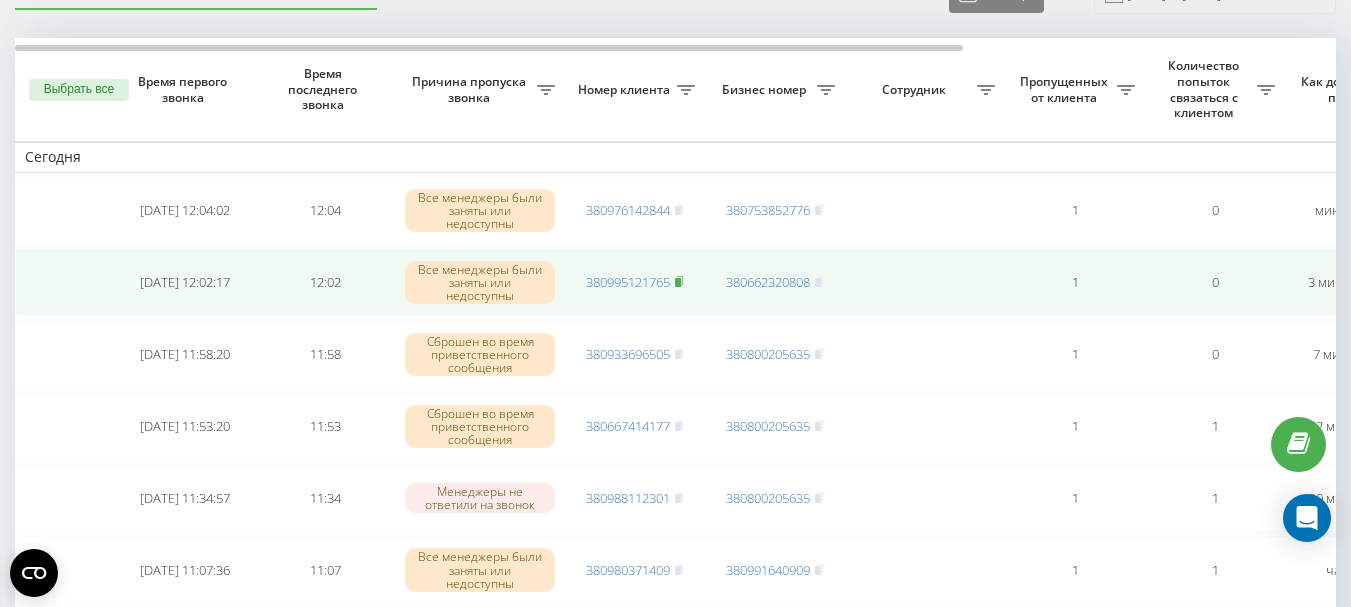click 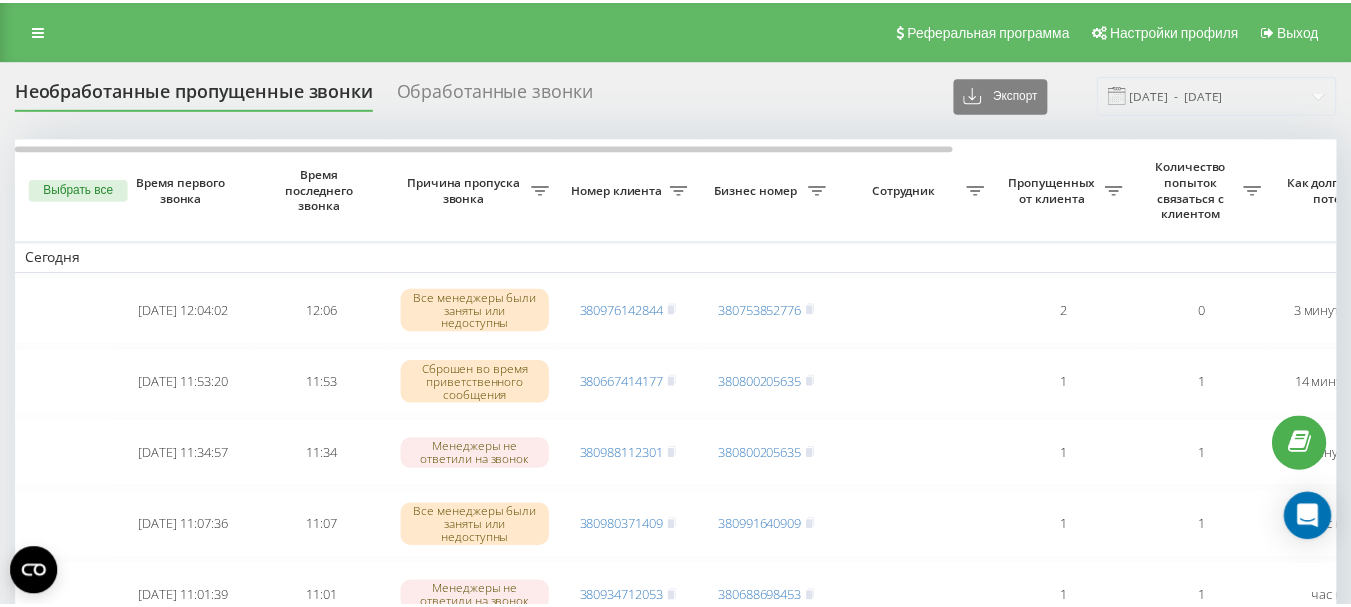 scroll, scrollTop: 0, scrollLeft: 0, axis: both 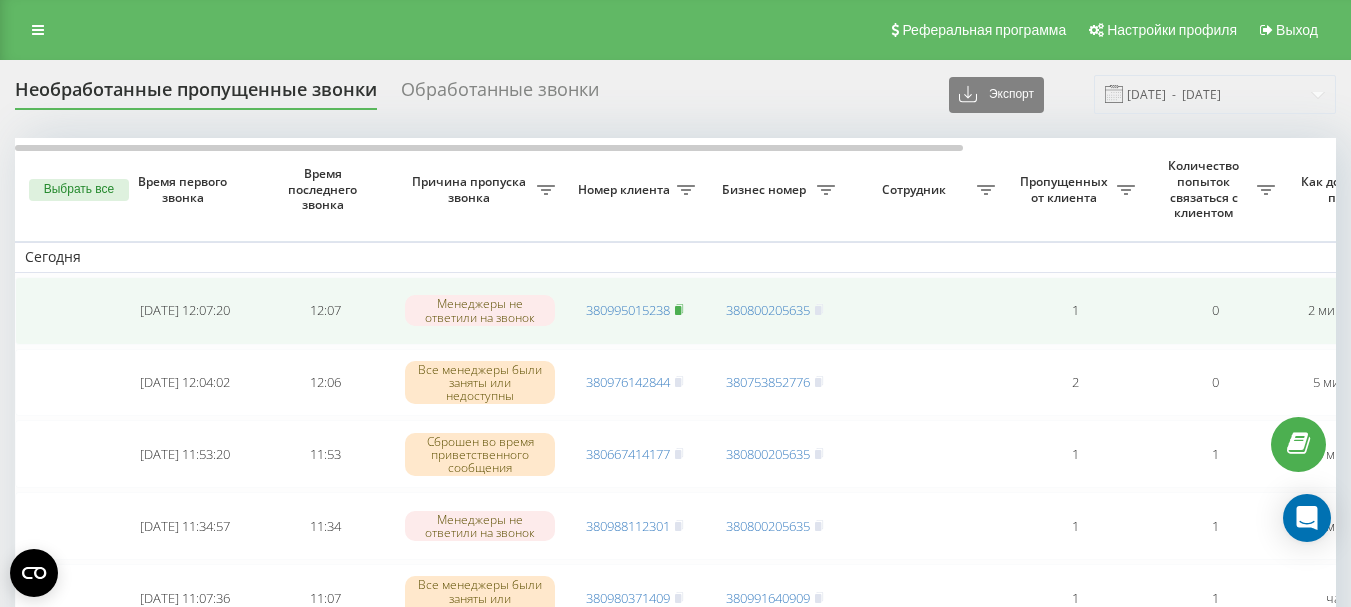 click 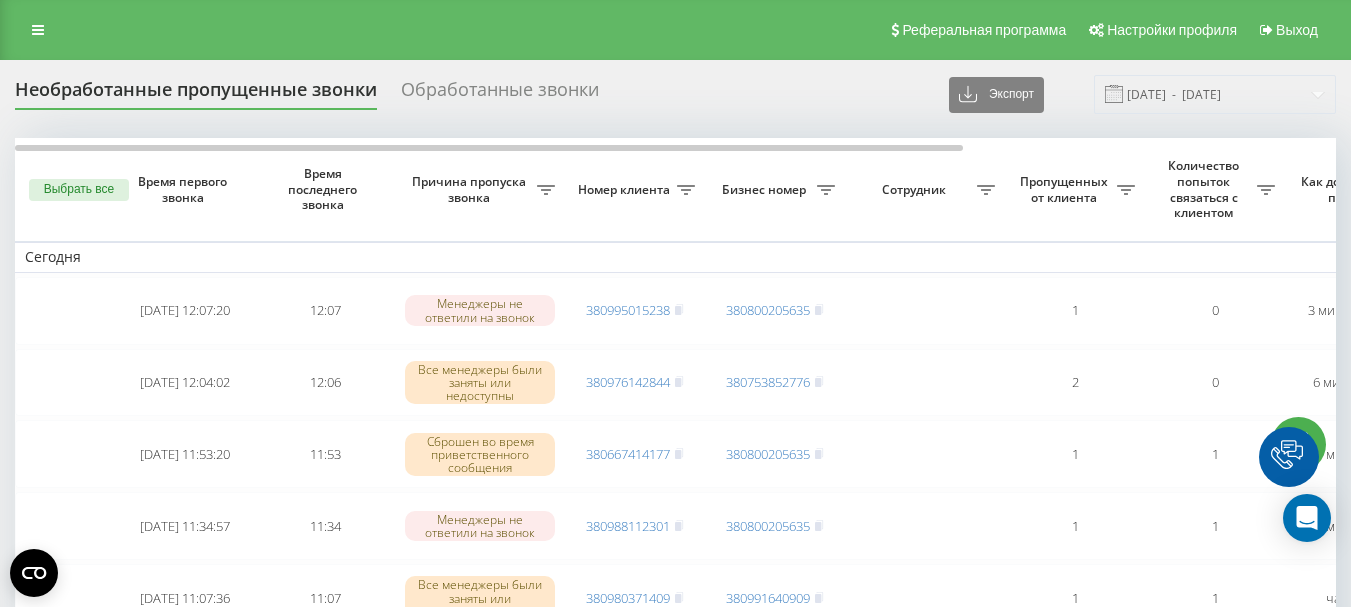 scroll, scrollTop: 0, scrollLeft: 0, axis: both 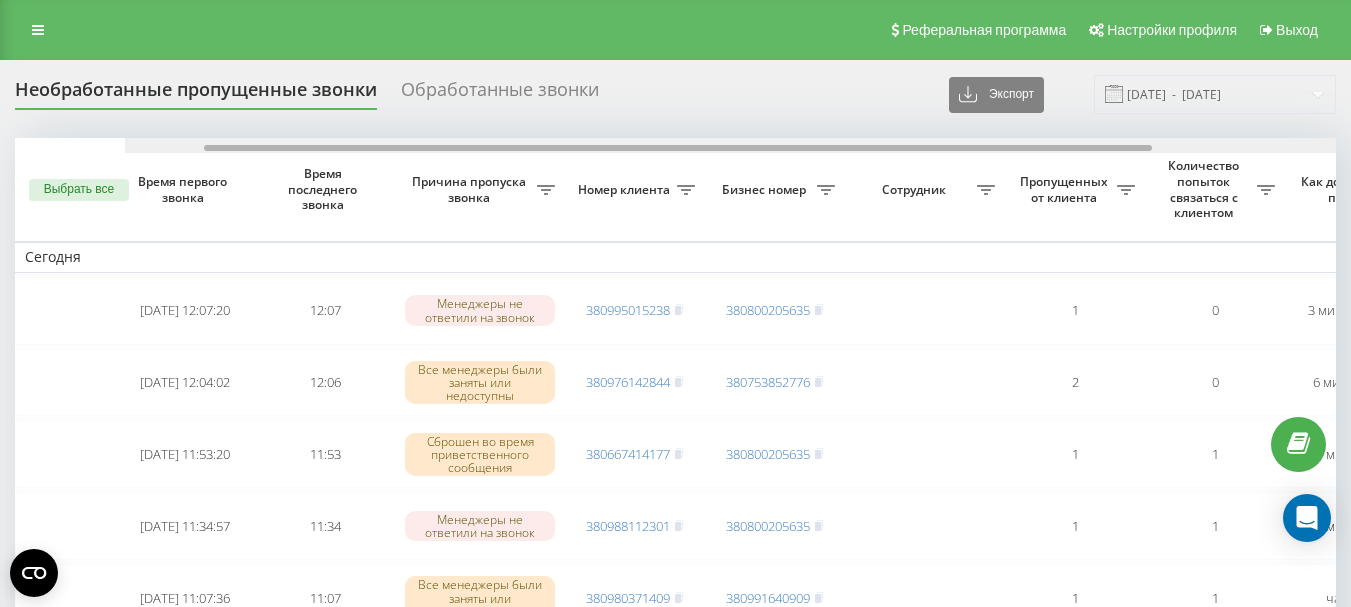 drag, startPoint x: 641, startPoint y: 147, endPoint x: 412, endPoint y: 180, distance: 231.36551 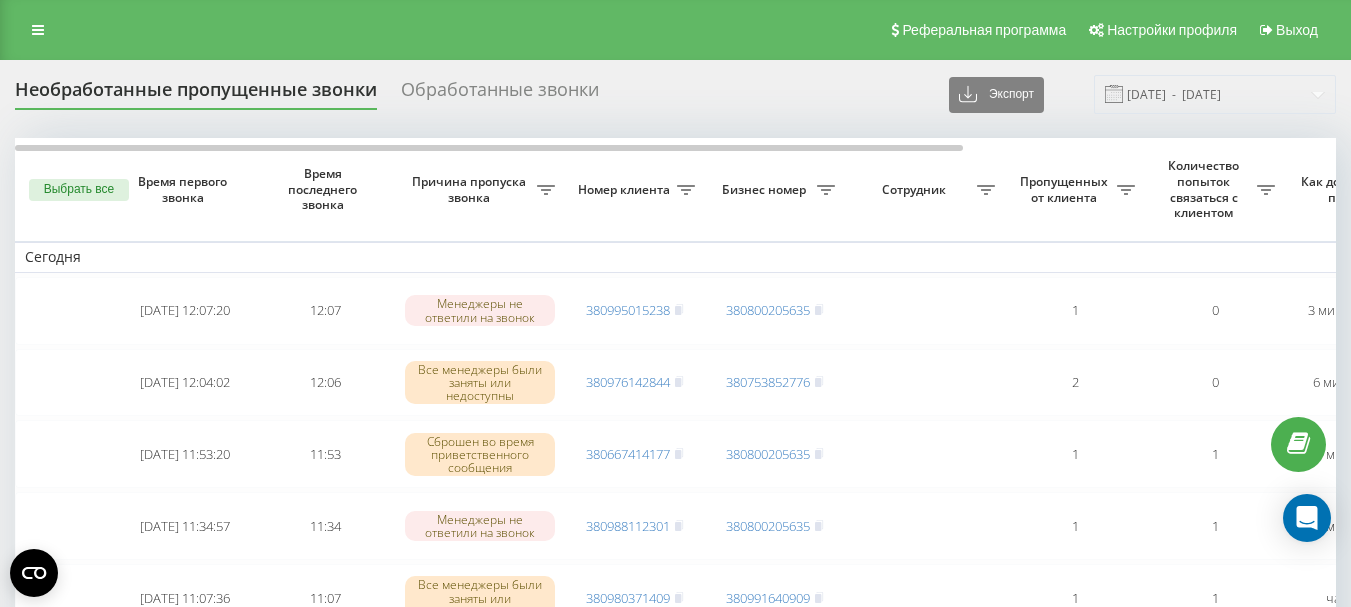 click on "Причина пропуска звонка" at bounding box center (471, 189) 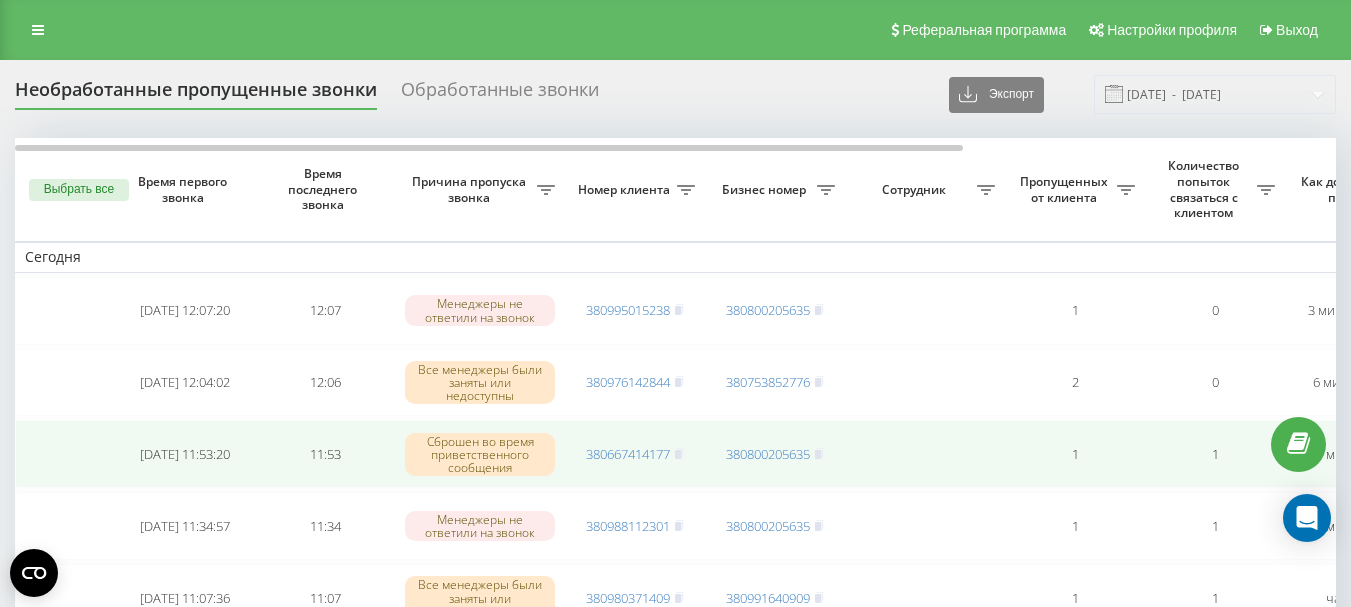 scroll, scrollTop: 100, scrollLeft: 0, axis: vertical 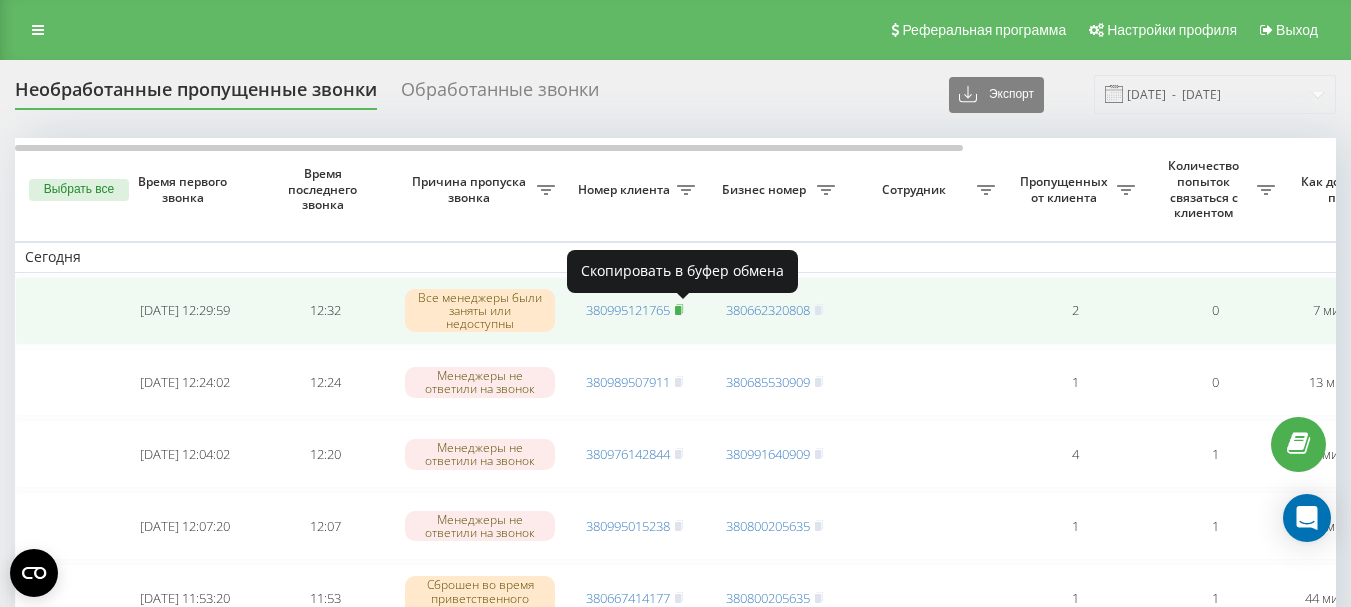 click 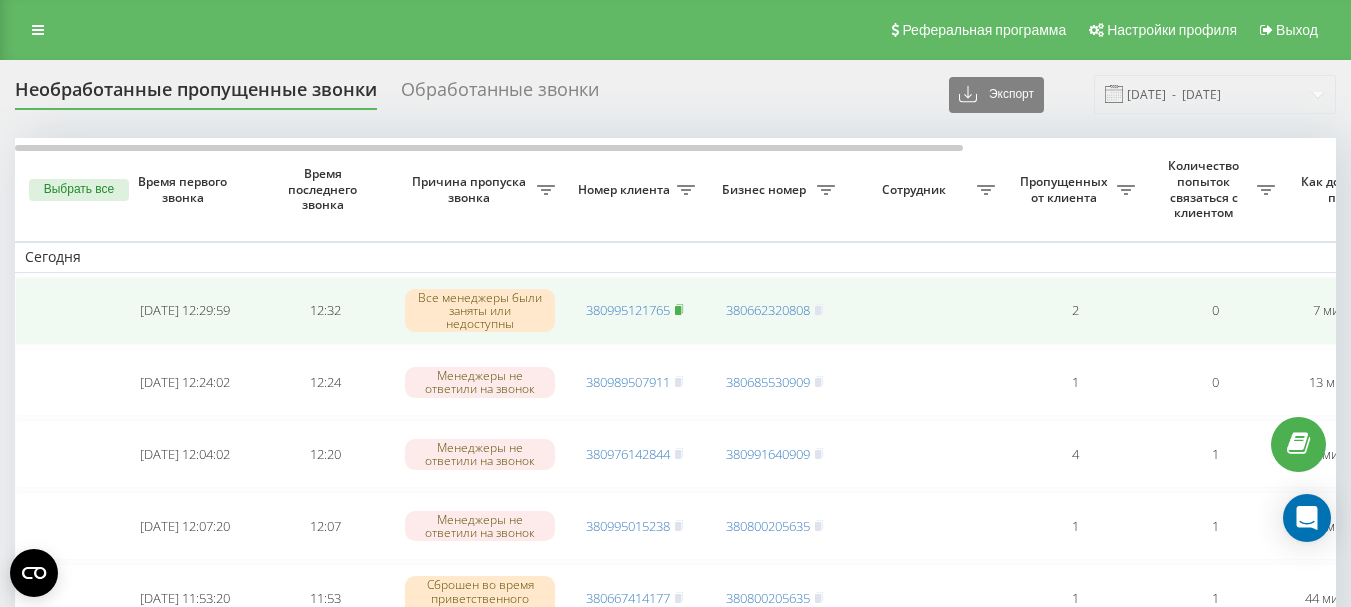 click 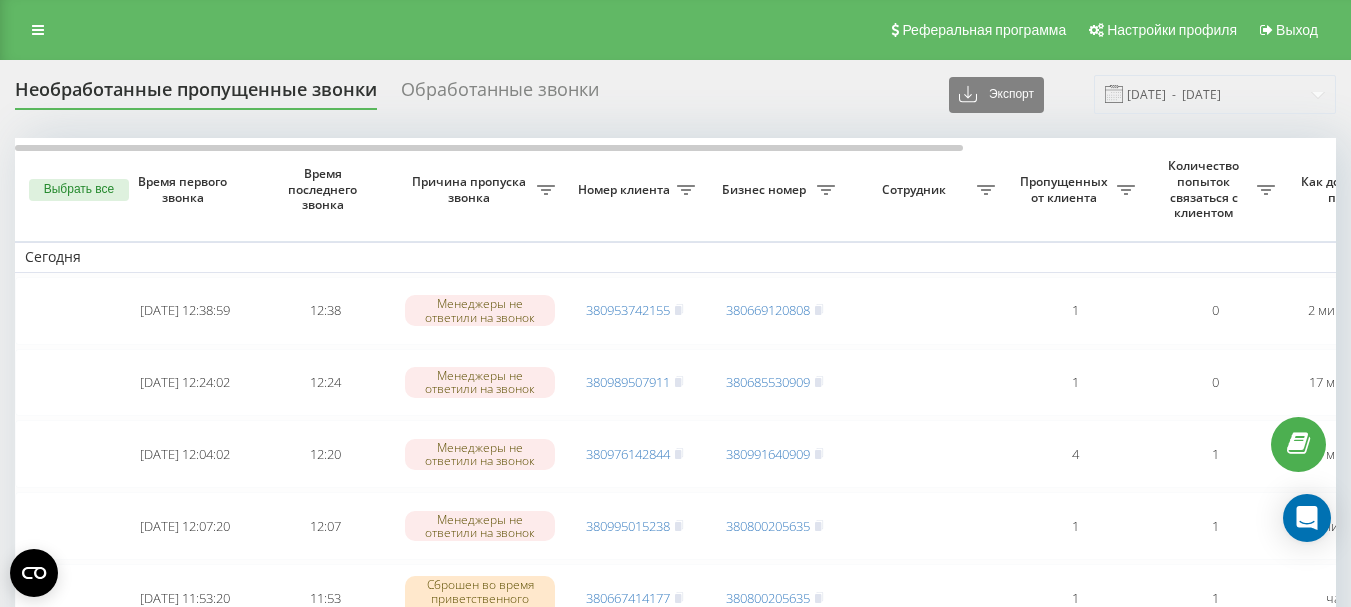 scroll, scrollTop: 0, scrollLeft: 0, axis: both 